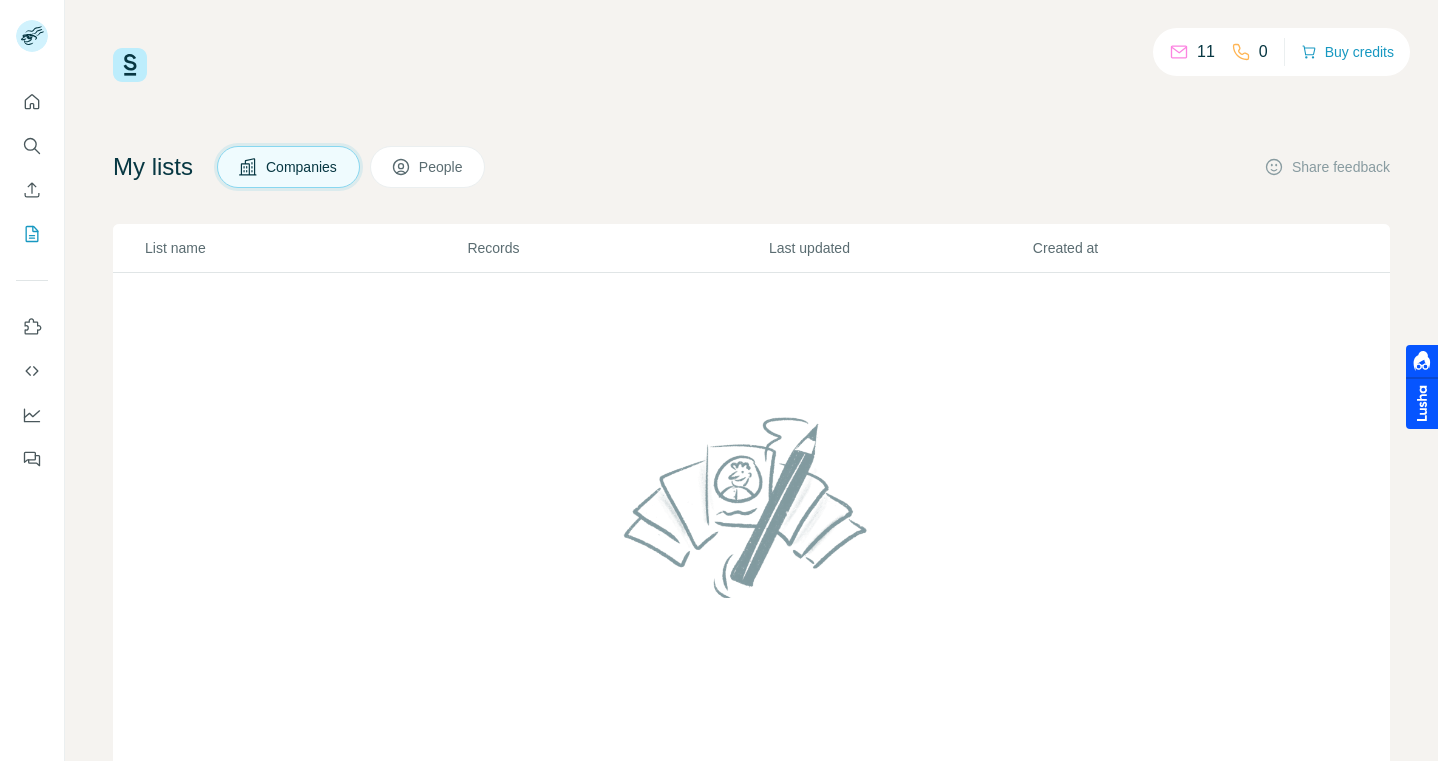 scroll, scrollTop: 0, scrollLeft: 0, axis: both 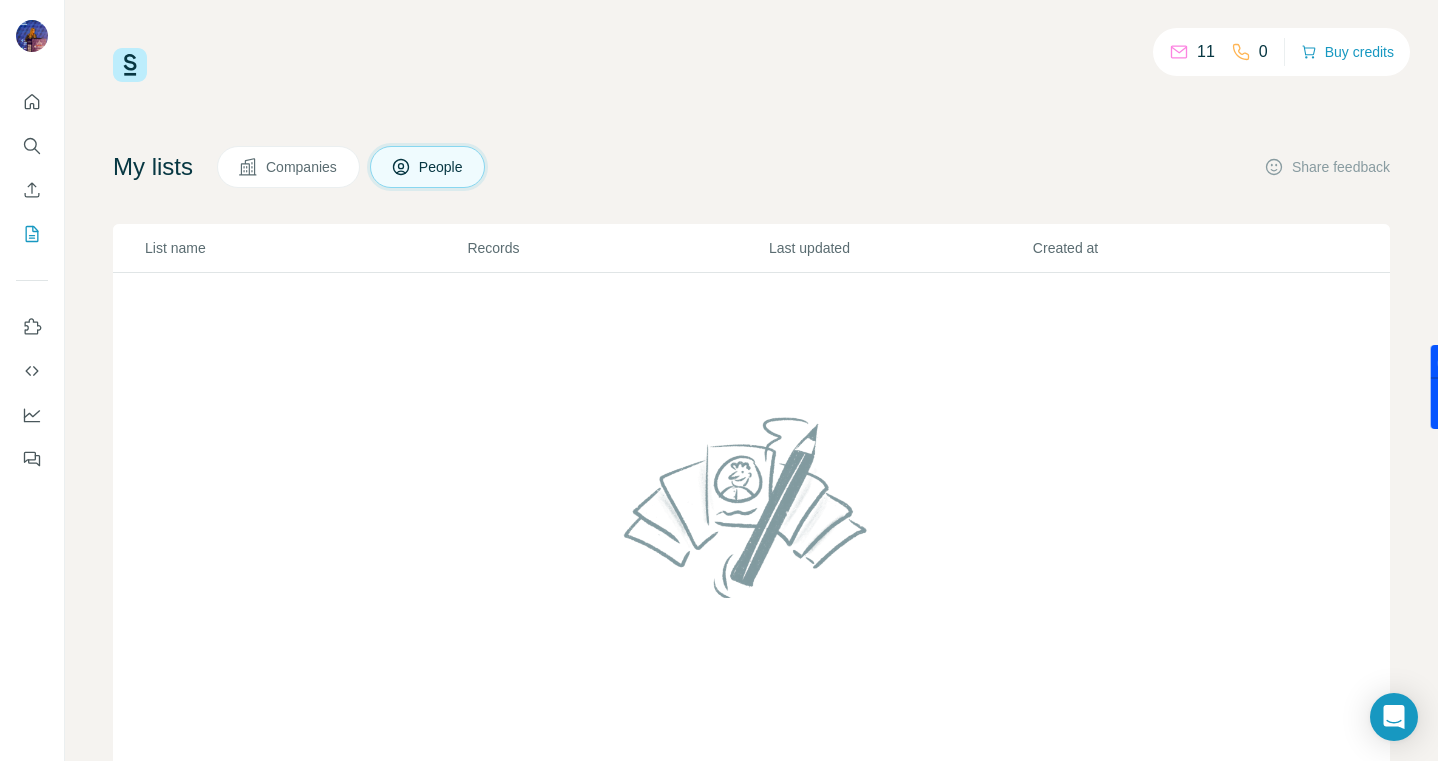 click on "Companies" at bounding box center (302, 167) 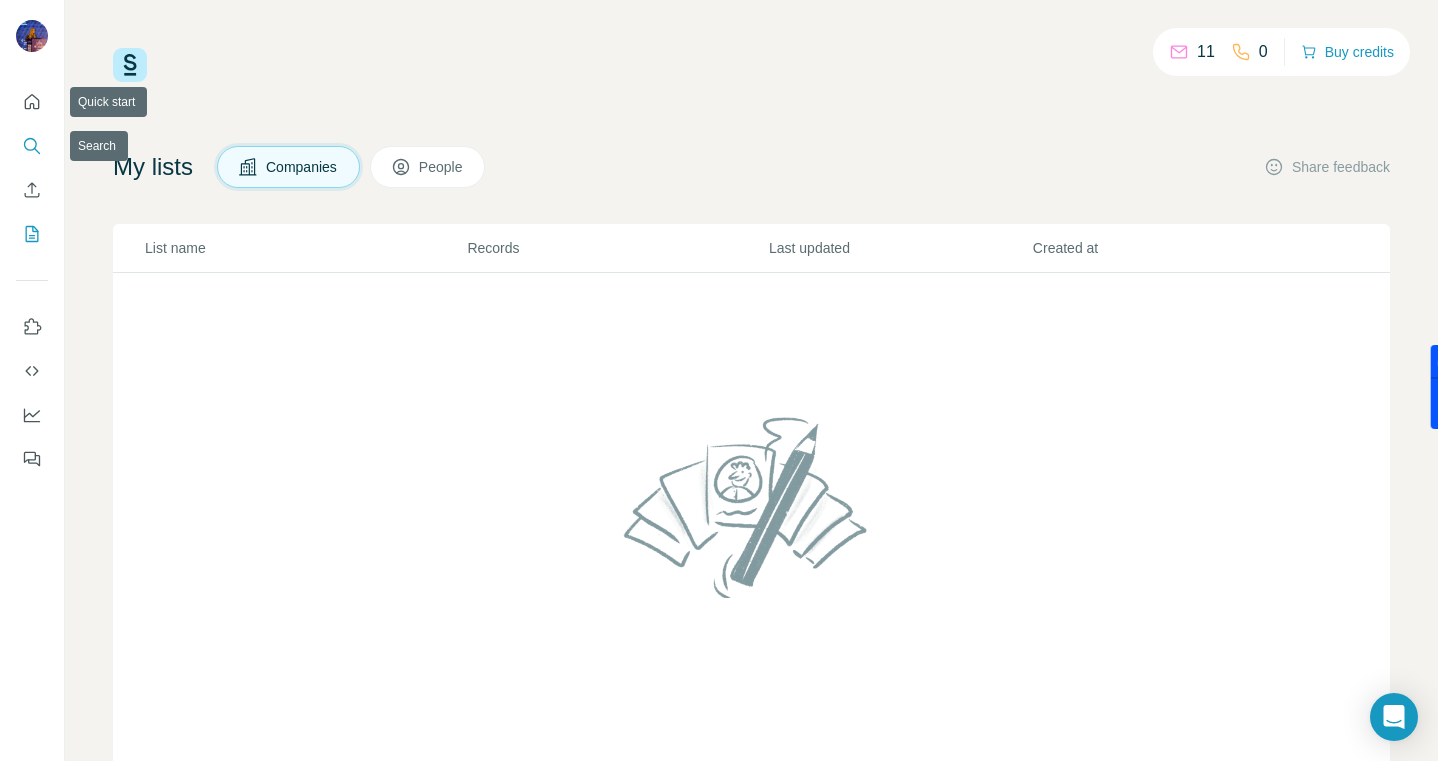 click 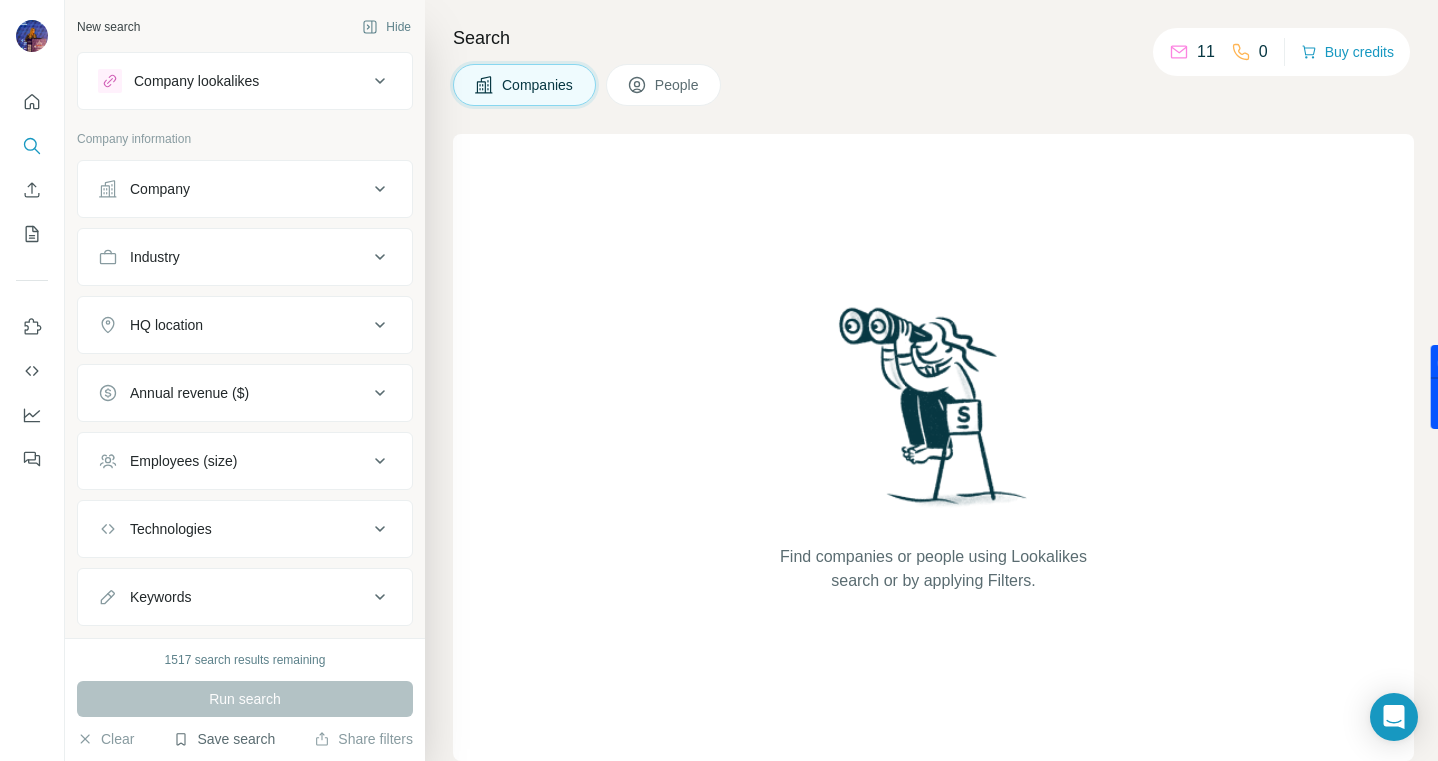 click on "Save search" at bounding box center [224, 739] 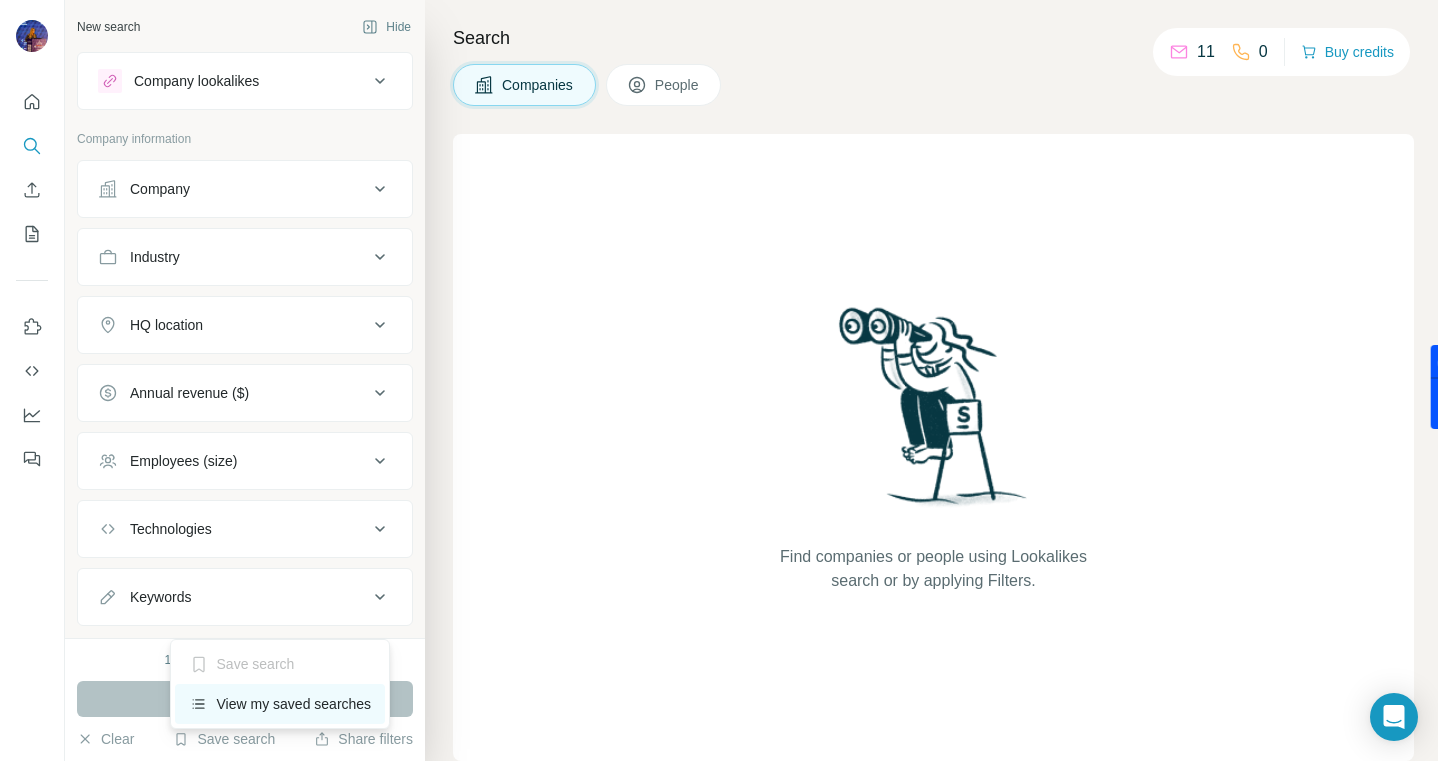 click on "View my saved searches" at bounding box center (280, 704) 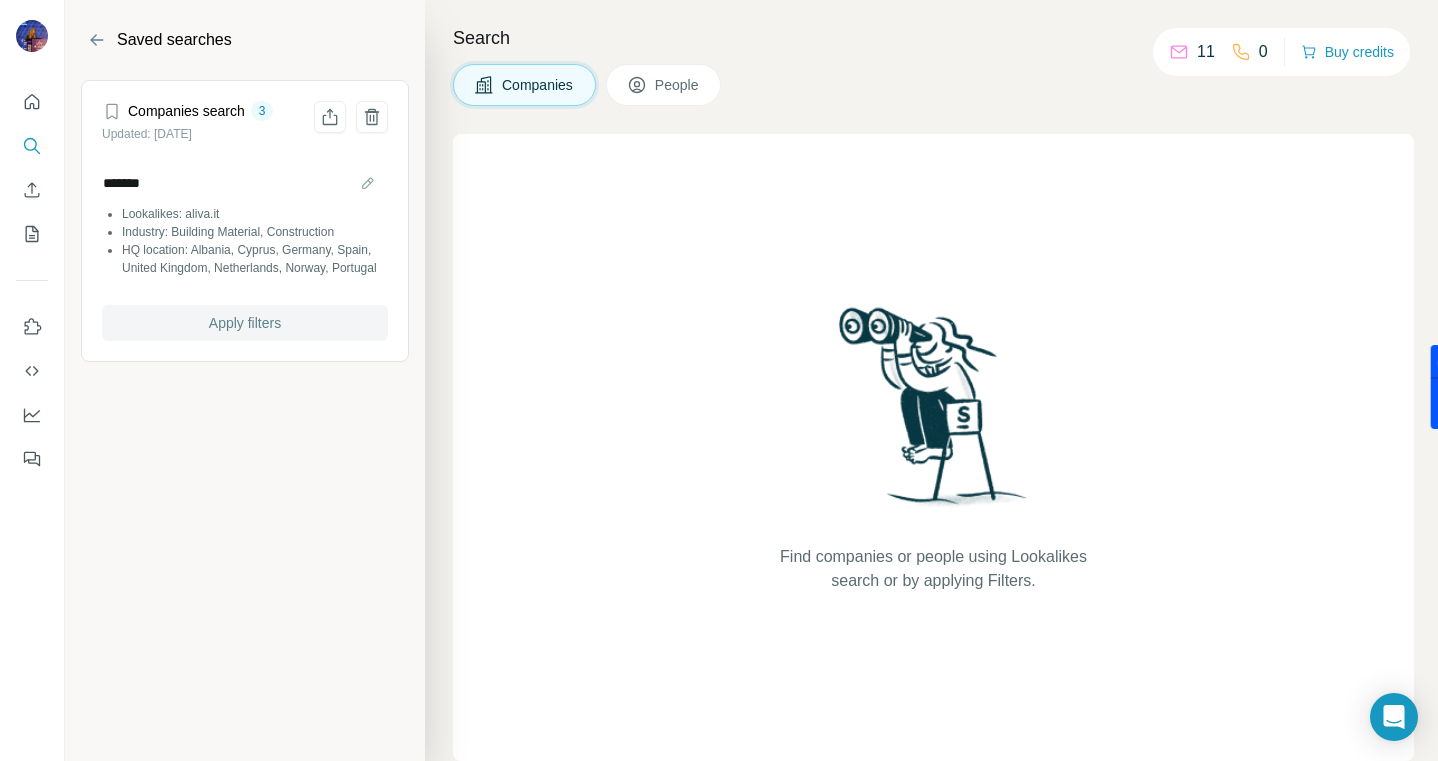 click on "Apply filters" at bounding box center [245, 323] 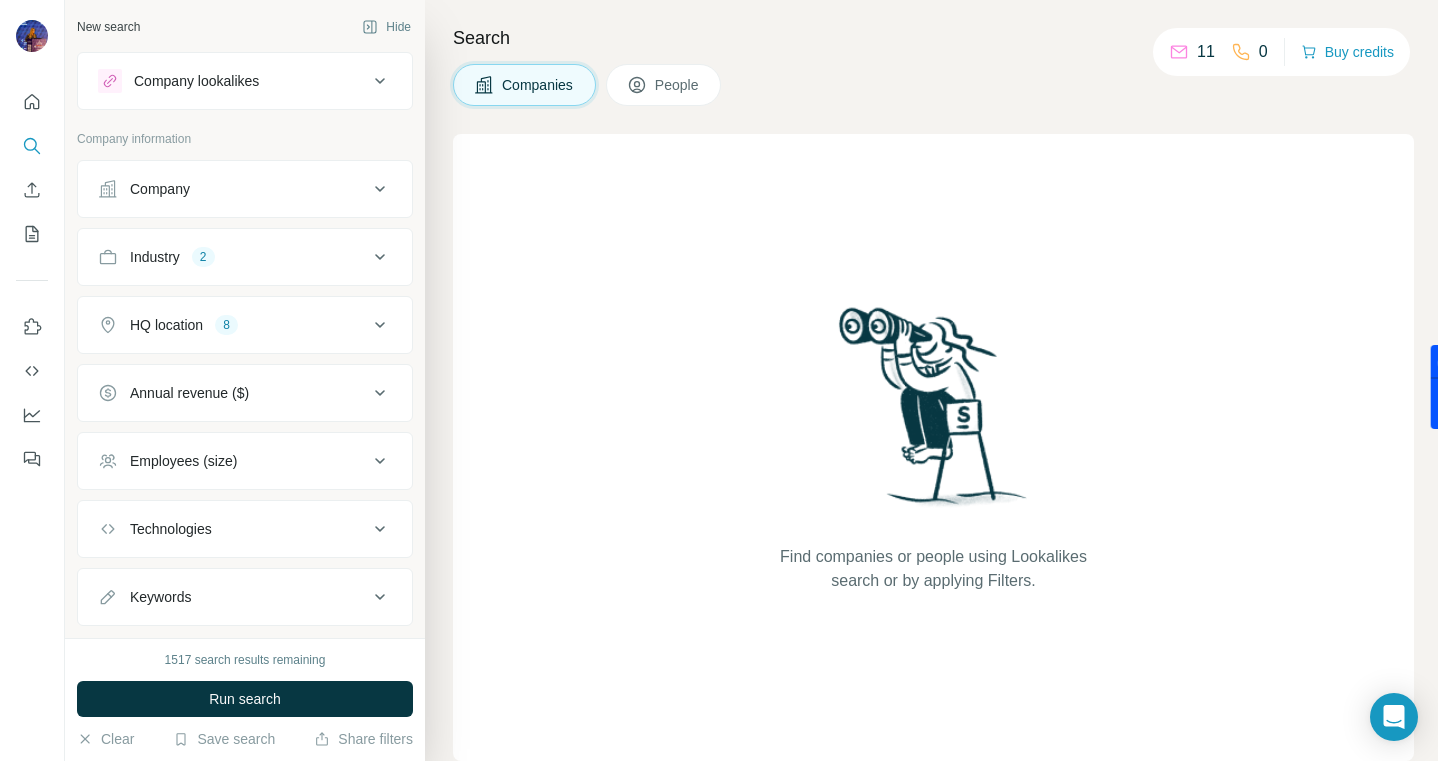 click on "Annual revenue ($)" at bounding box center [245, 393] 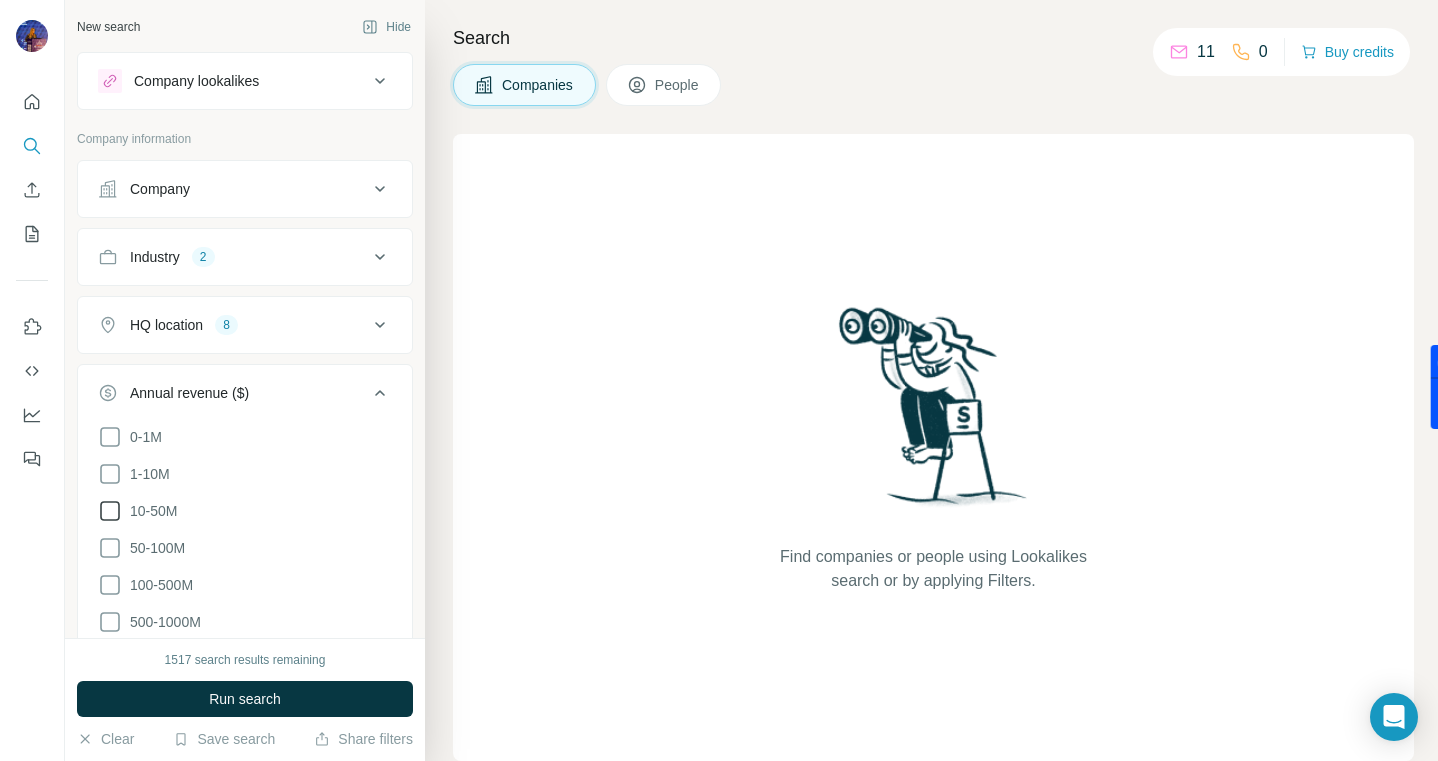click on "10-50M" at bounding box center (149, 511) 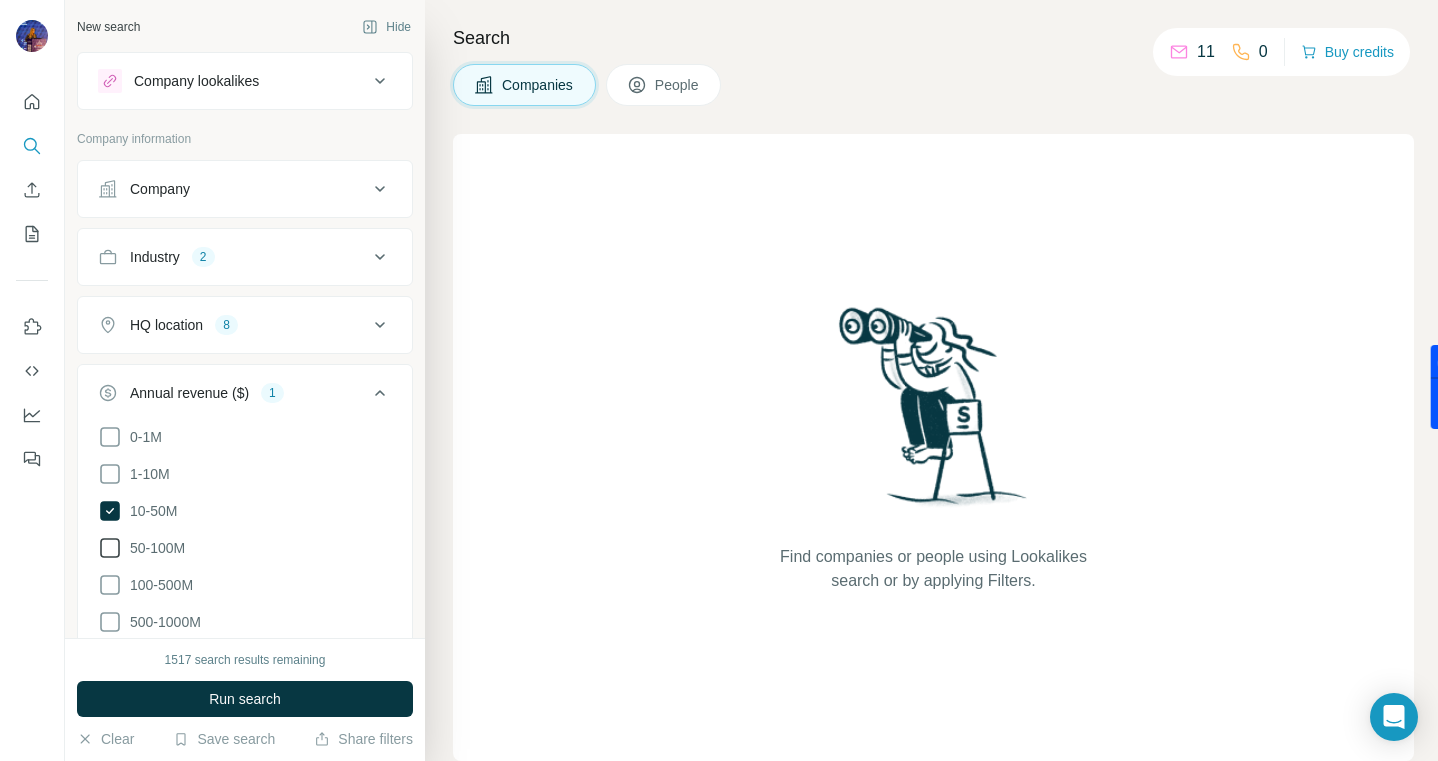 click on "50-100M" at bounding box center (153, 548) 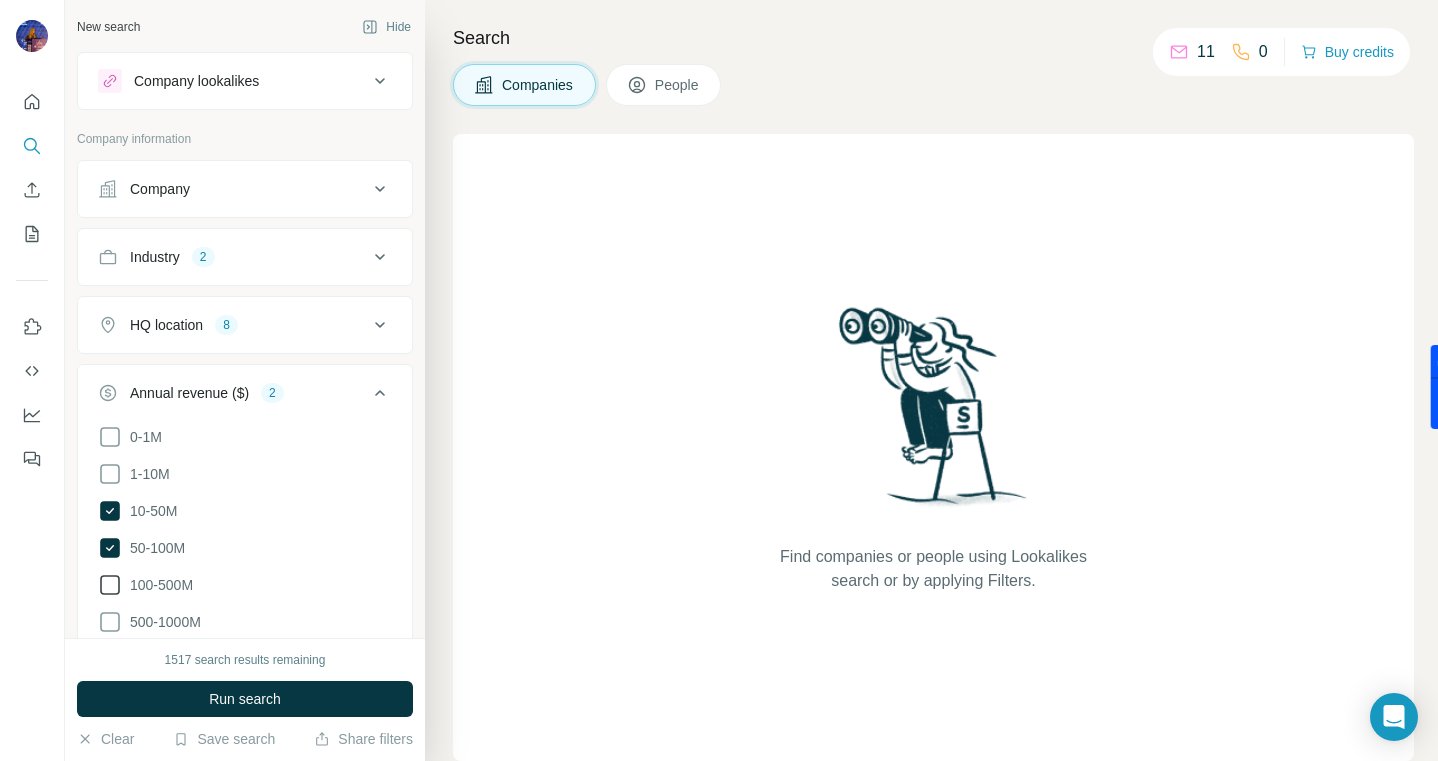 click on "100-500M" at bounding box center (157, 585) 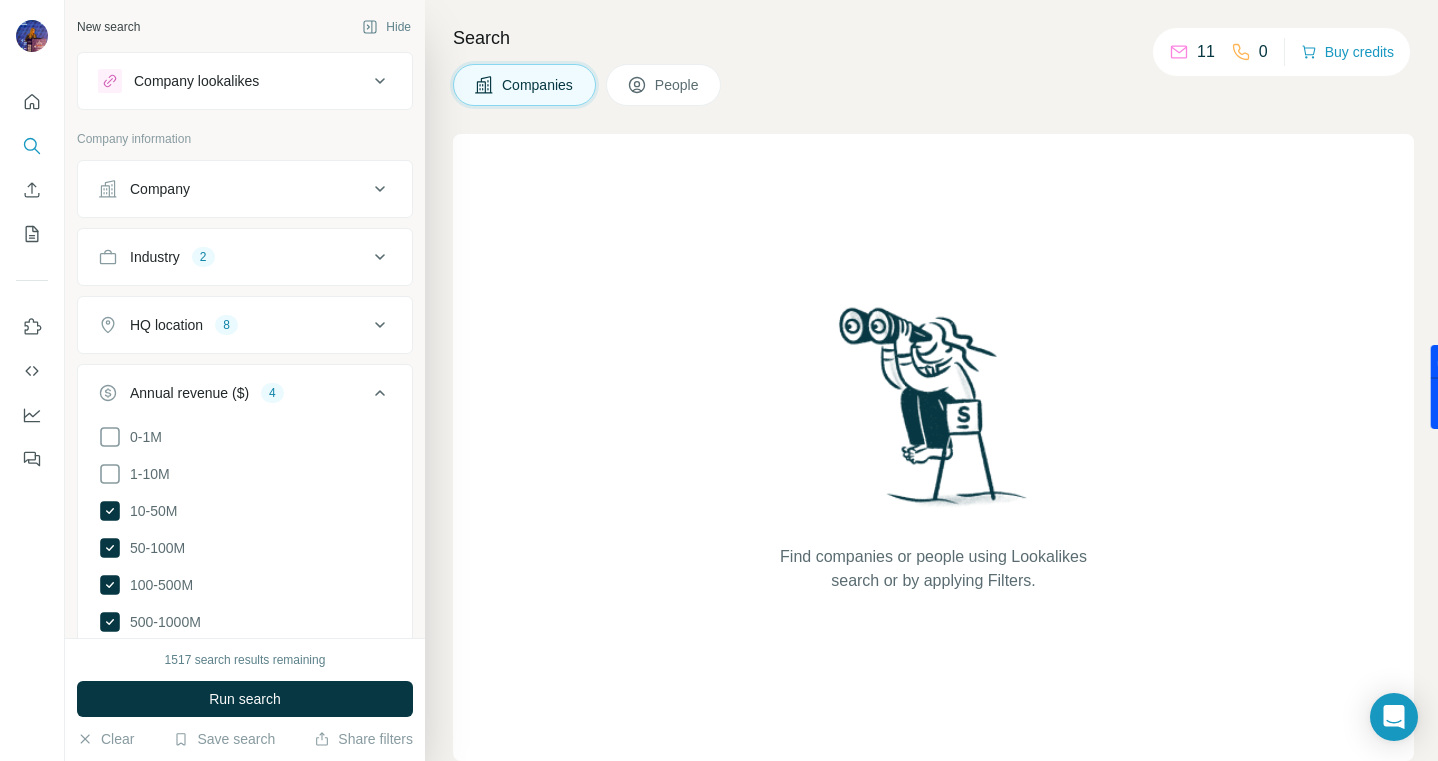 click on "[NUMBER] search results remaining Run search Clear Save search Share filters" at bounding box center [245, 699] 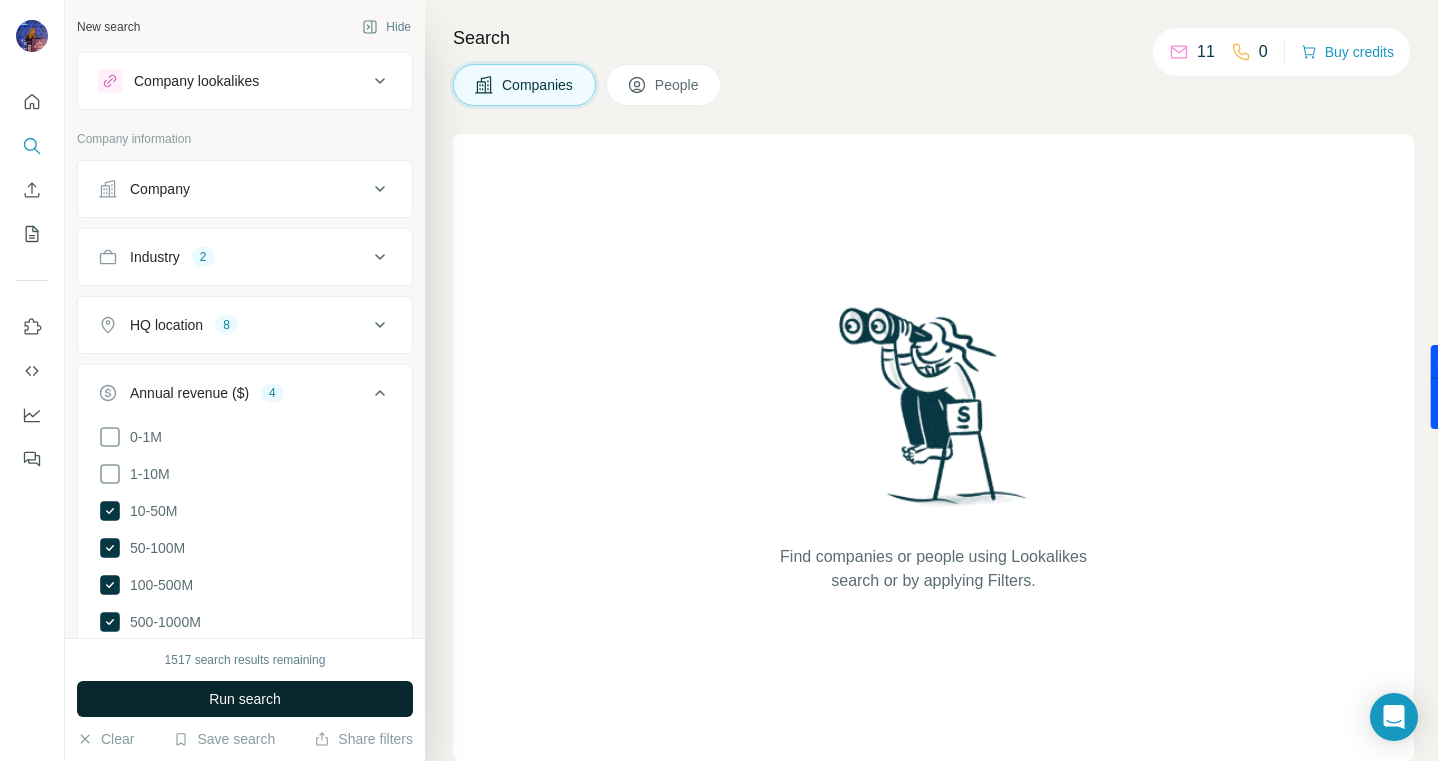 click on "Run search" at bounding box center (245, 699) 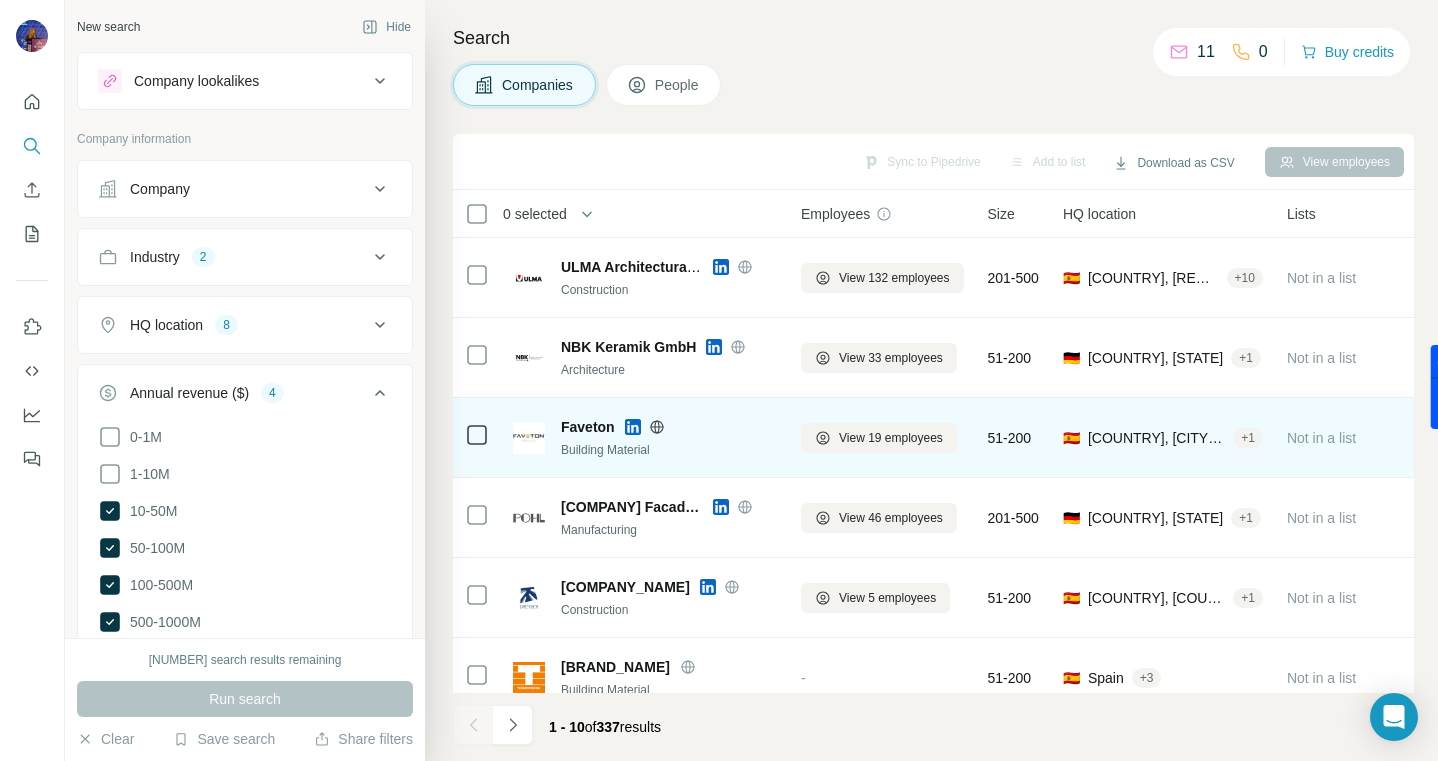 scroll, scrollTop: 345, scrollLeft: 0, axis: vertical 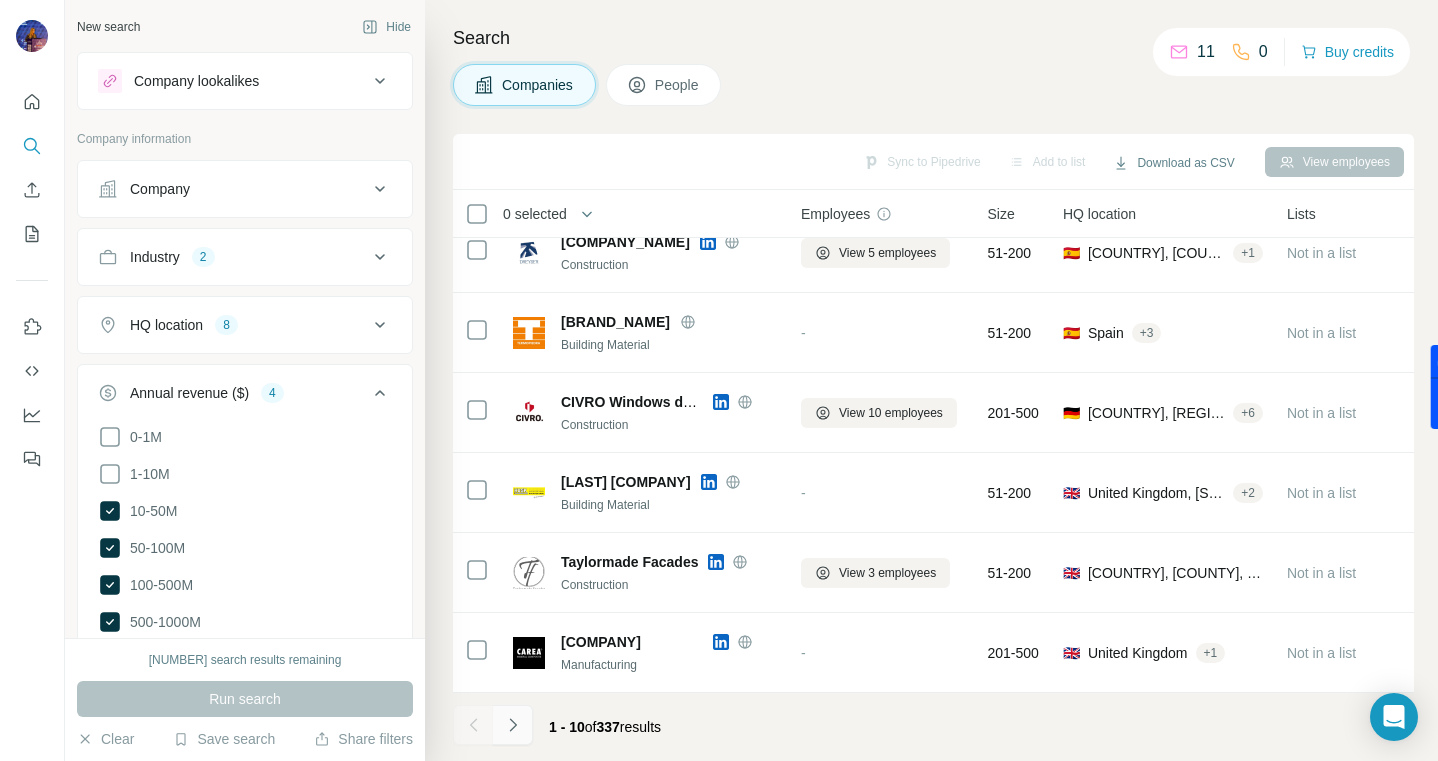 click 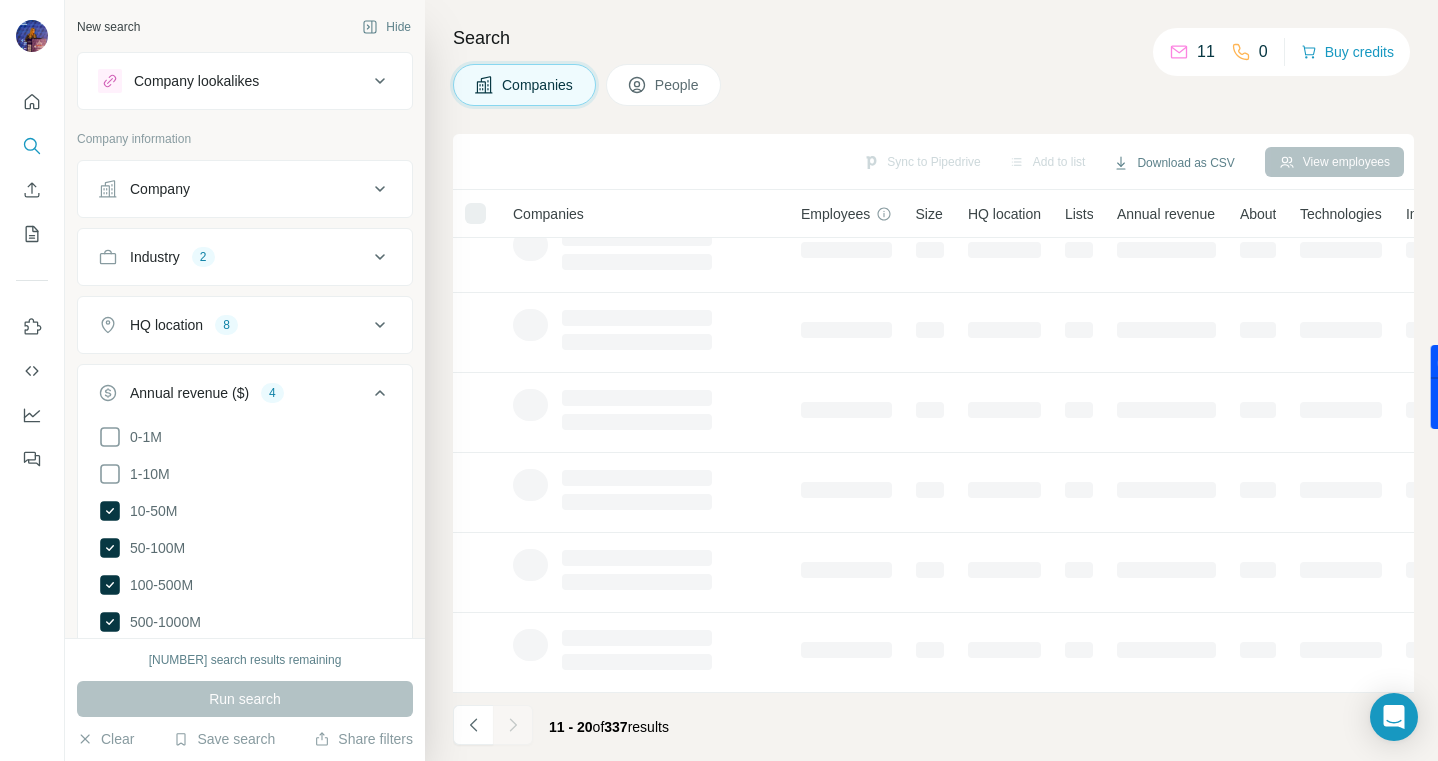 click at bounding box center (513, 725) 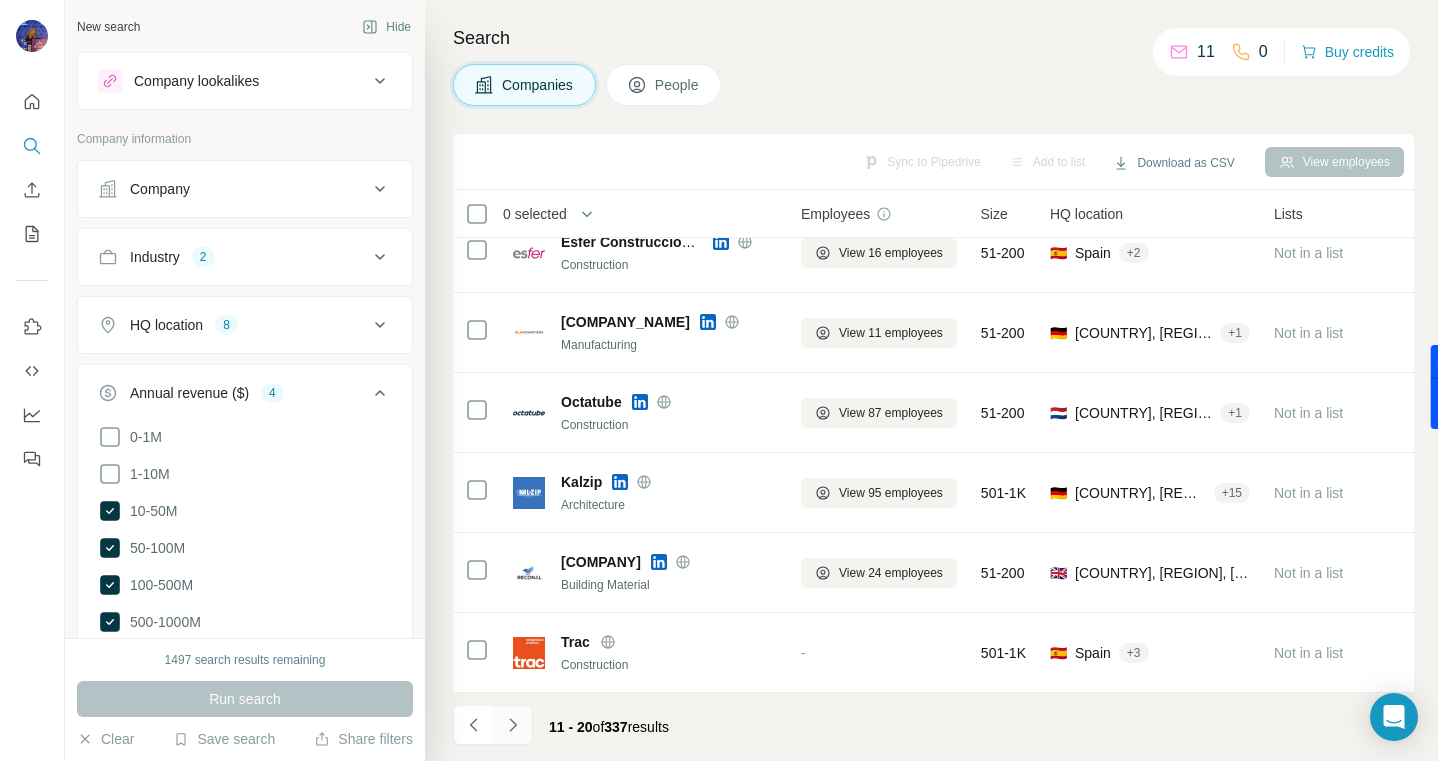 click 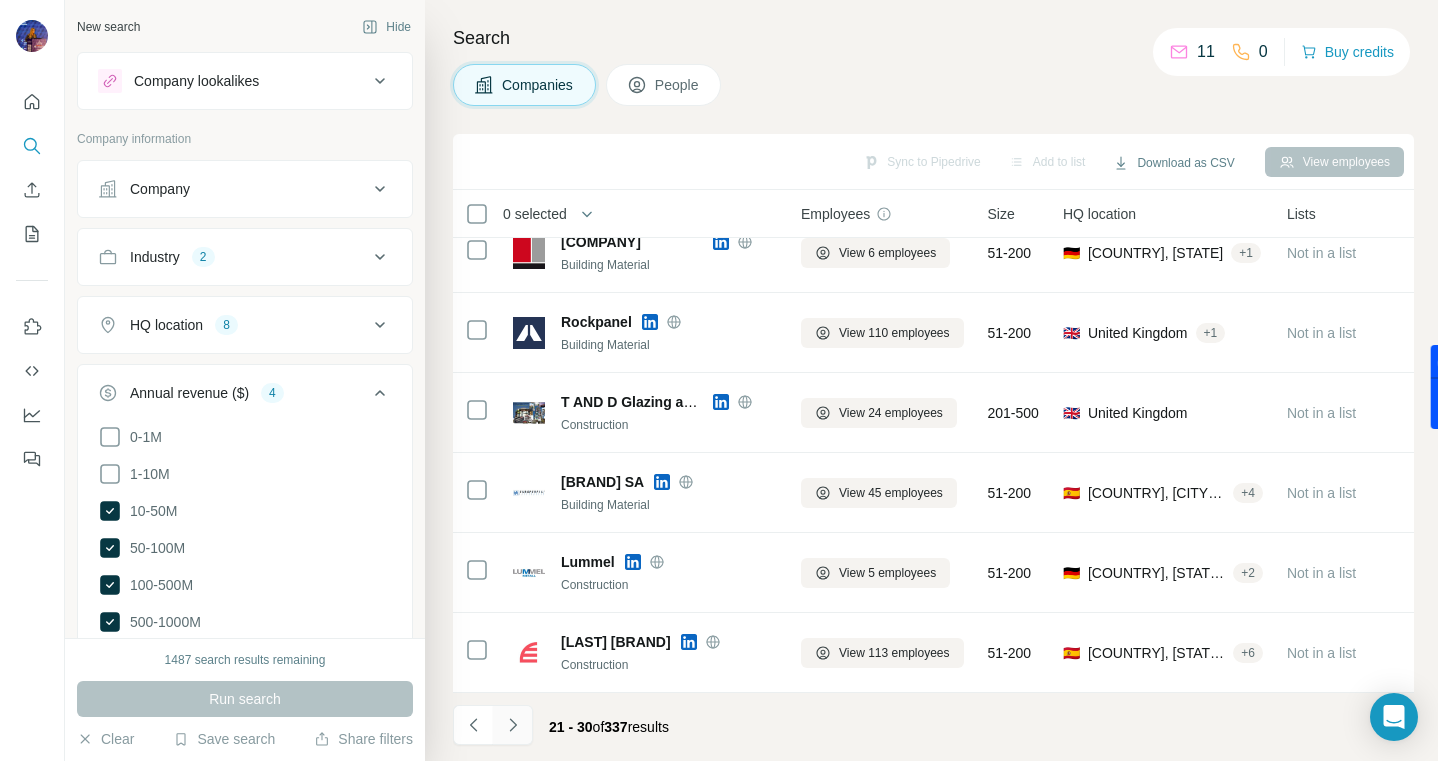 click 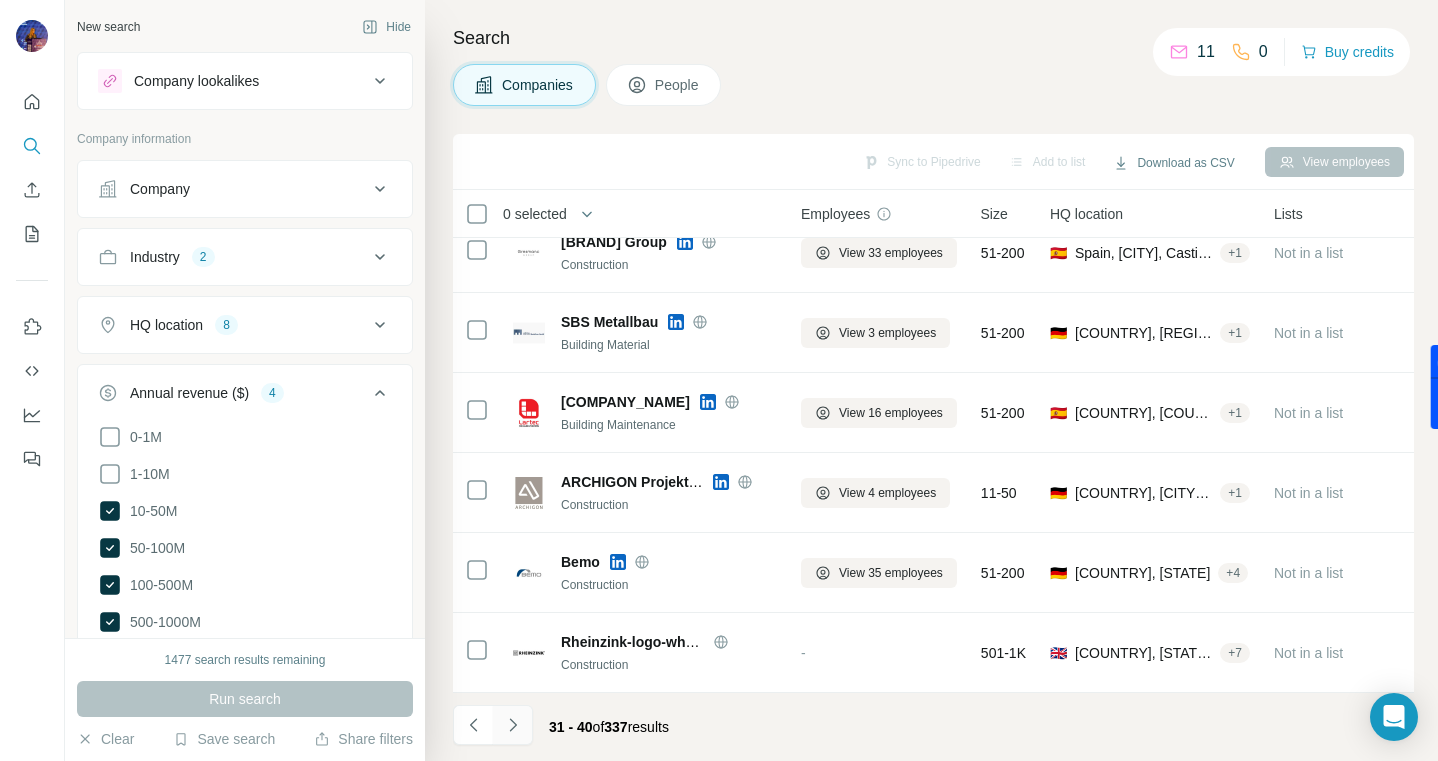 click 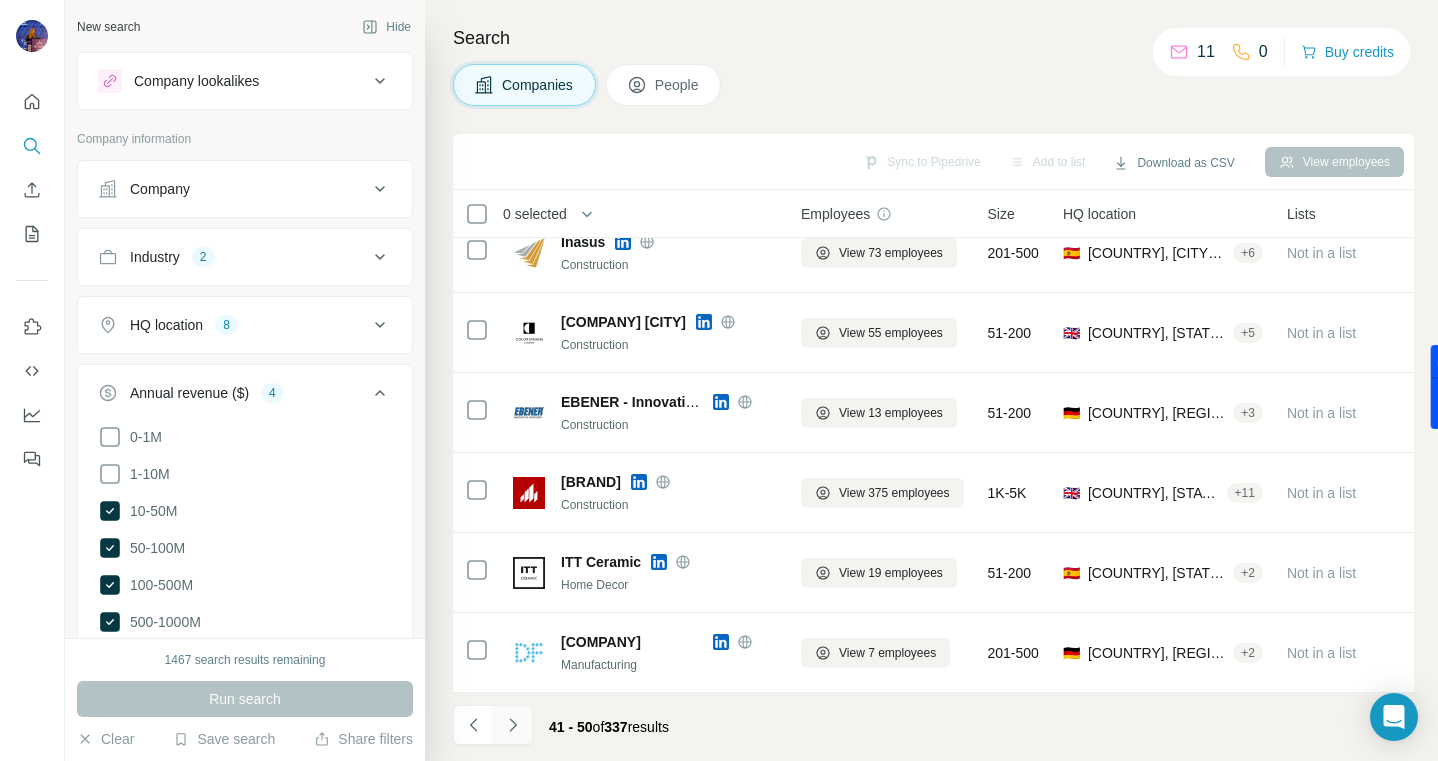 click 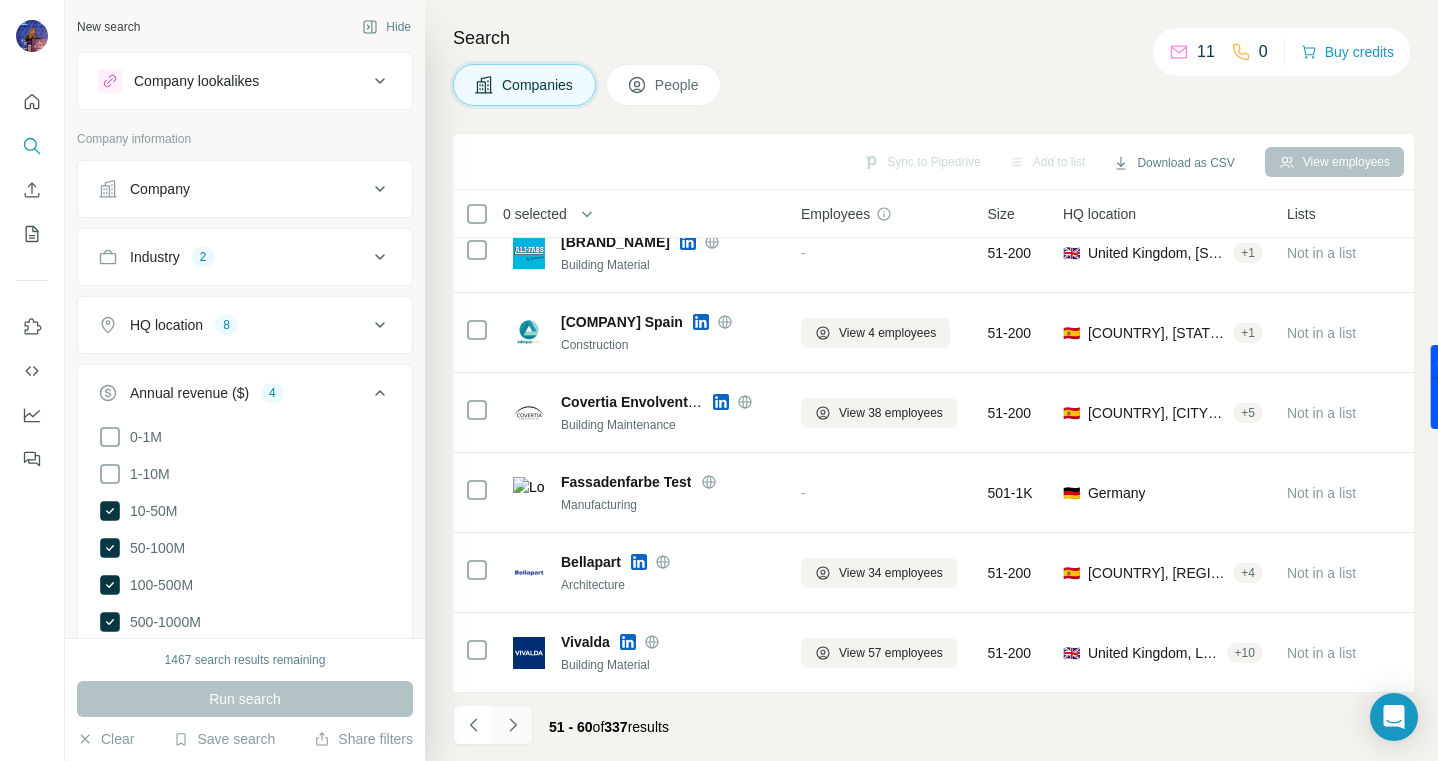 click 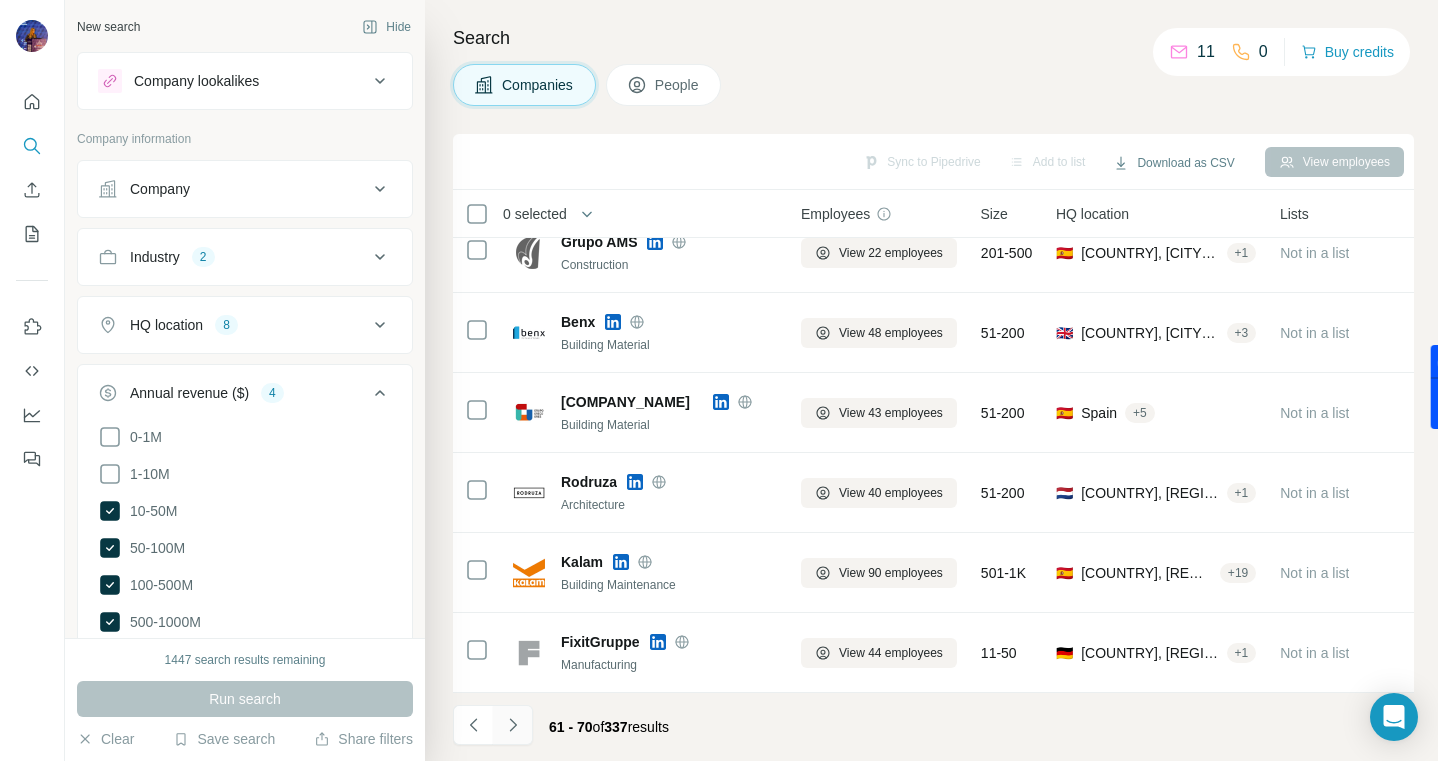 click 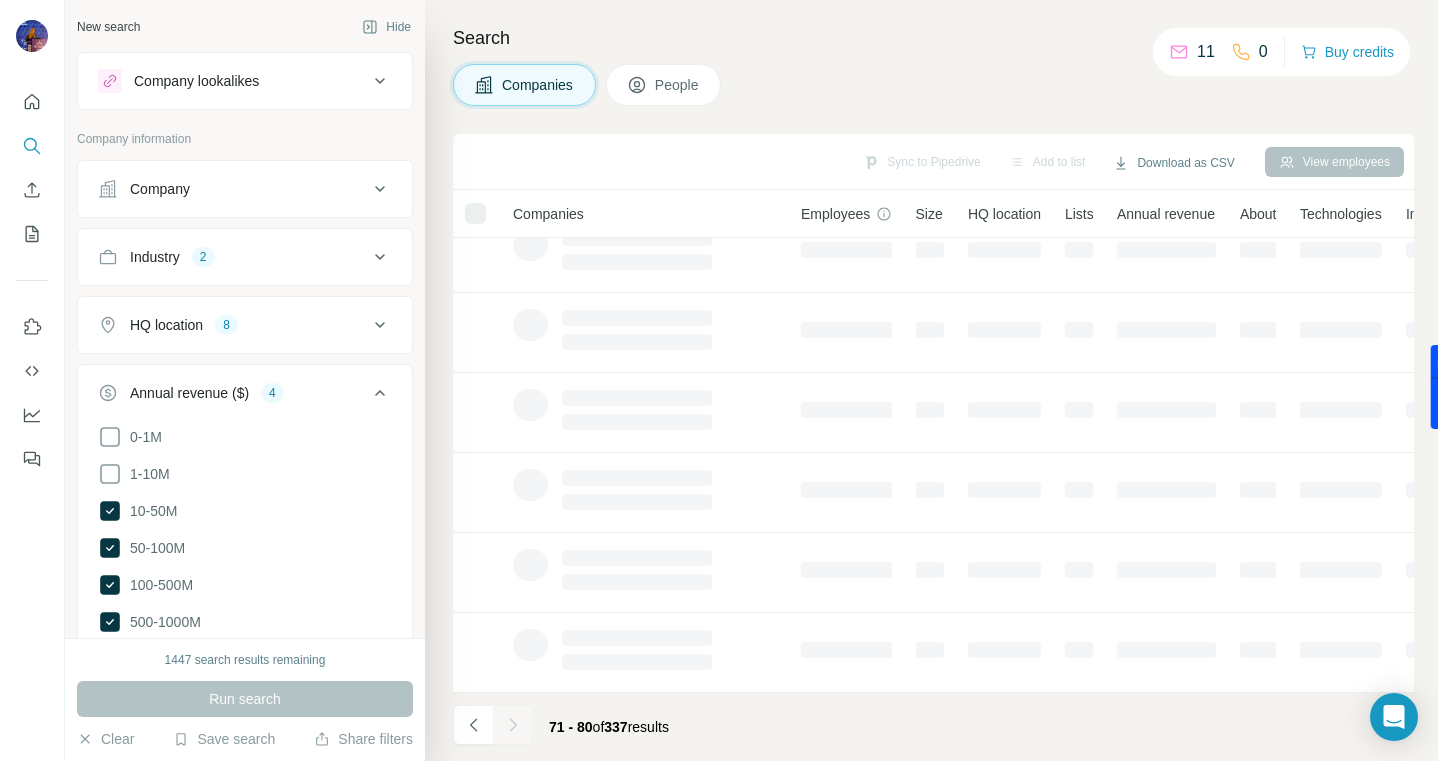 click at bounding box center (513, 725) 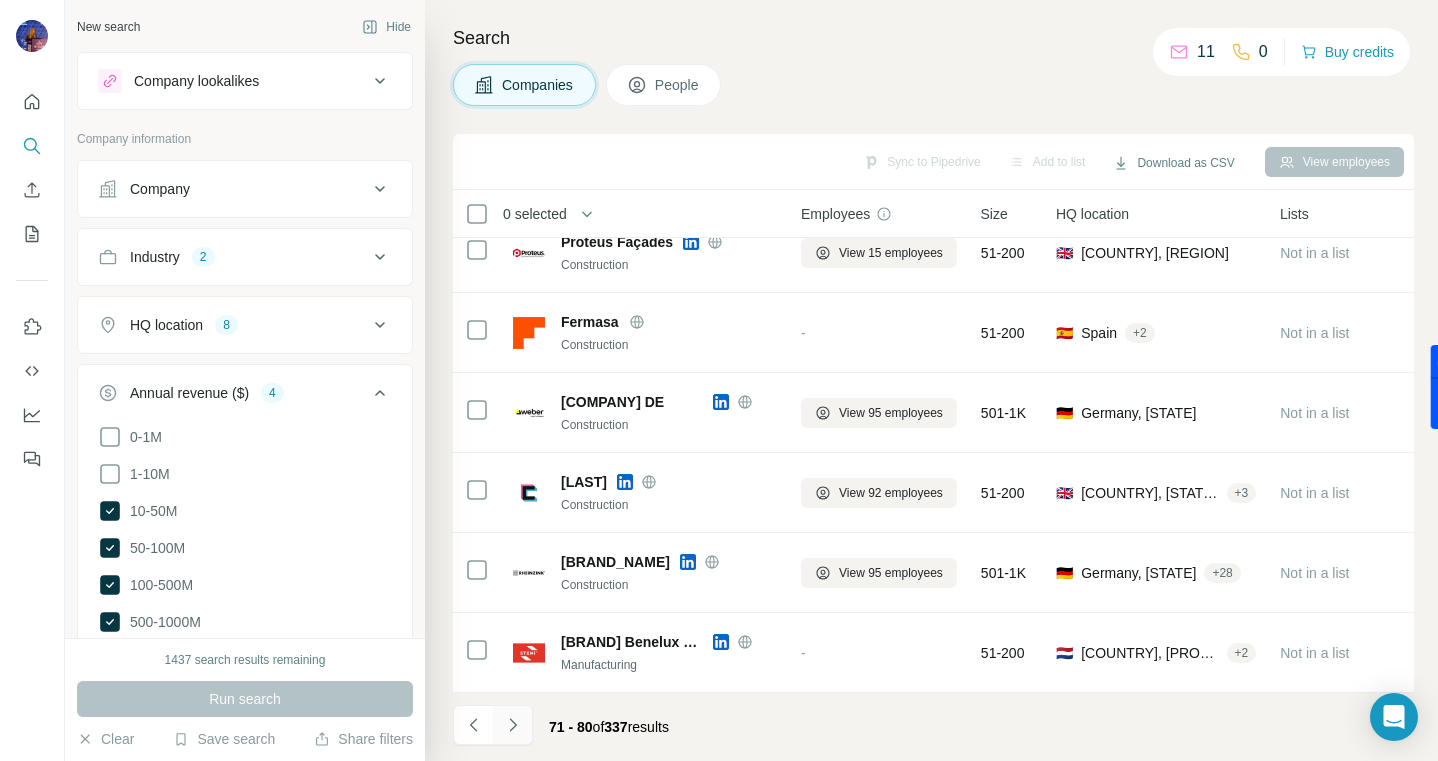 click 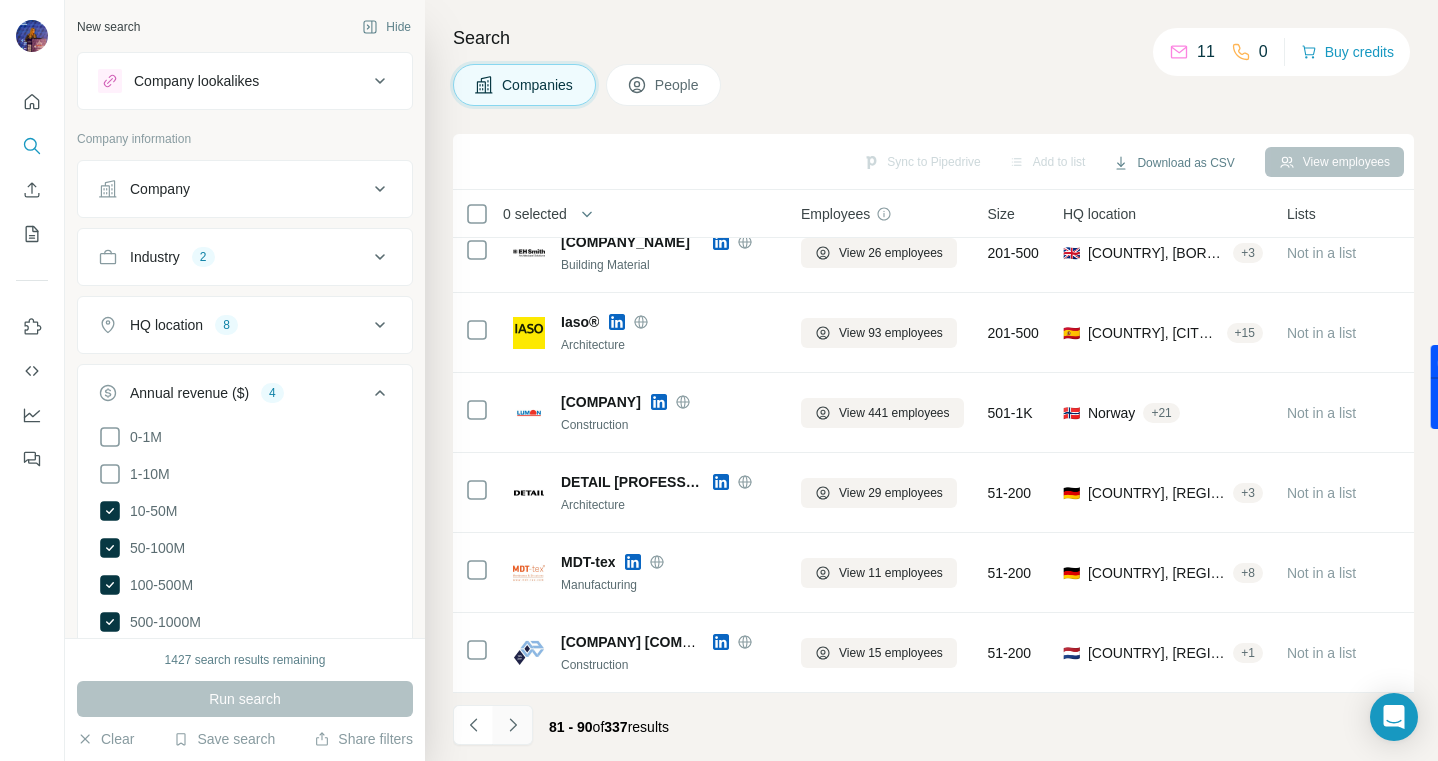 click 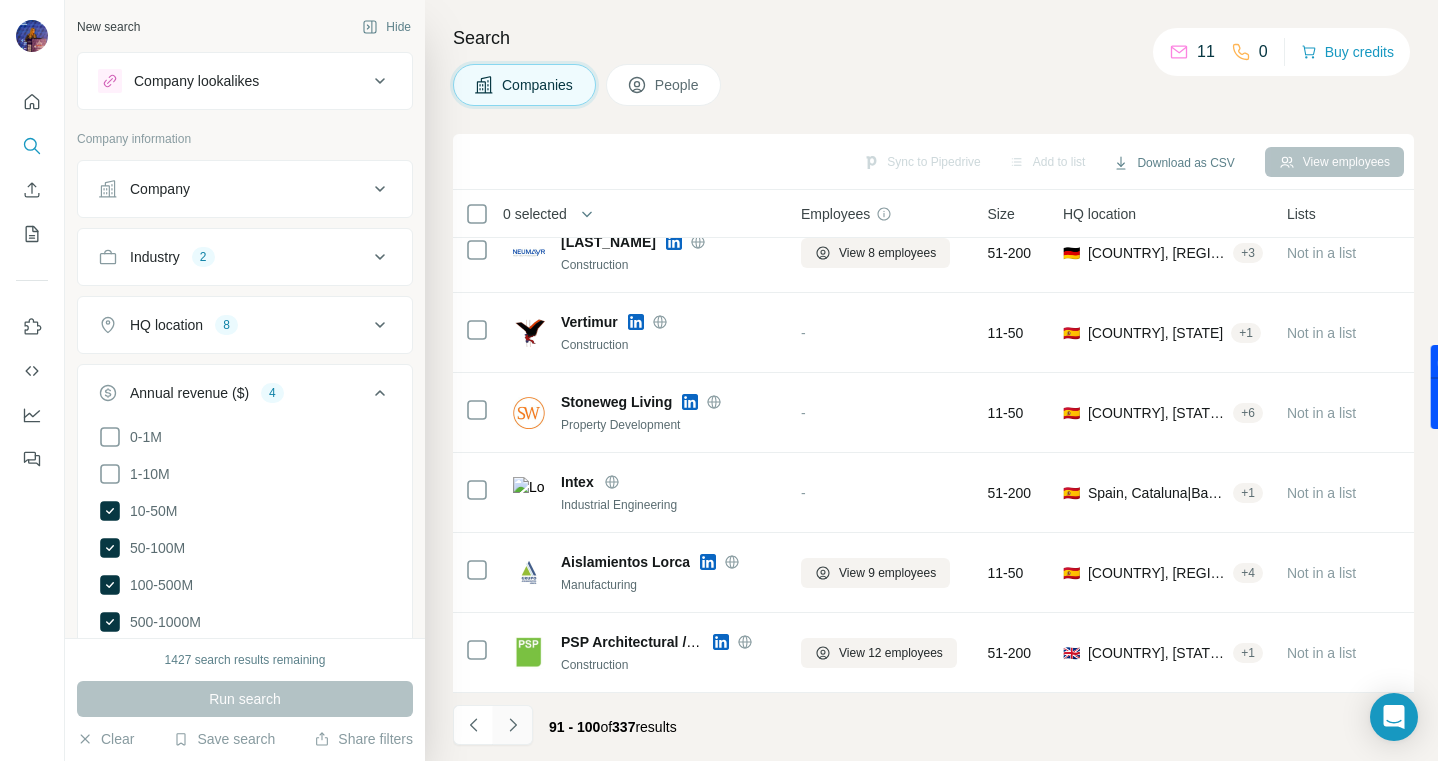 click at bounding box center [513, 725] 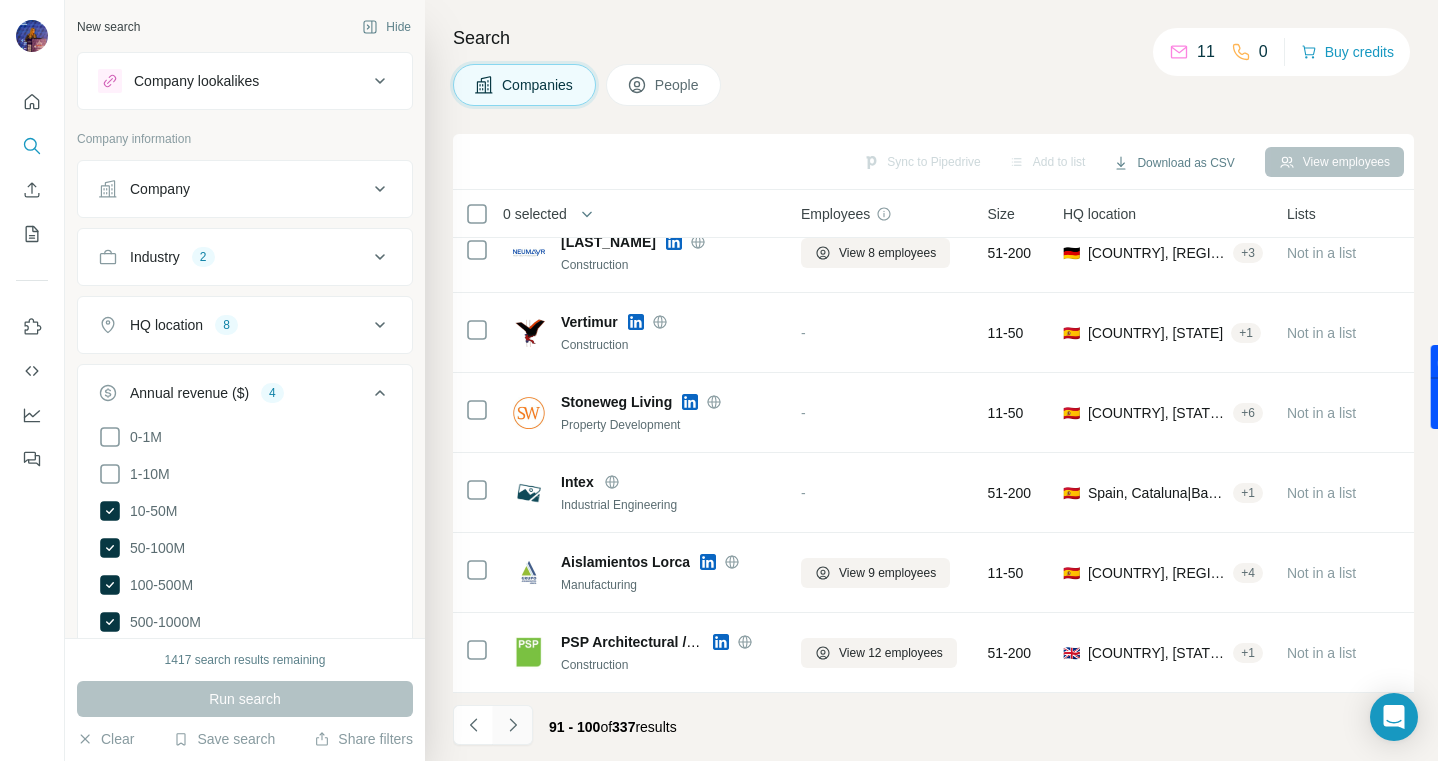 click 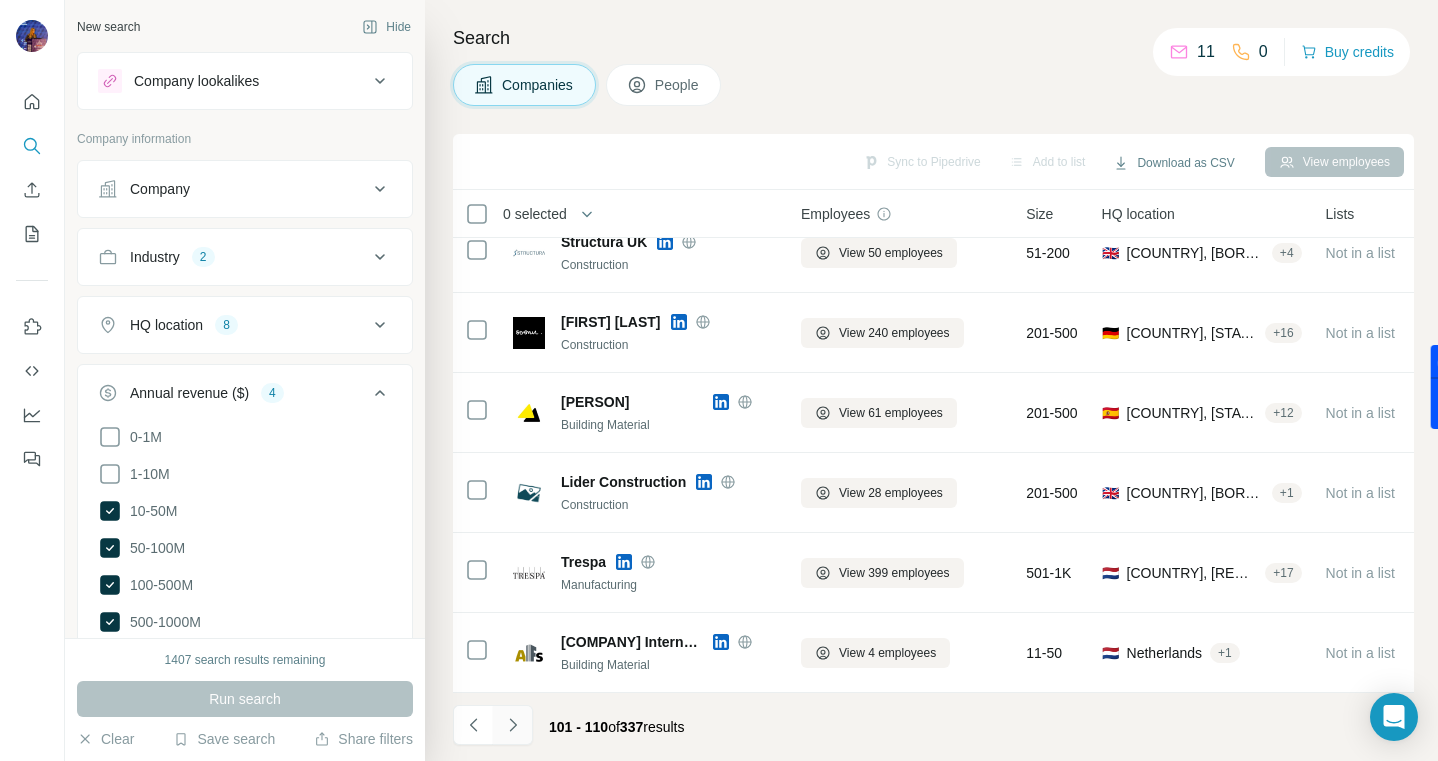 click 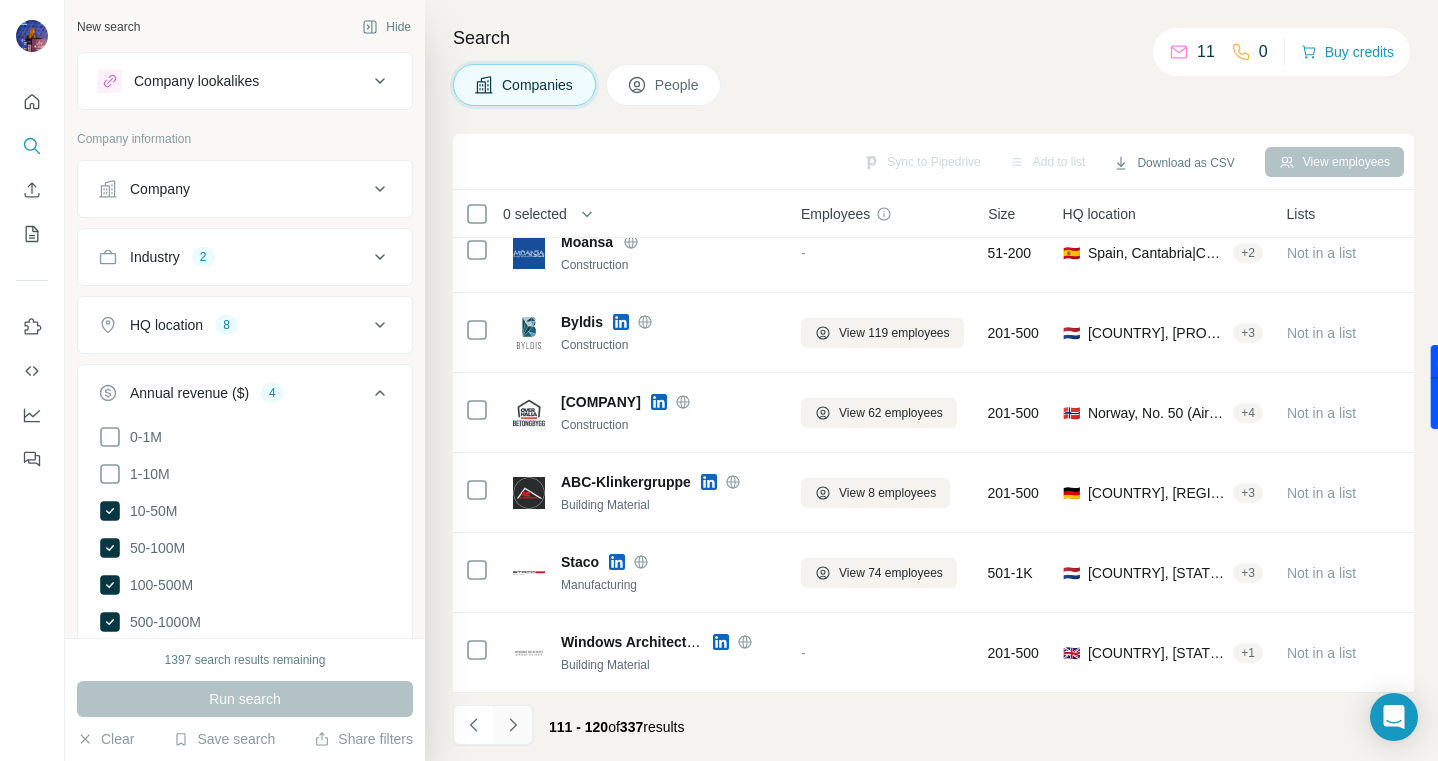 click 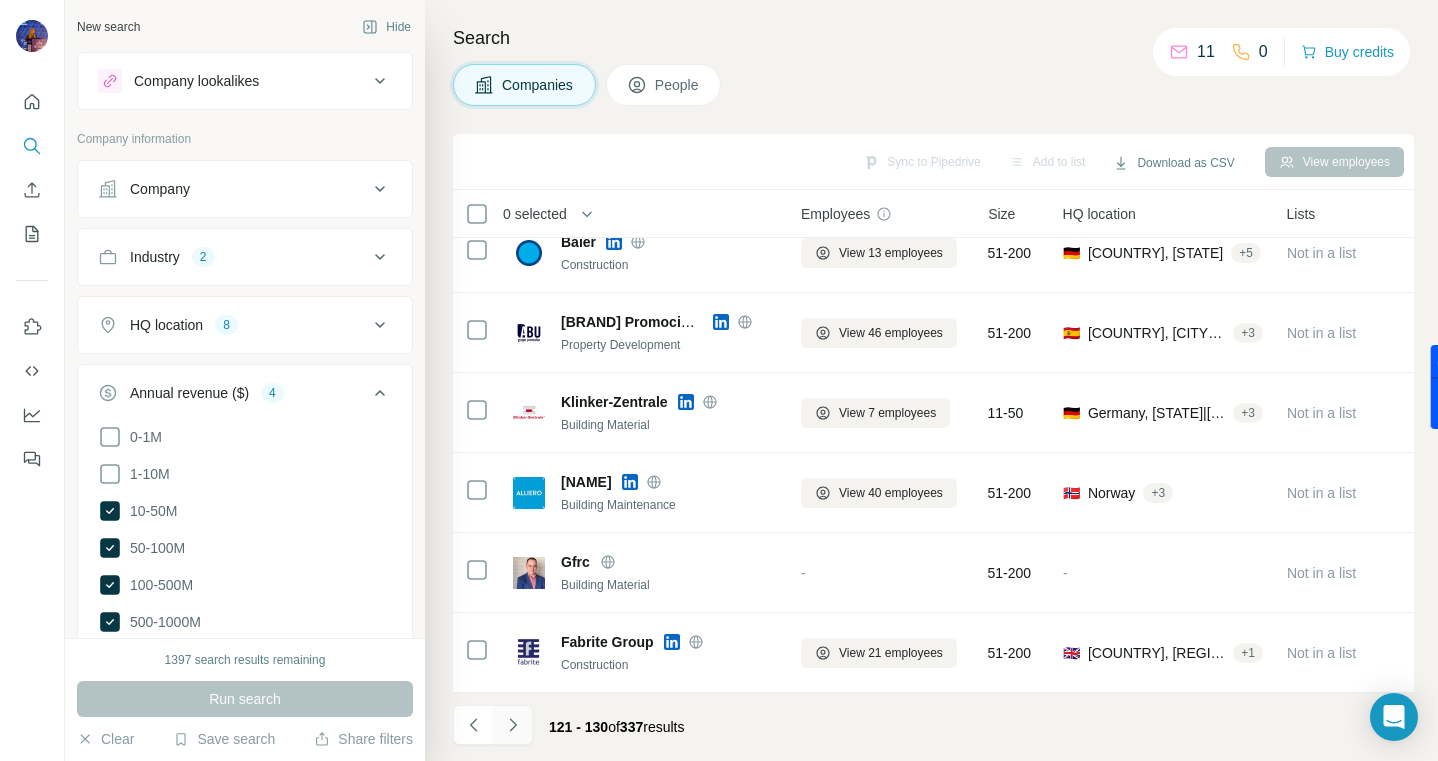 click 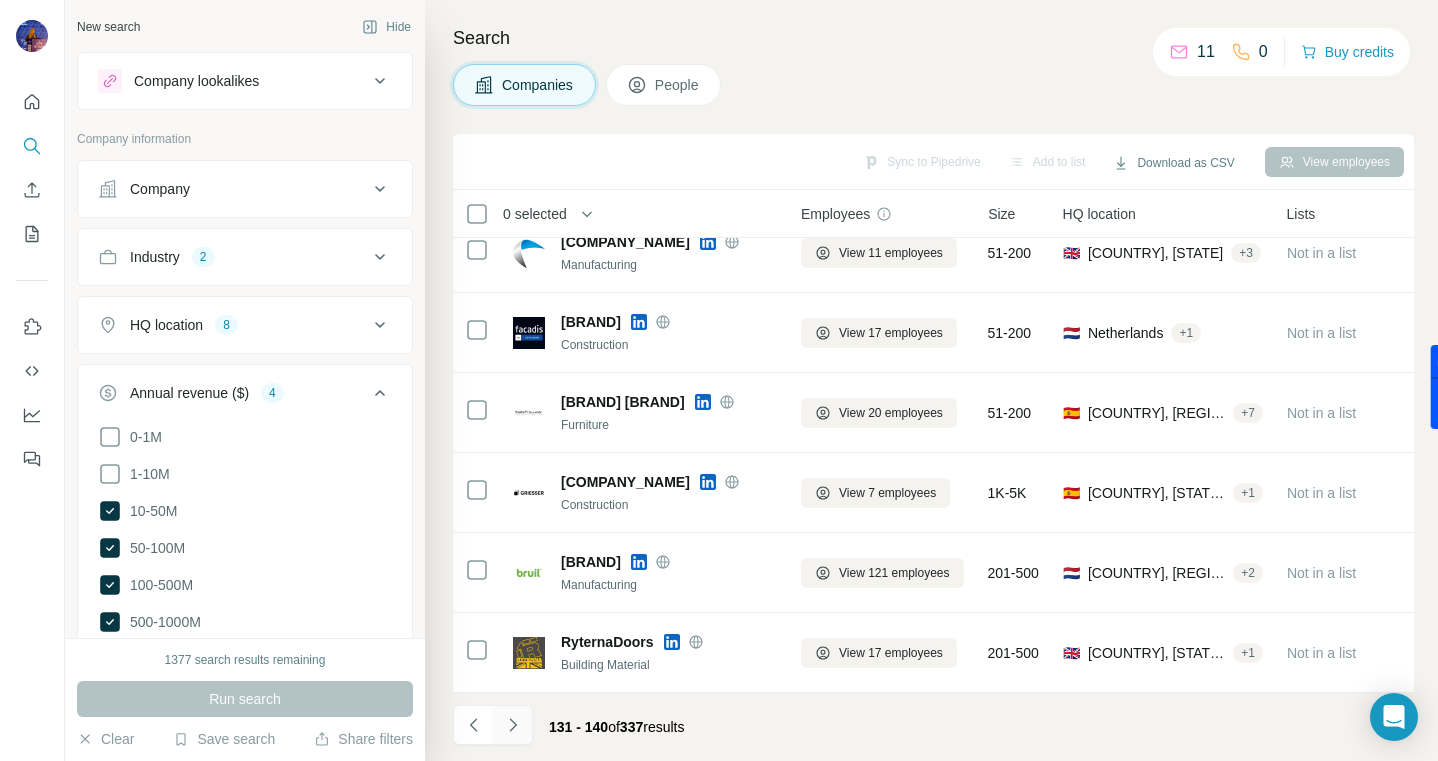 click 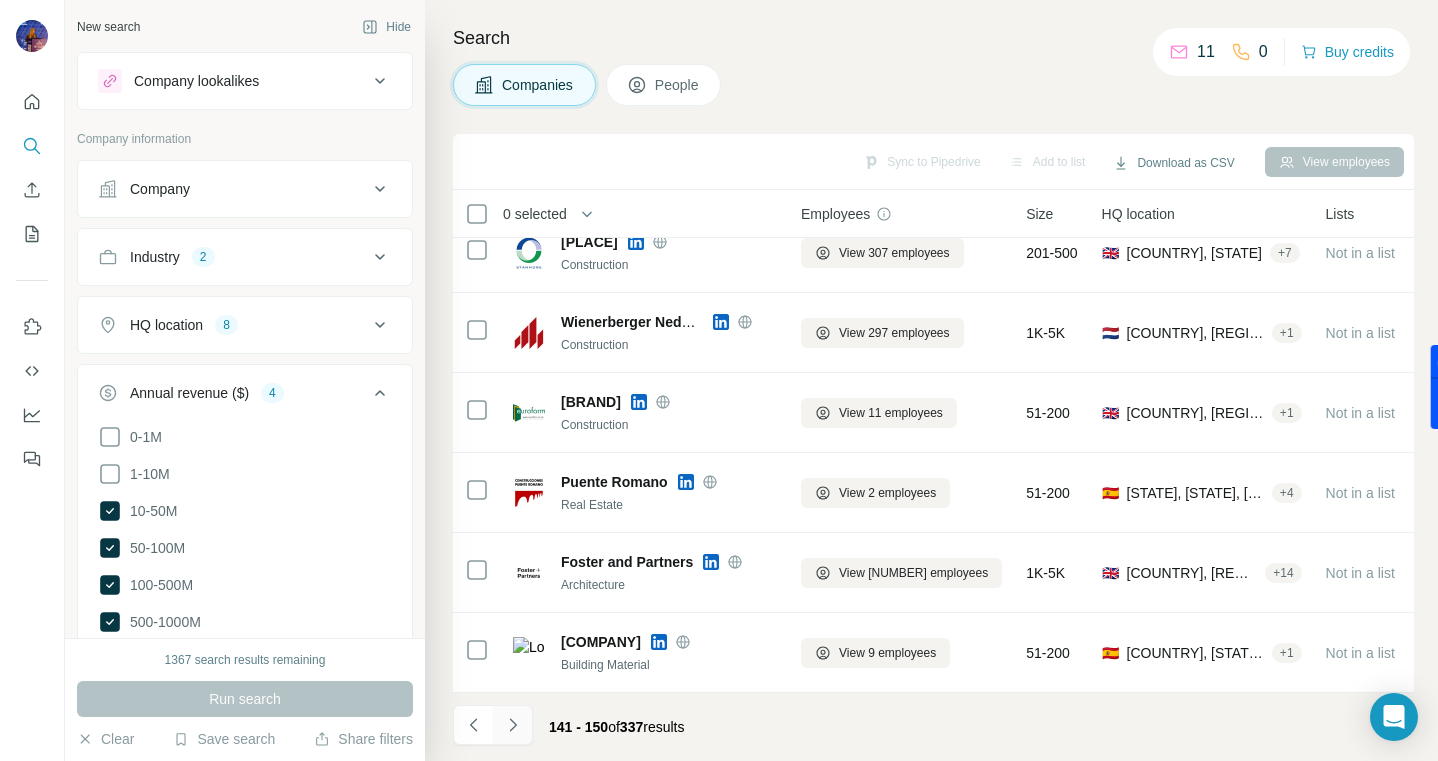 click 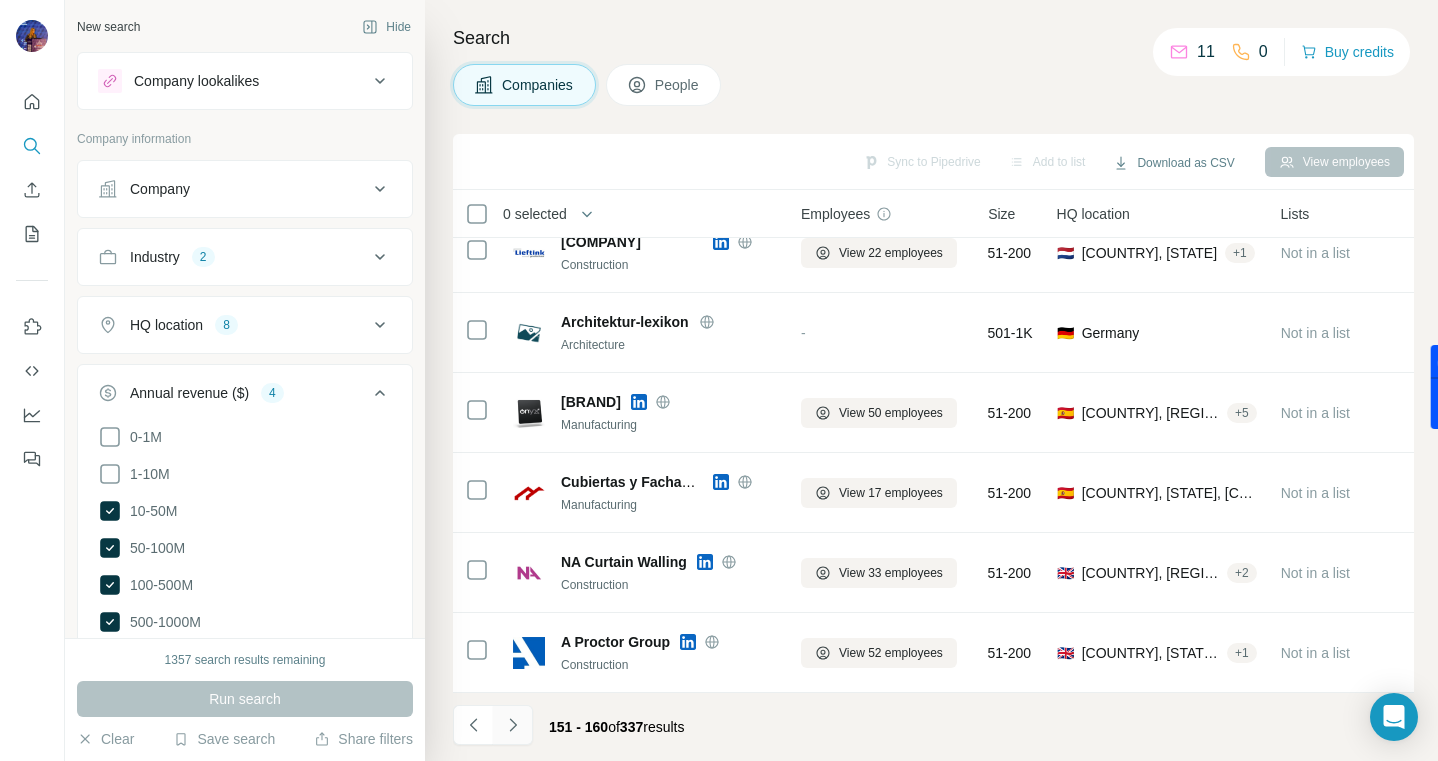 click 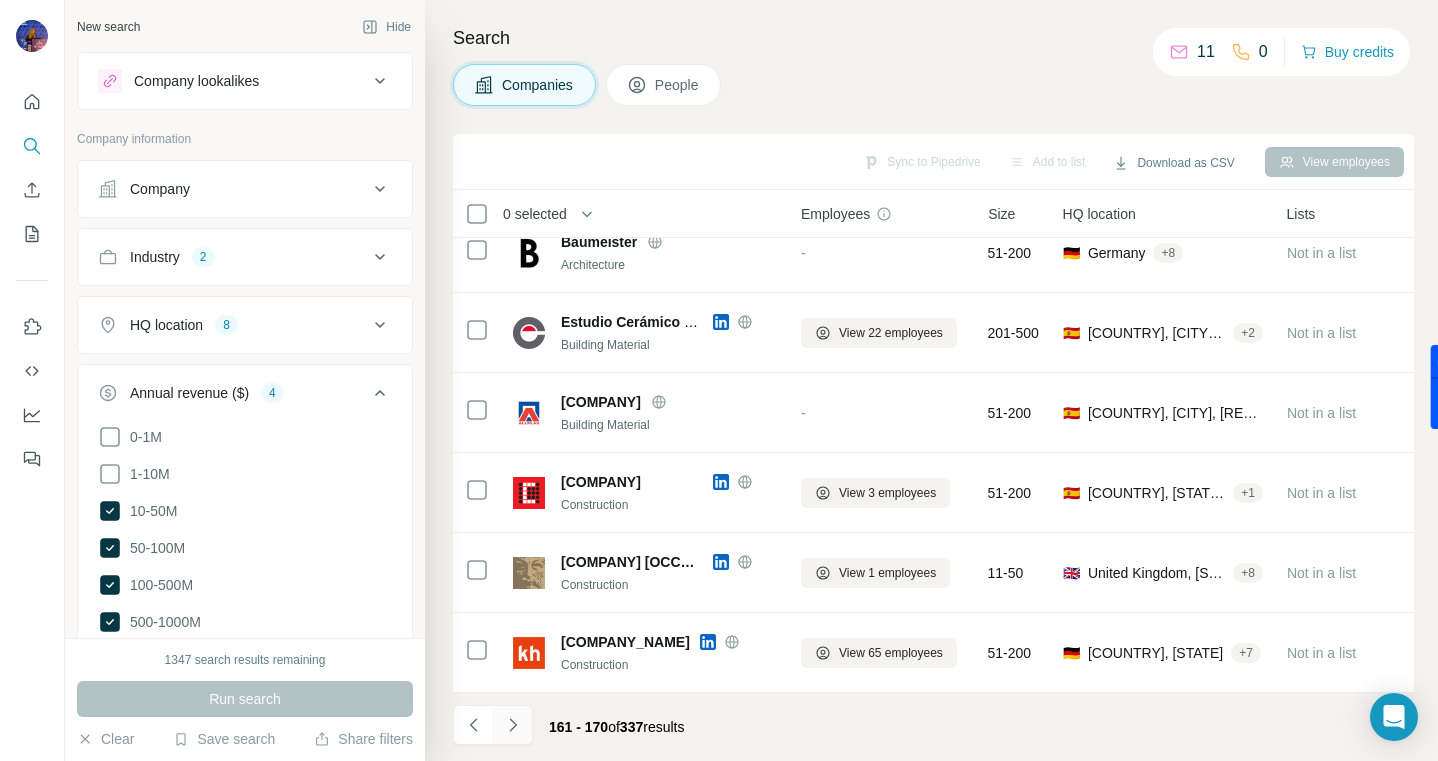 click 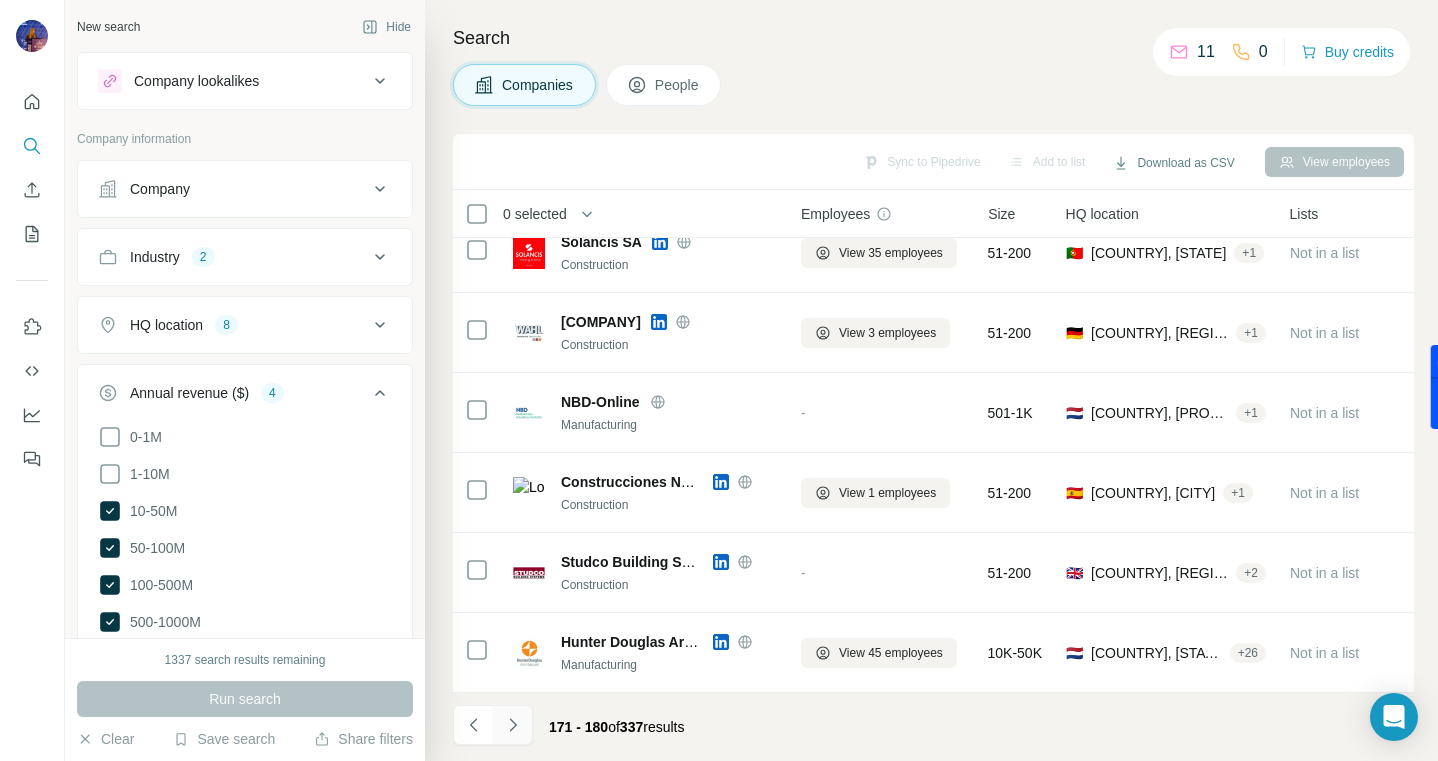 click 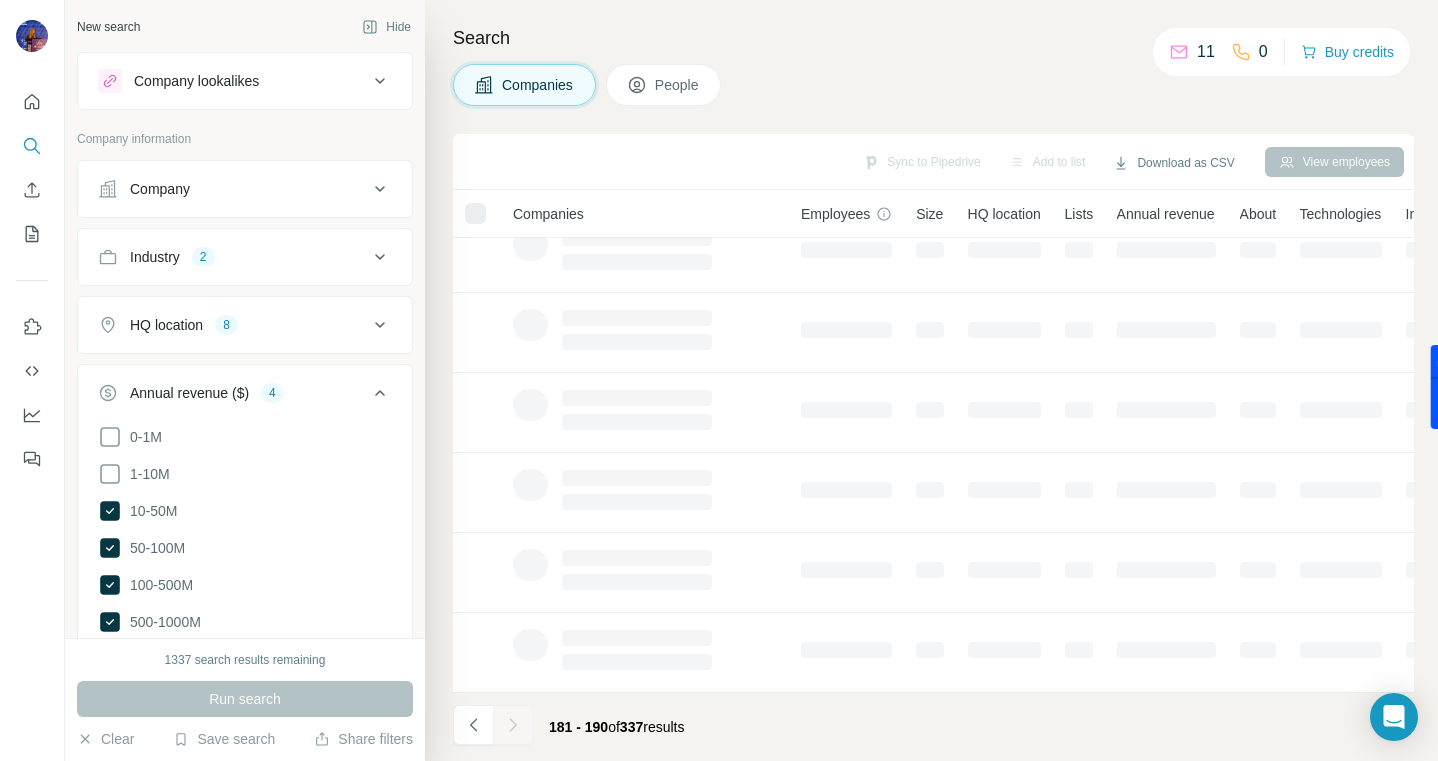 click 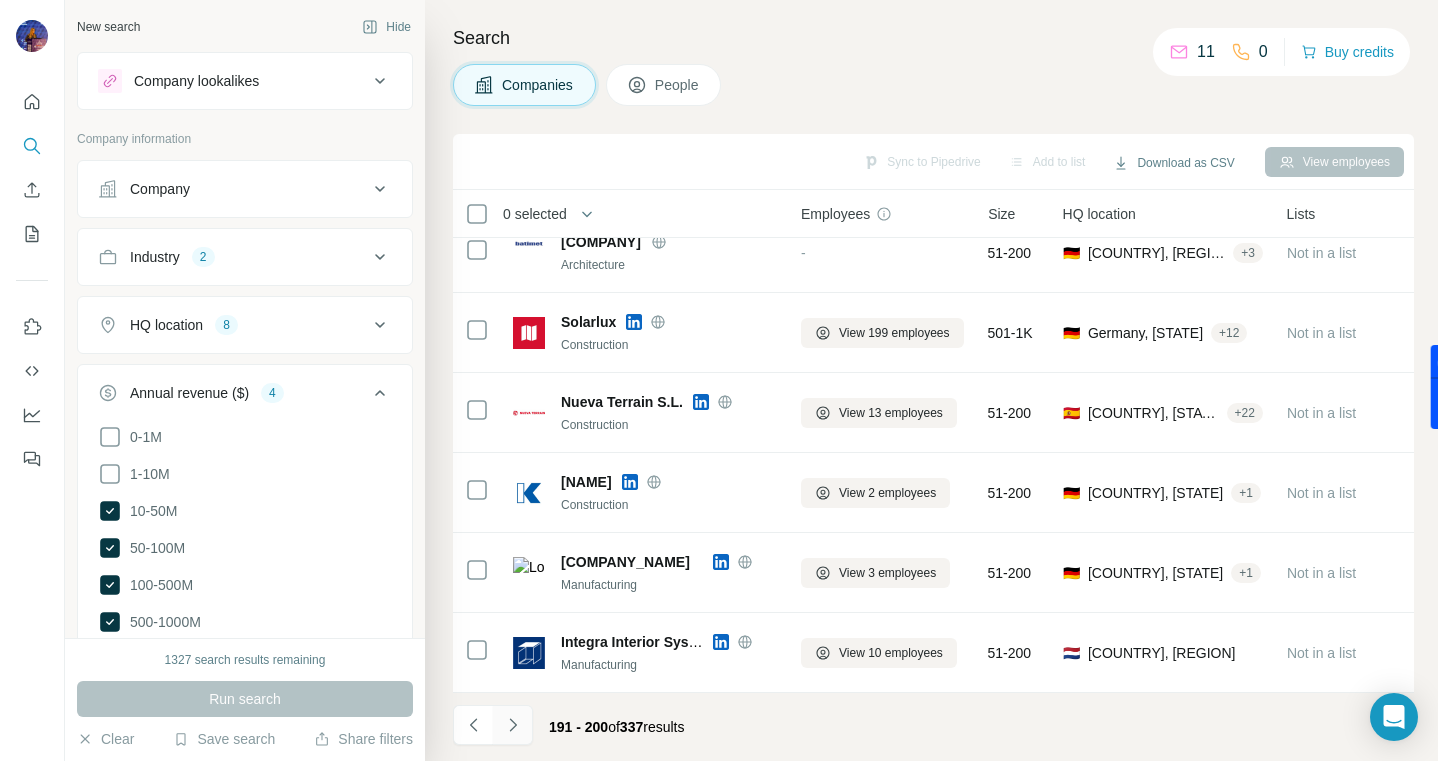 click 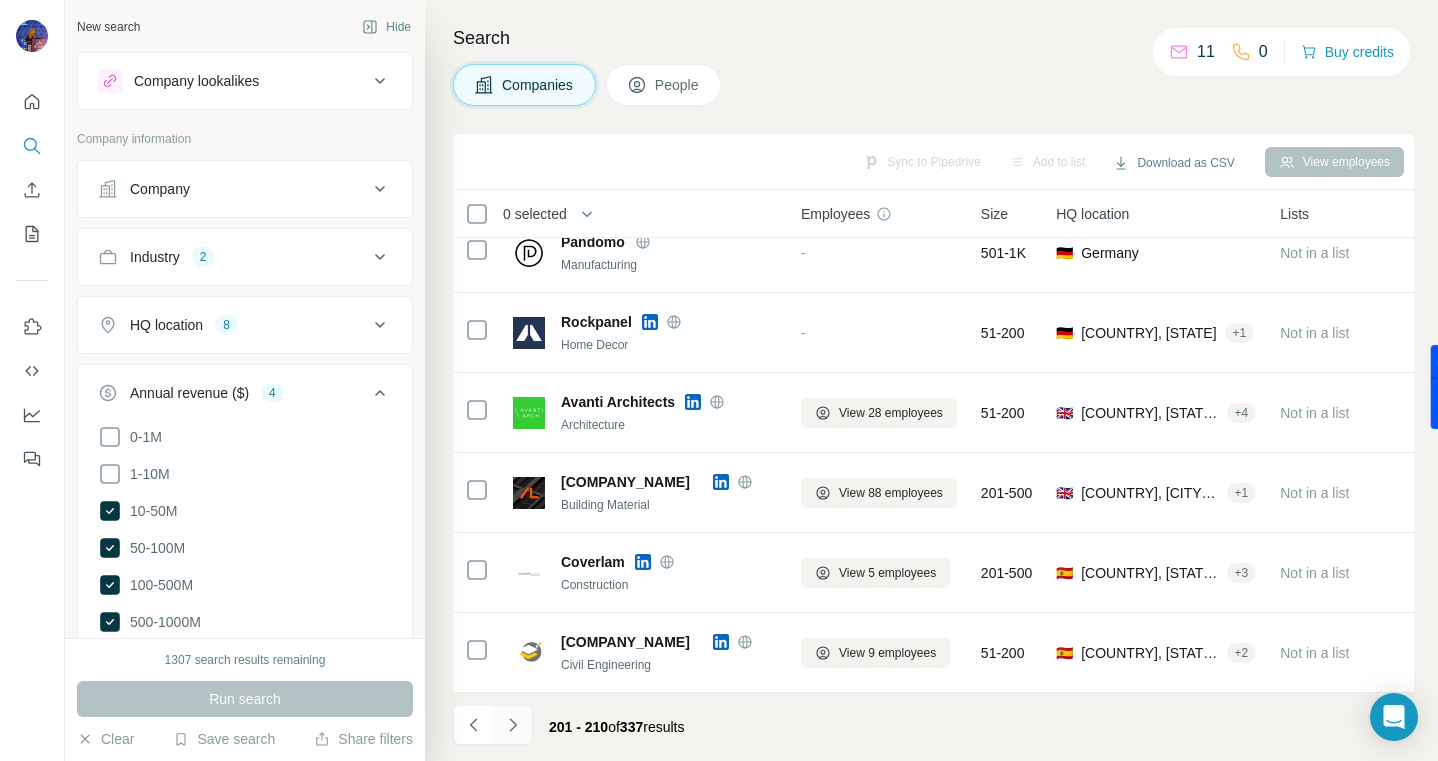 click 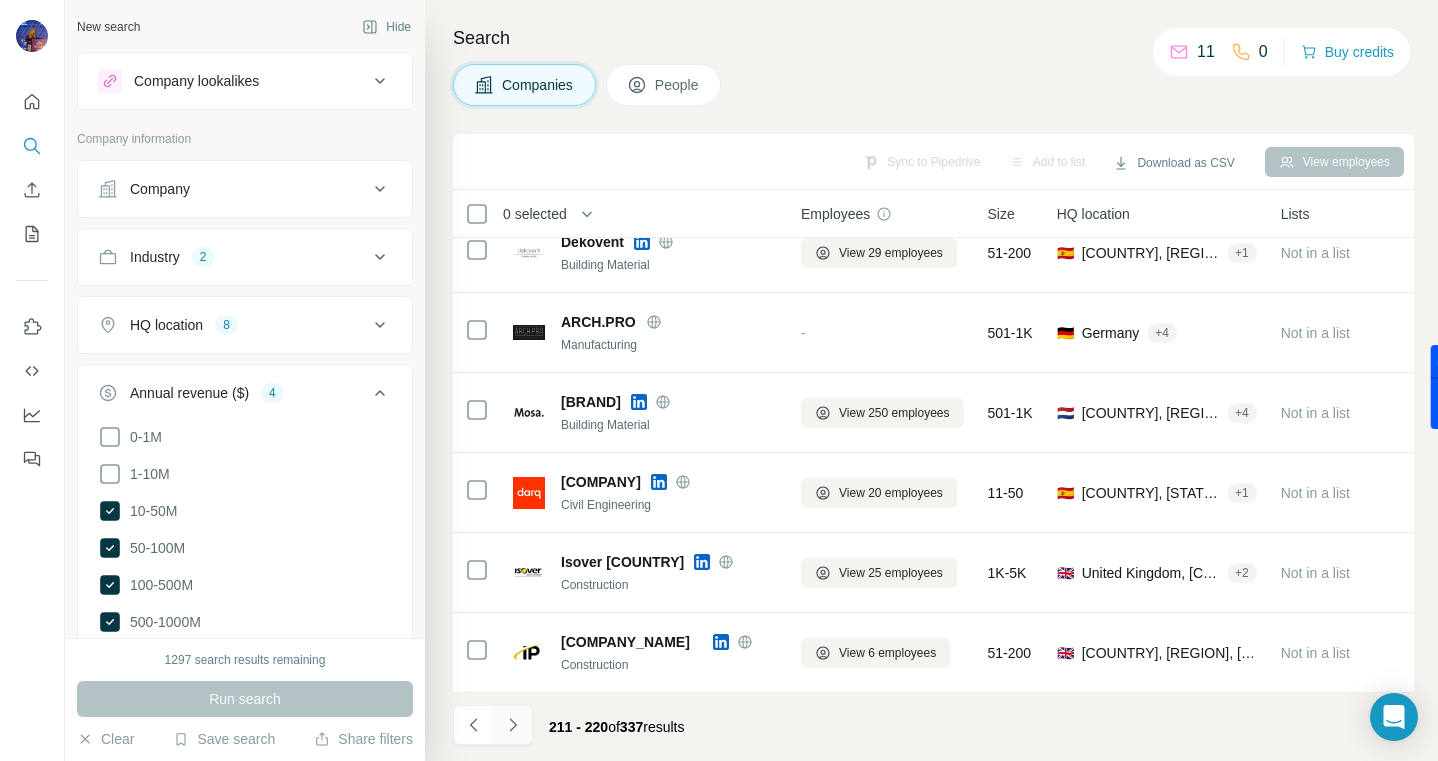click 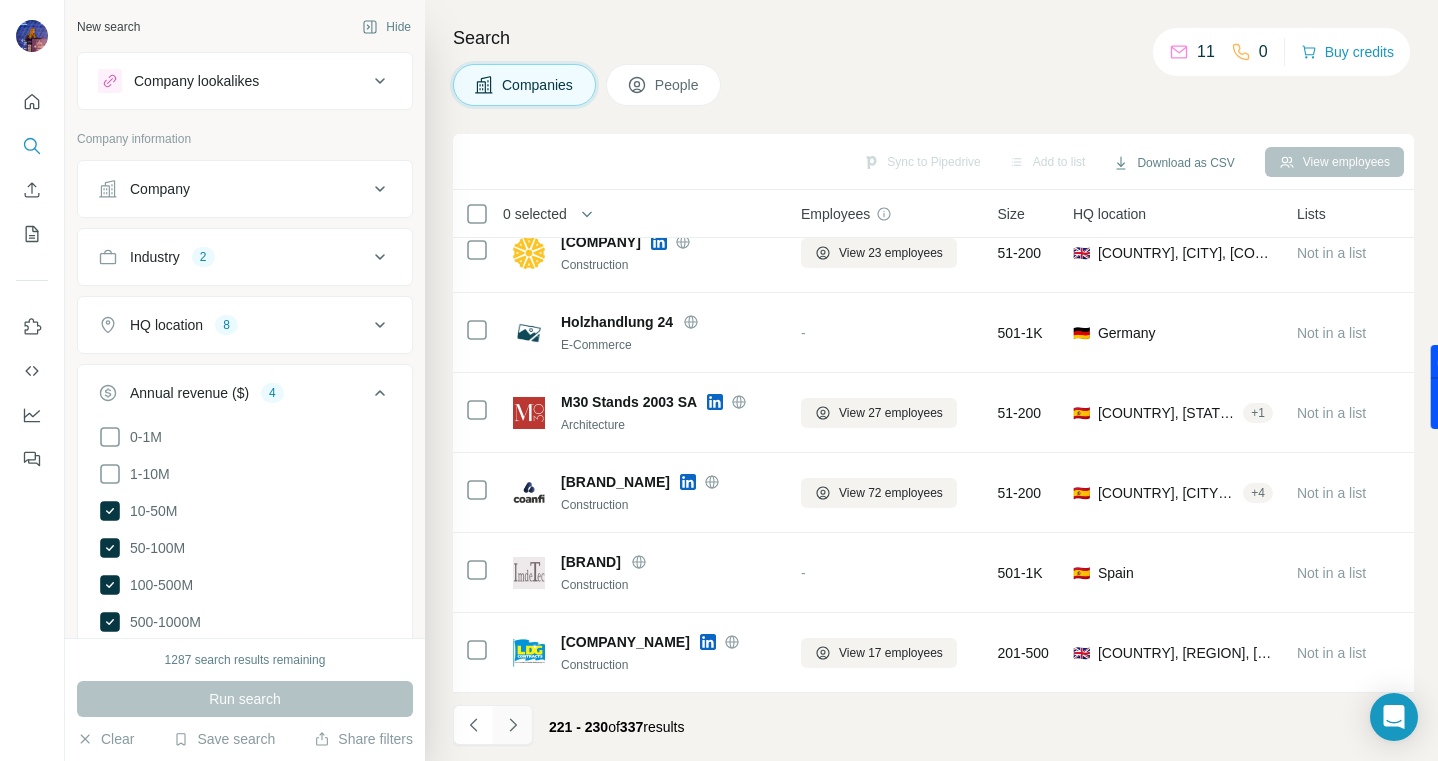 click 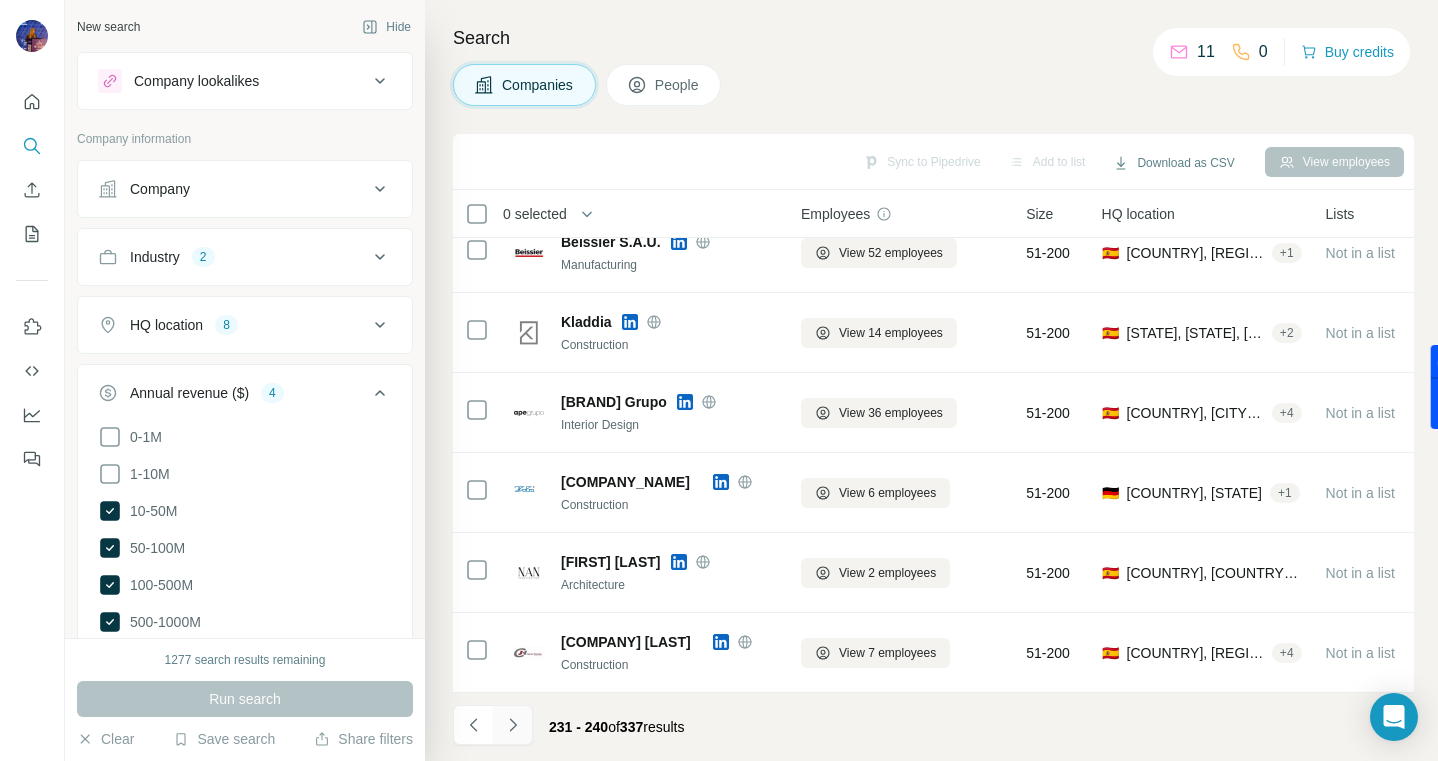 click 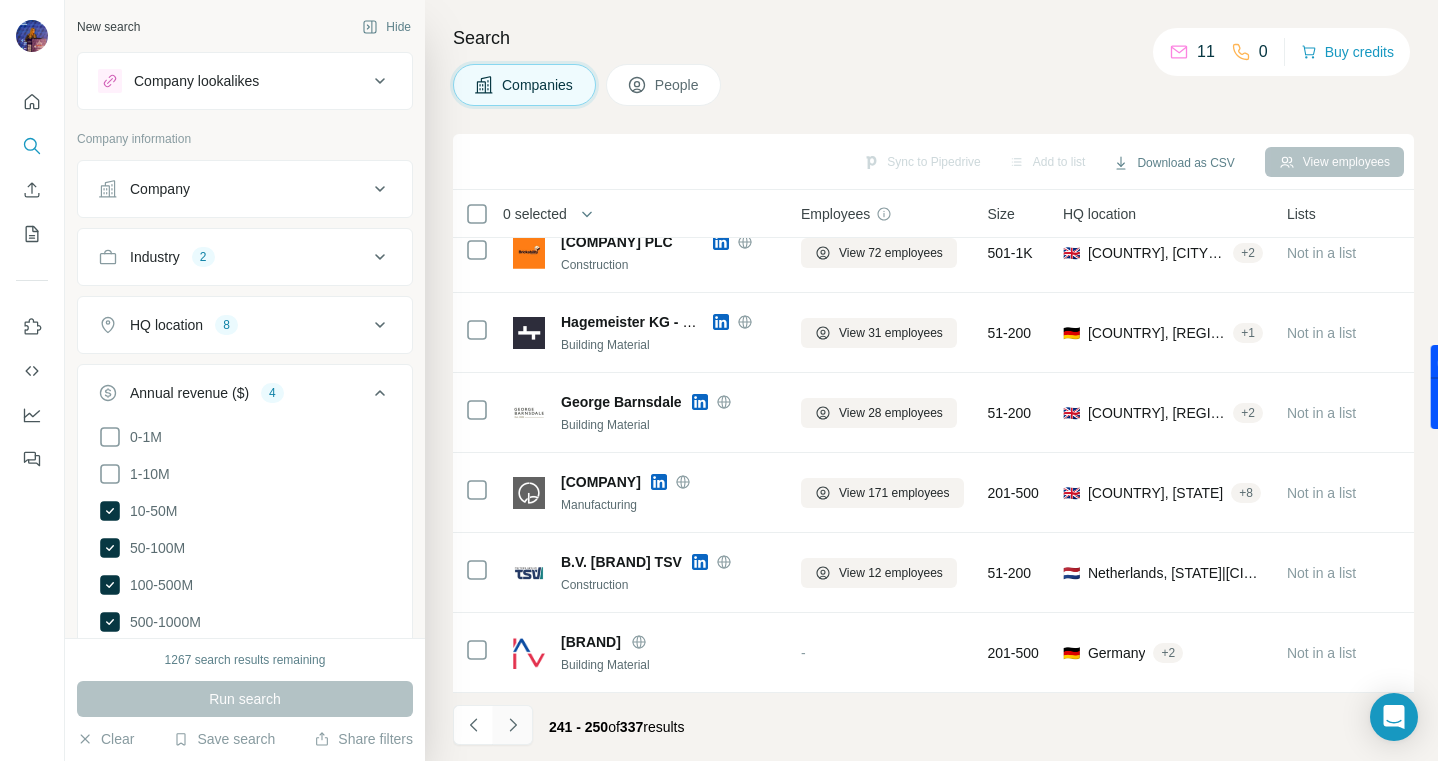 click 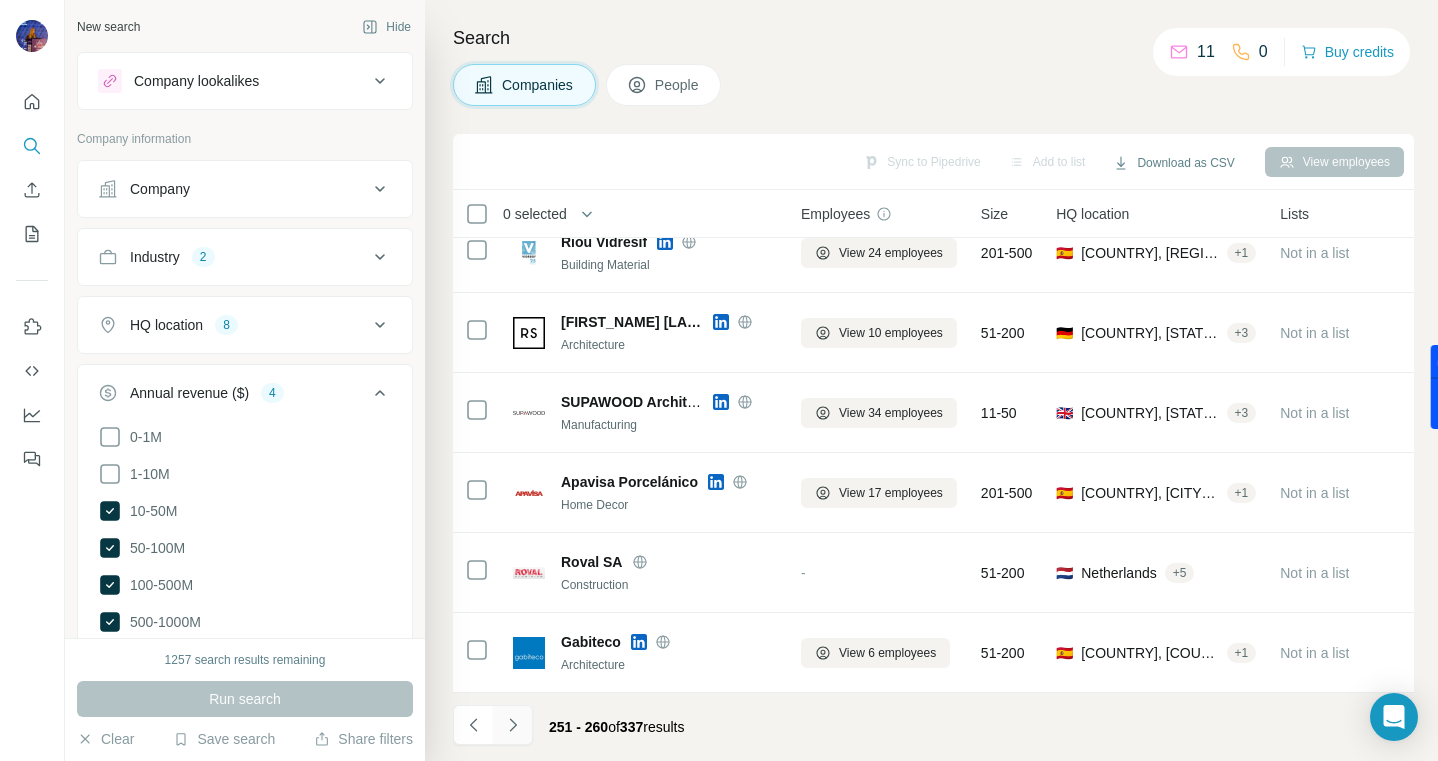 click 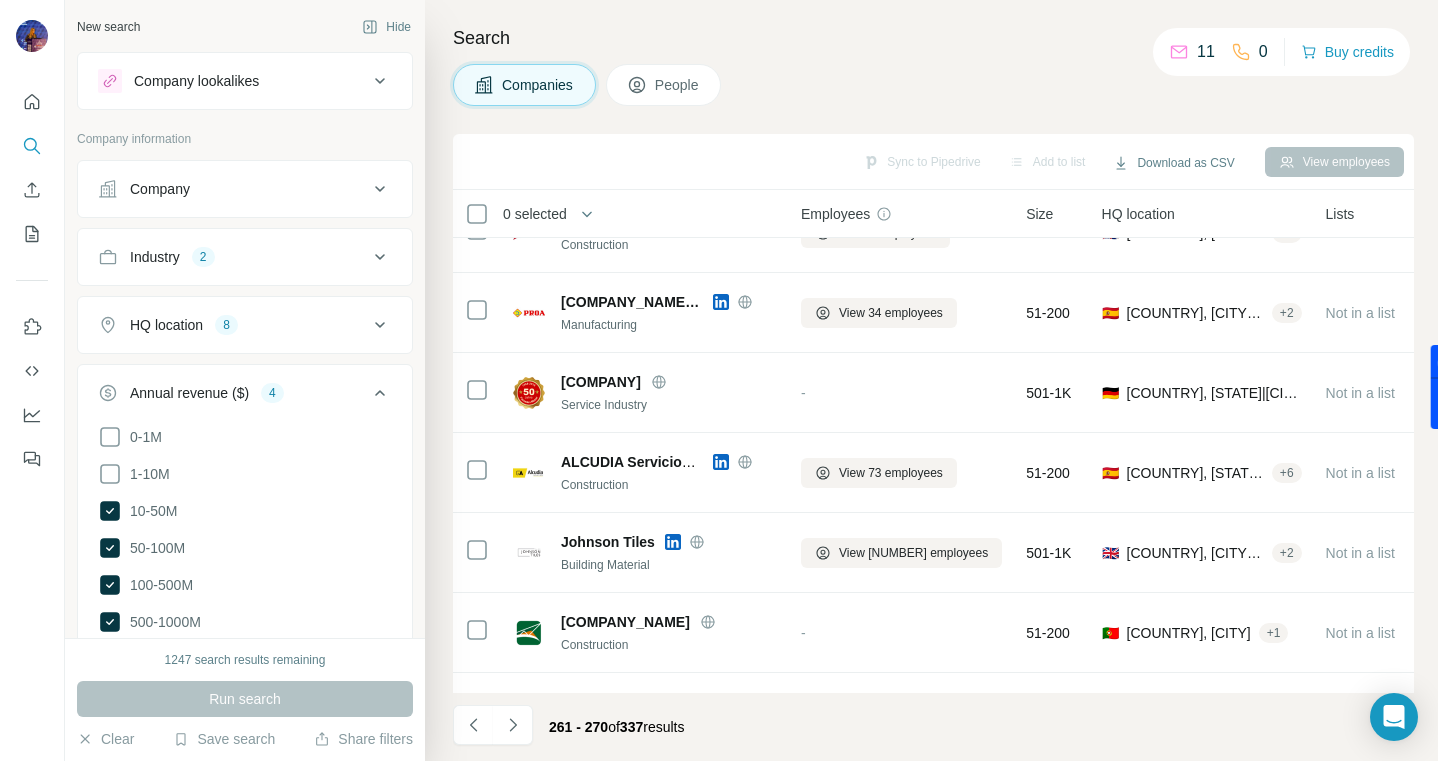 scroll, scrollTop: 0, scrollLeft: 0, axis: both 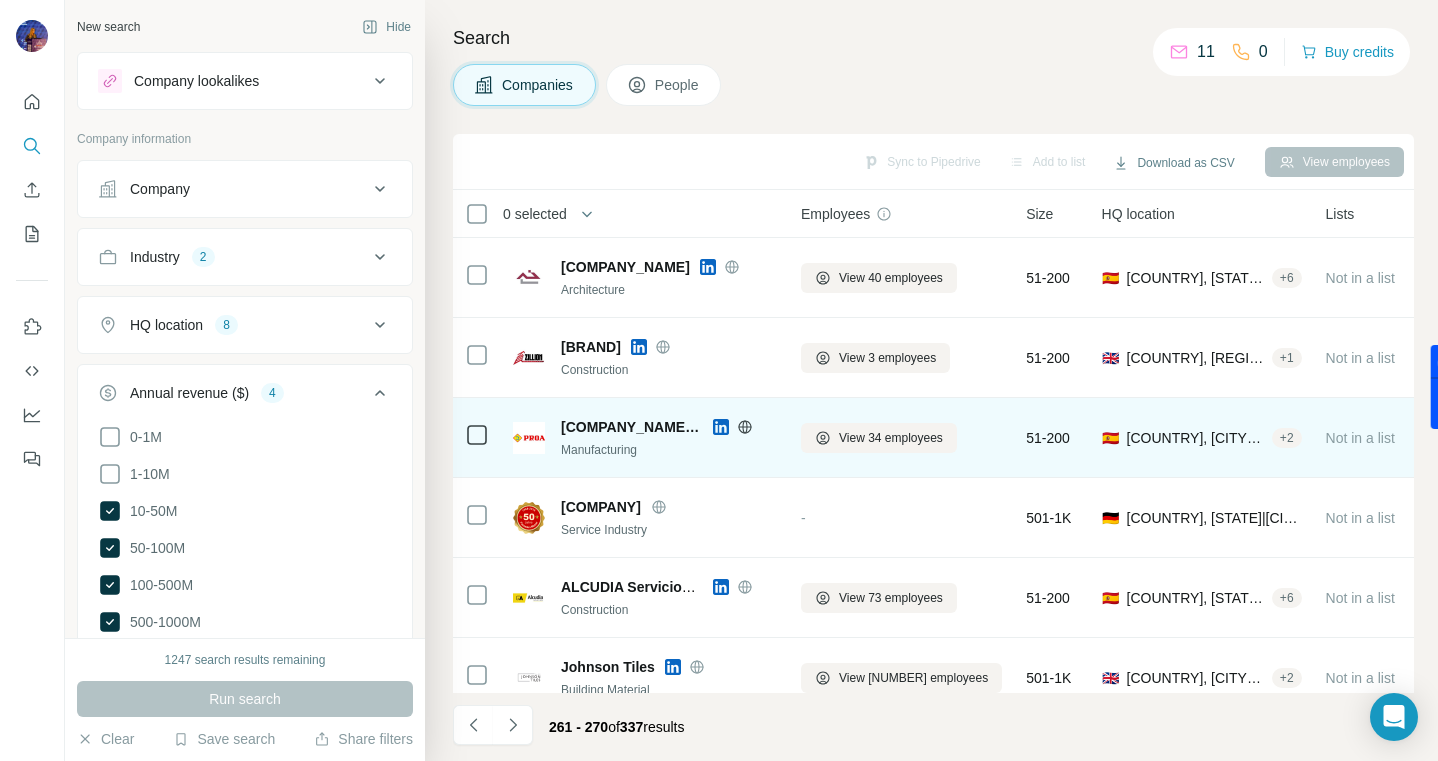 click at bounding box center (721, 427) 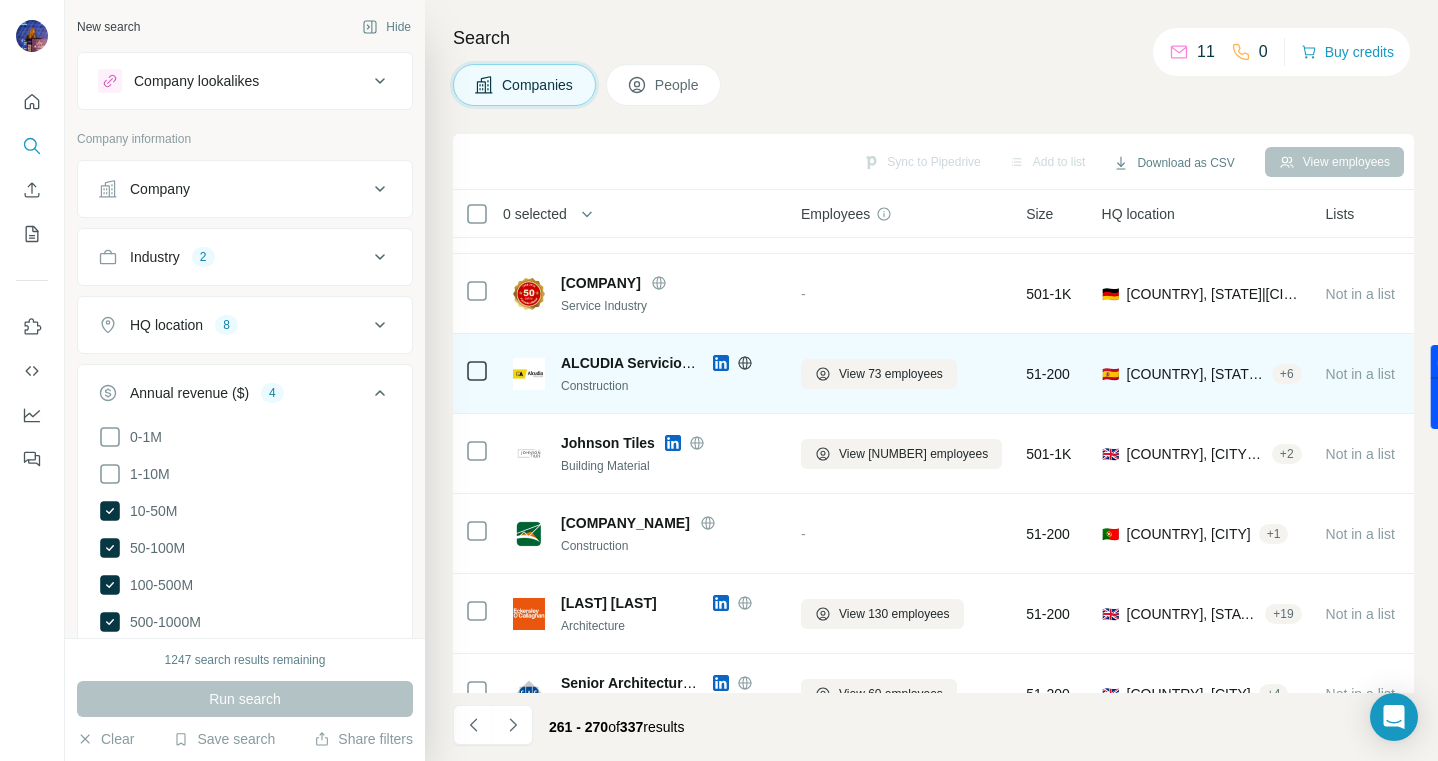 scroll, scrollTop: 223, scrollLeft: 0, axis: vertical 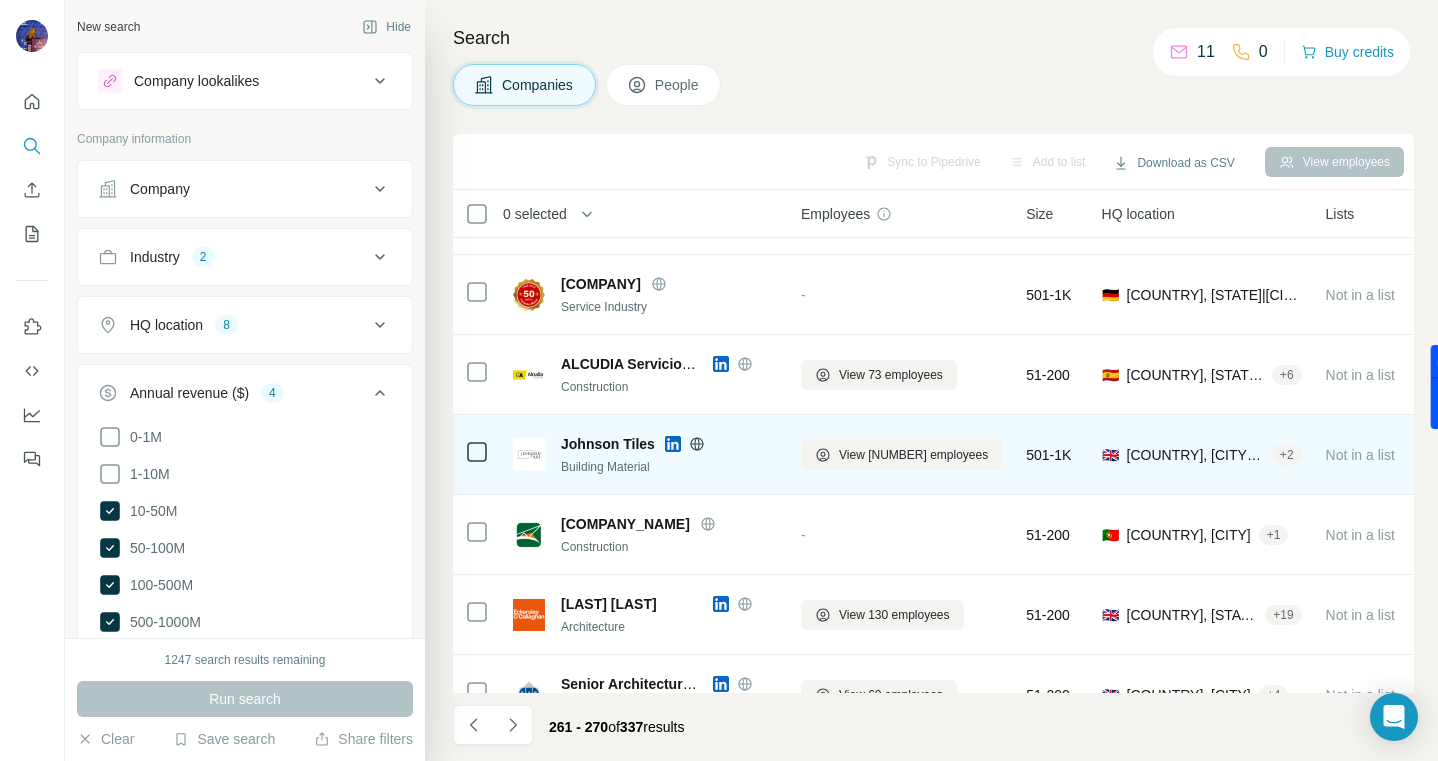 click at bounding box center [673, 444] 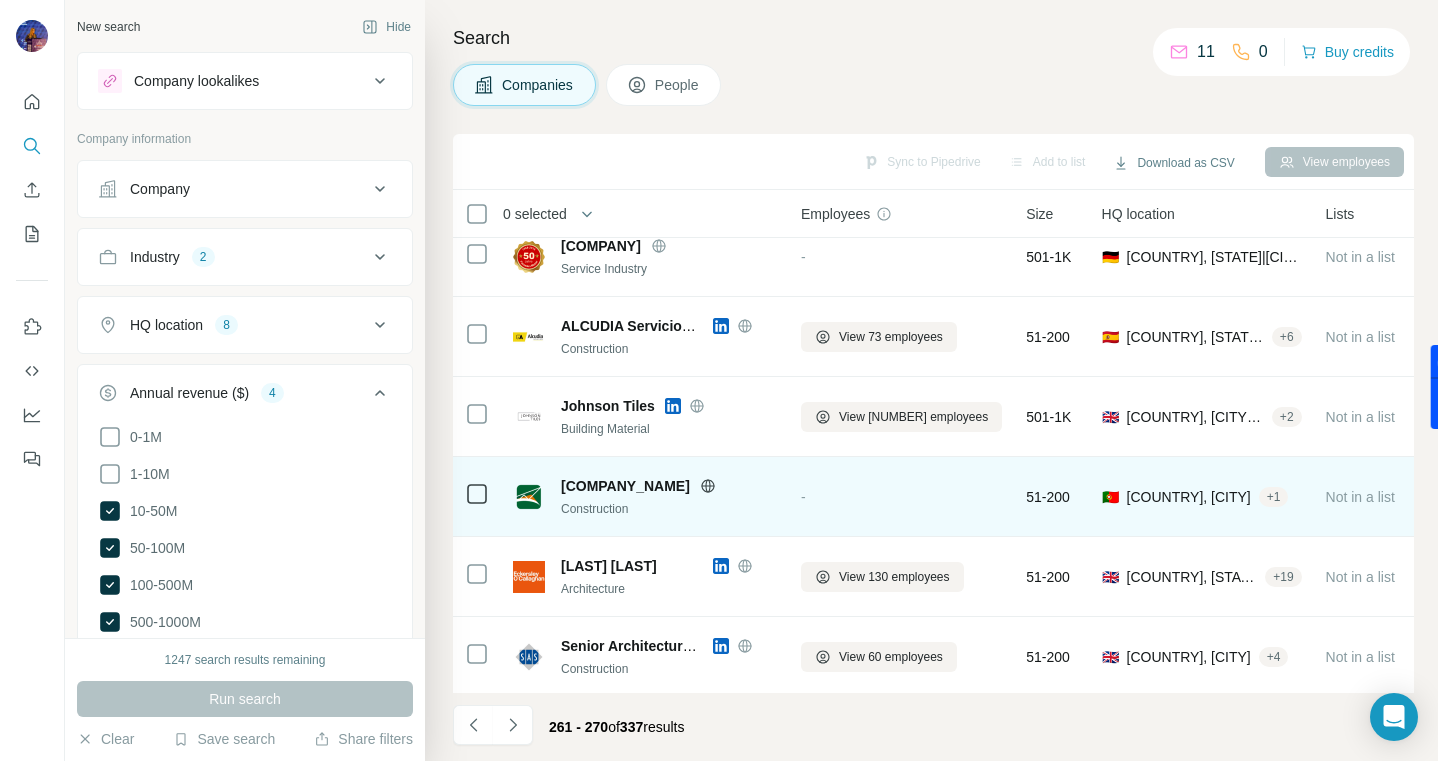 scroll, scrollTop: 345, scrollLeft: 0, axis: vertical 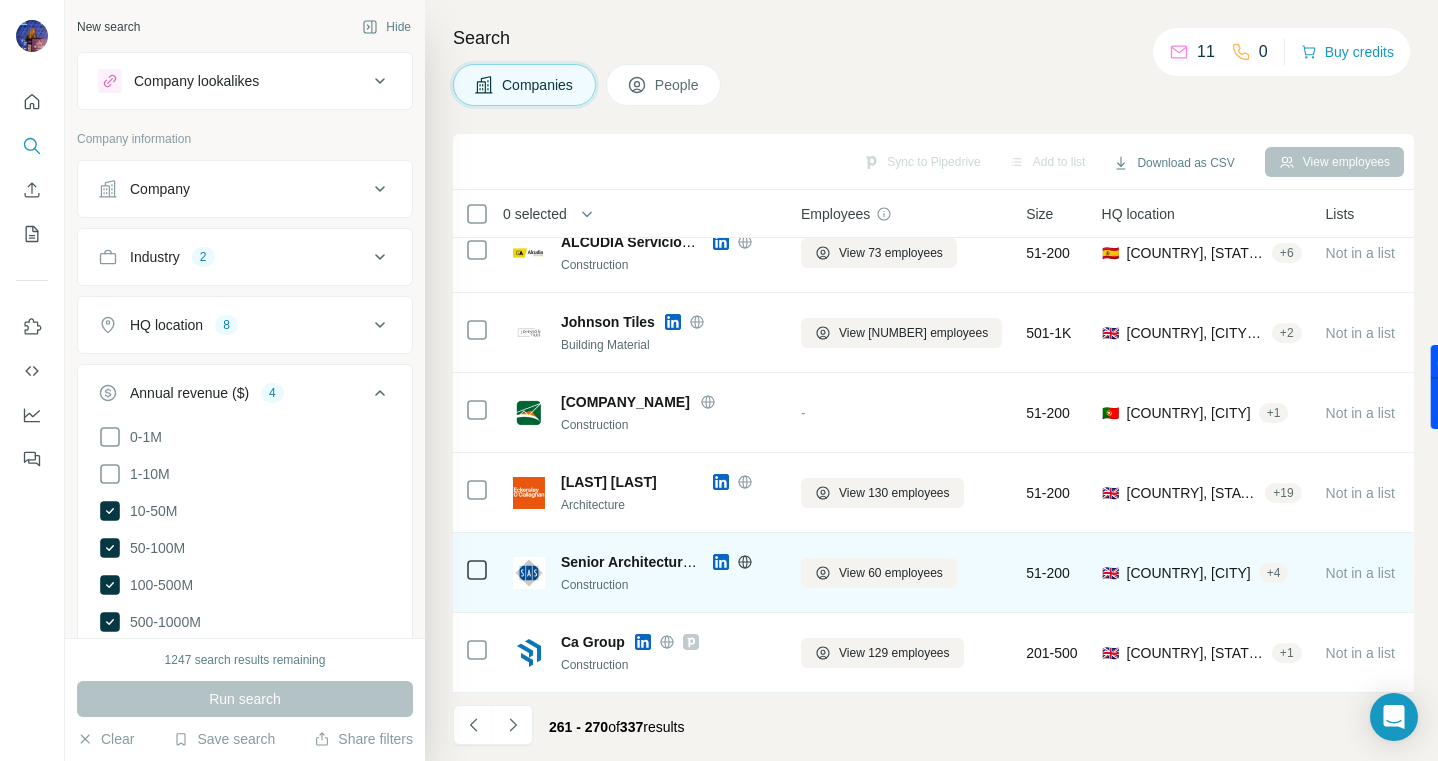 click at bounding box center [721, 562] 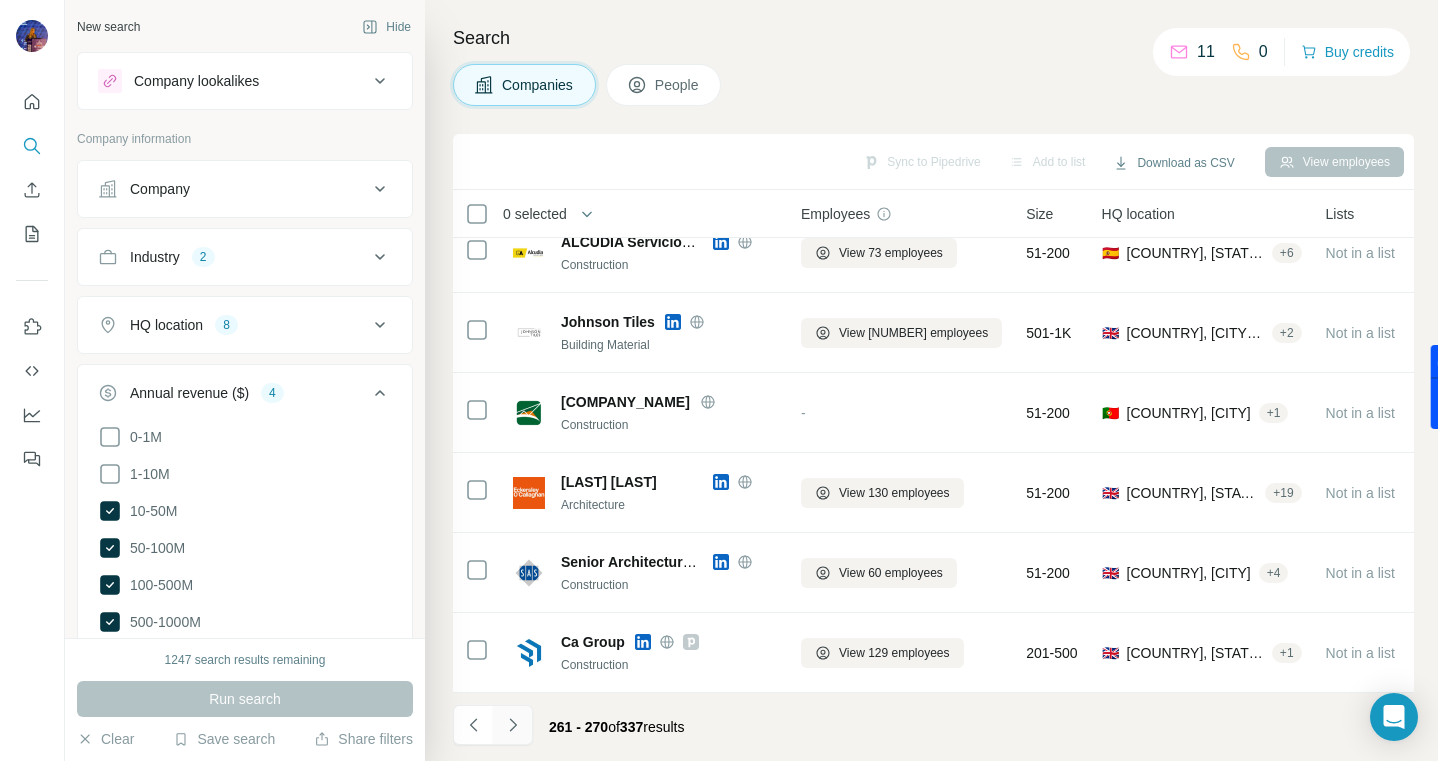 click 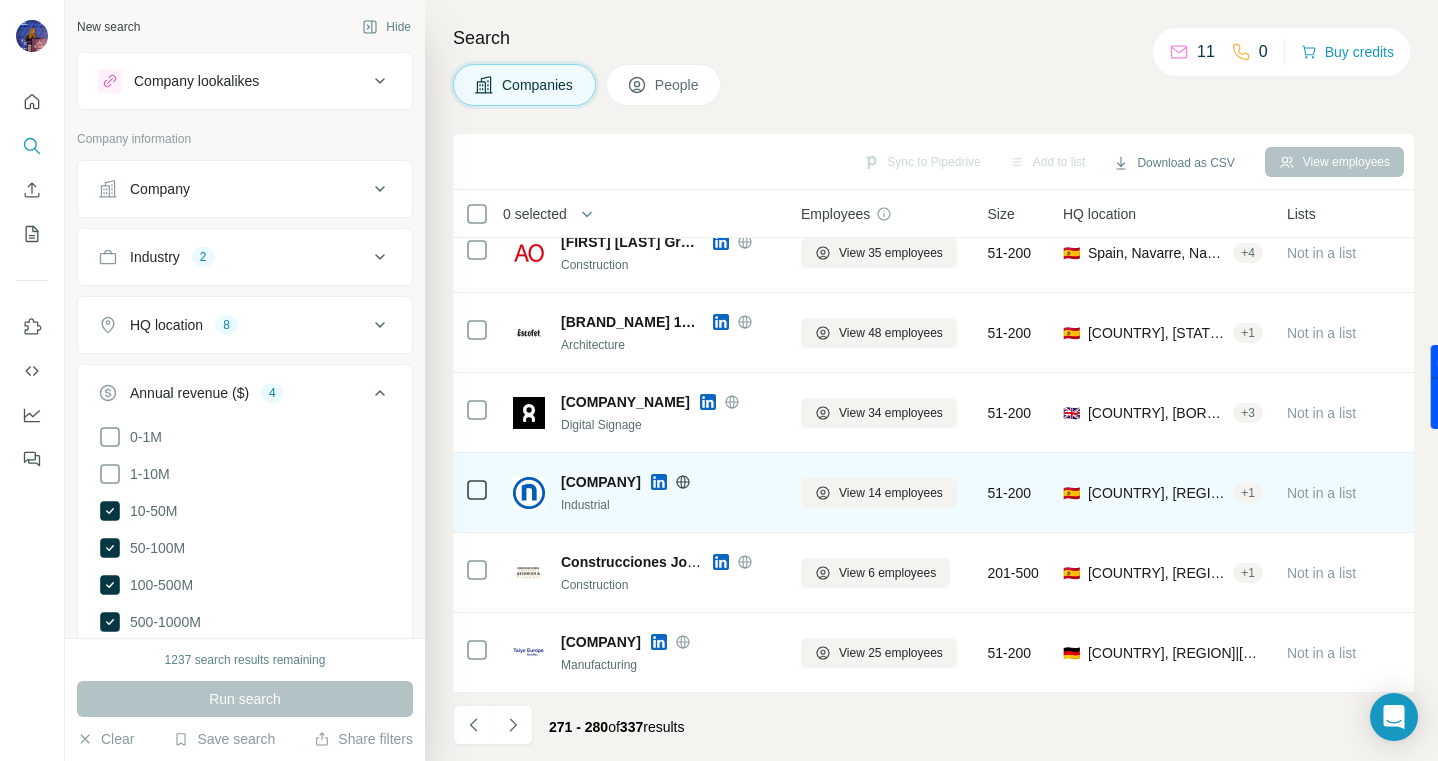 scroll, scrollTop: 0, scrollLeft: 0, axis: both 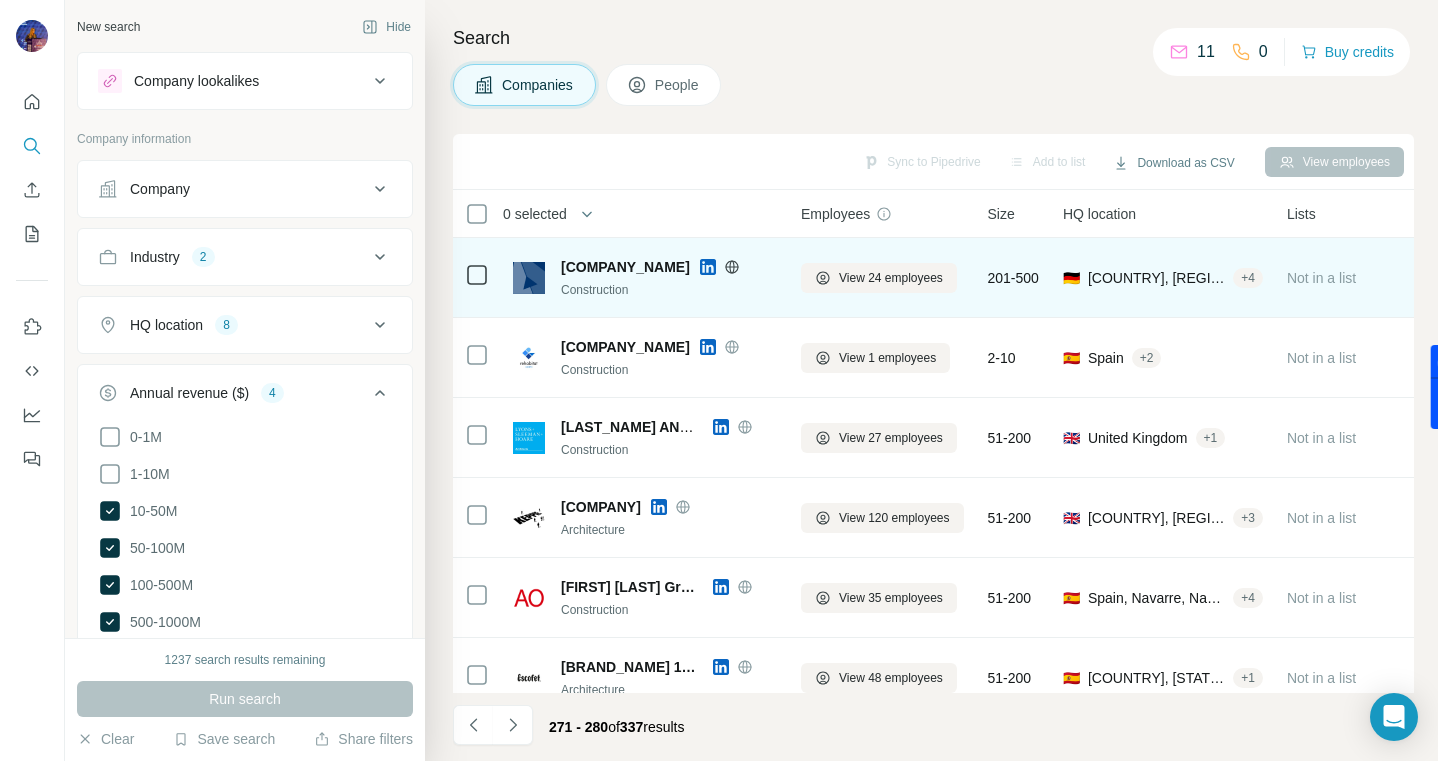 click at bounding box center [708, 267] 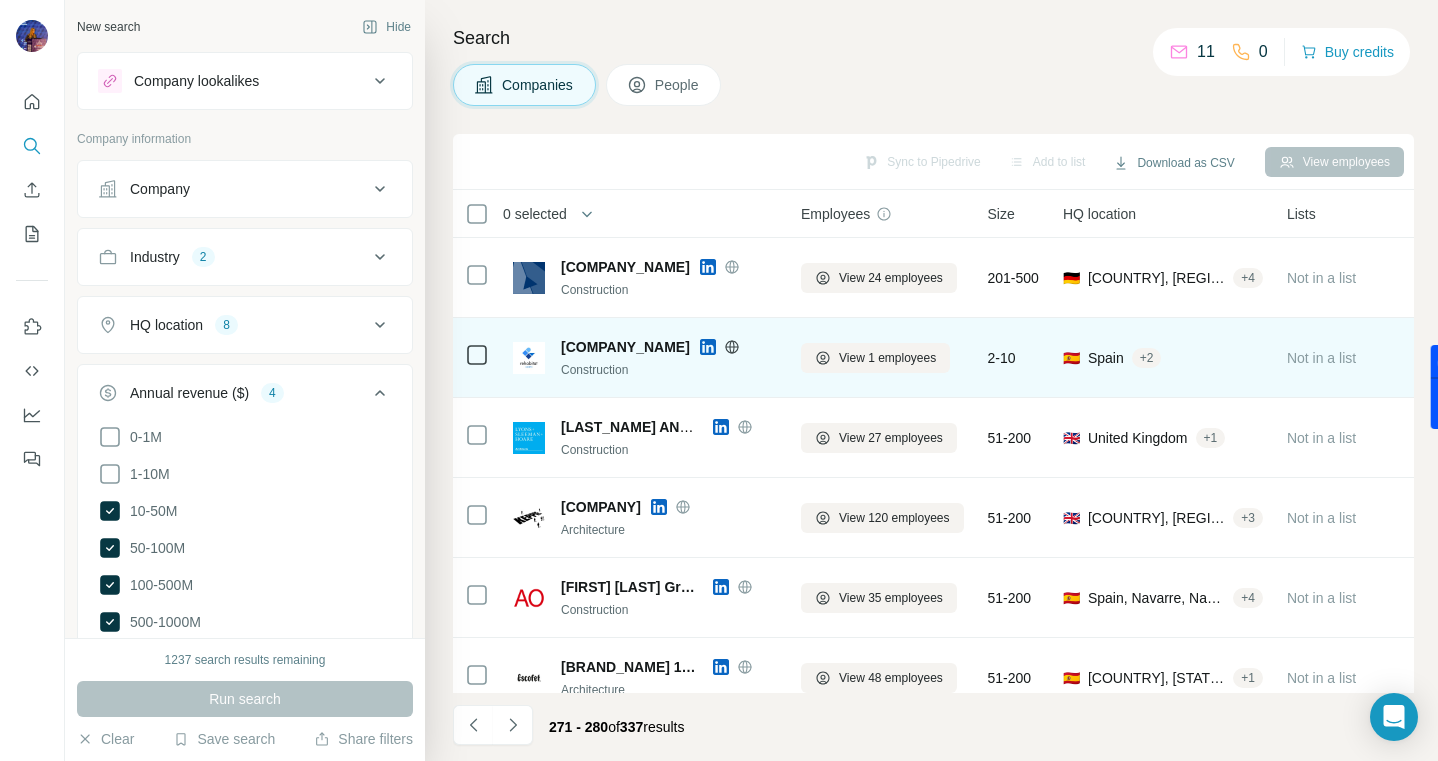 click at bounding box center [708, 347] 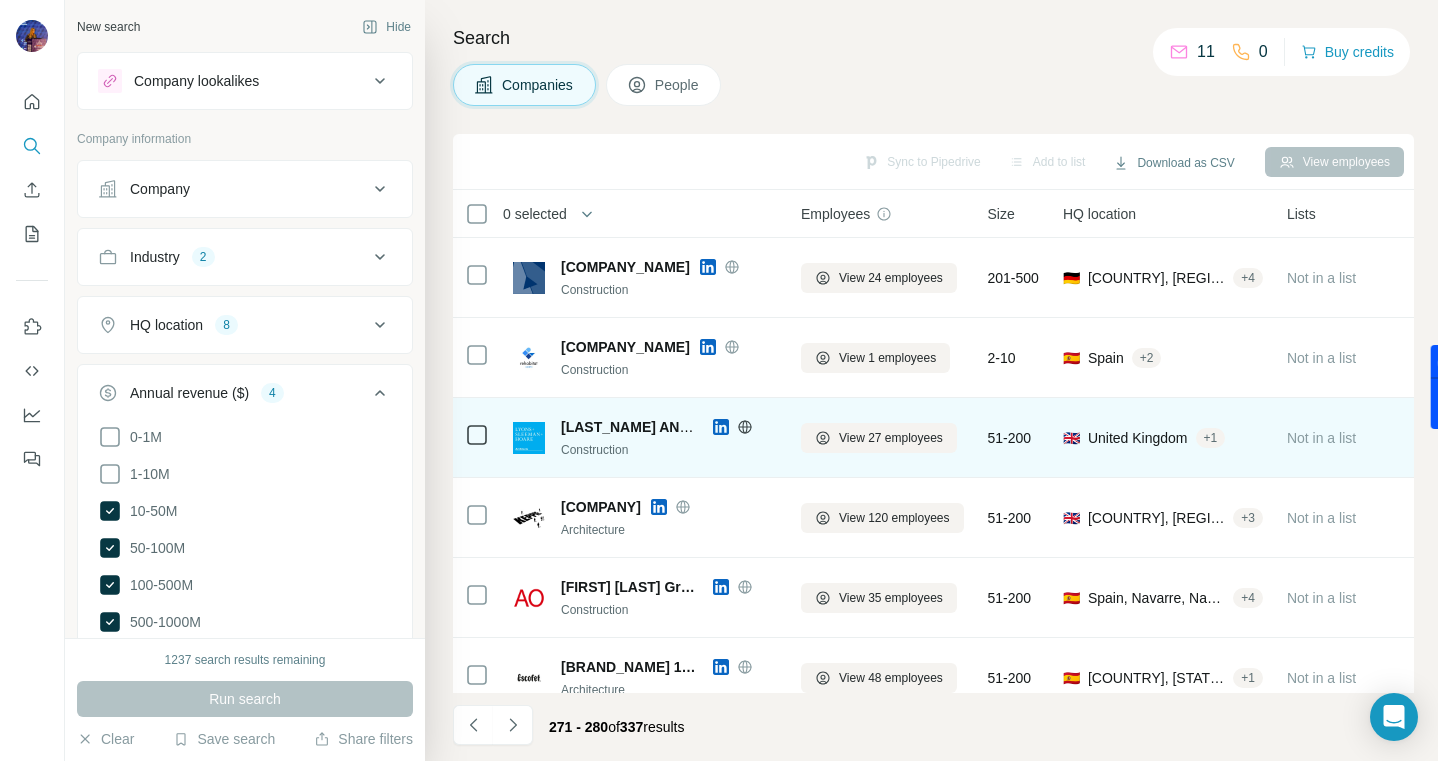 click at bounding box center [721, 427] 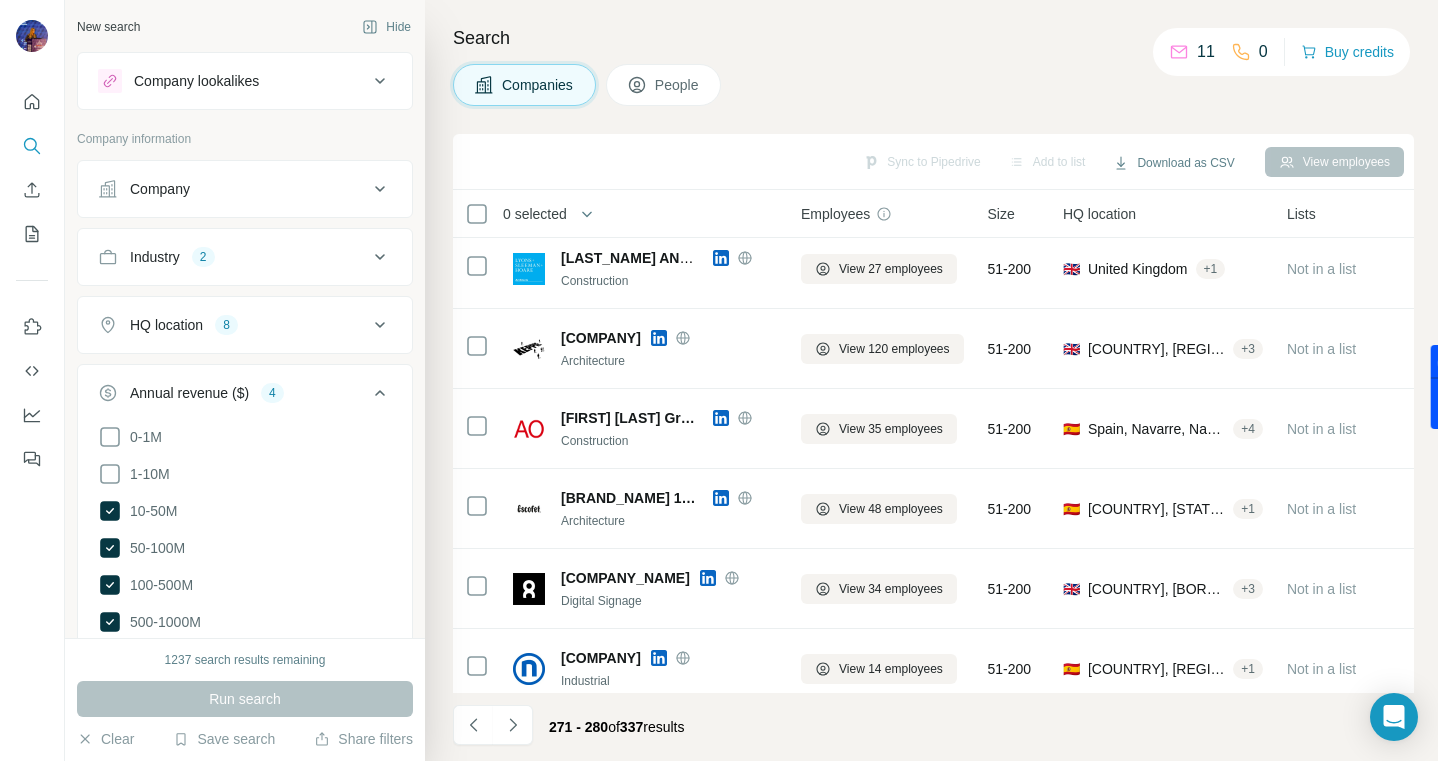 scroll, scrollTop: 173, scrollLeft: 0, axis: vertical 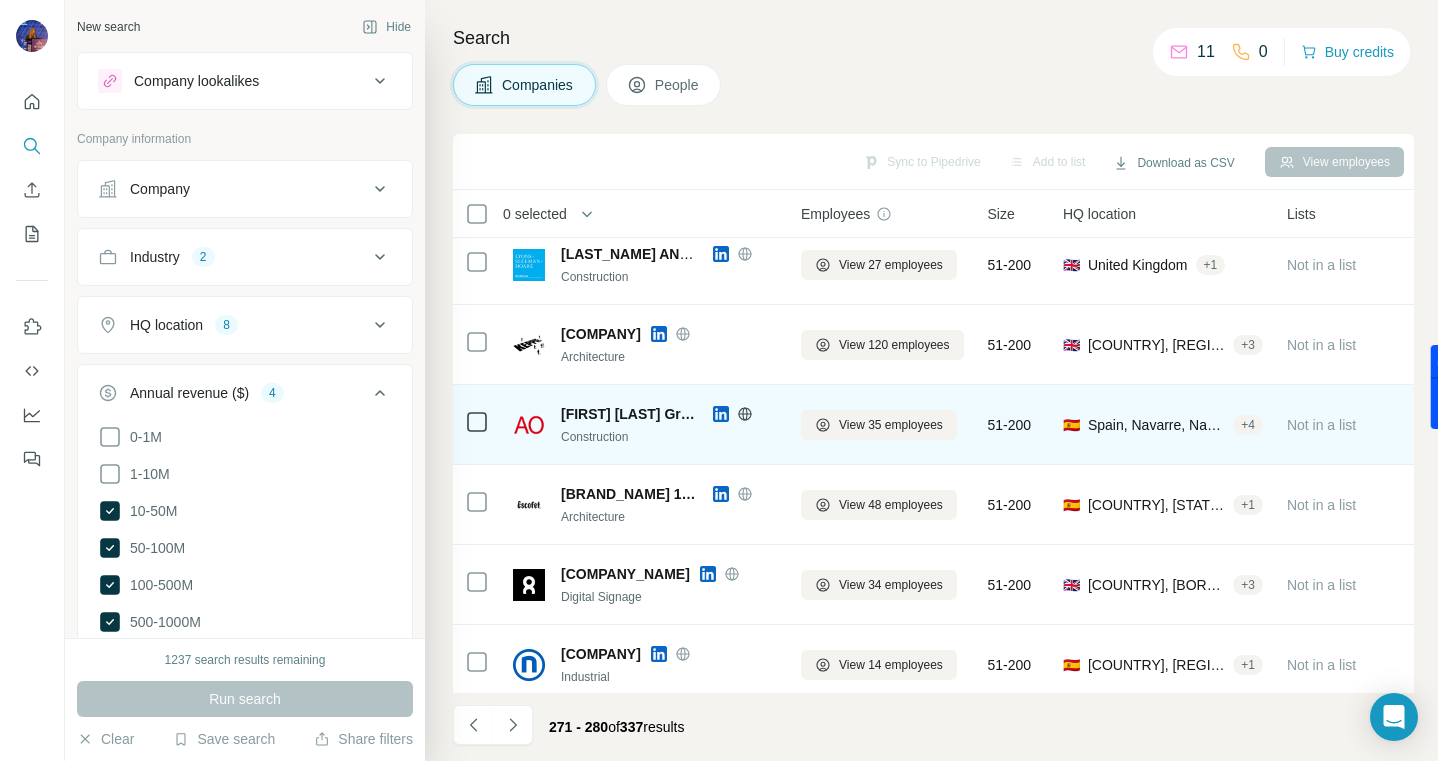click at bounding box center (721, 414) 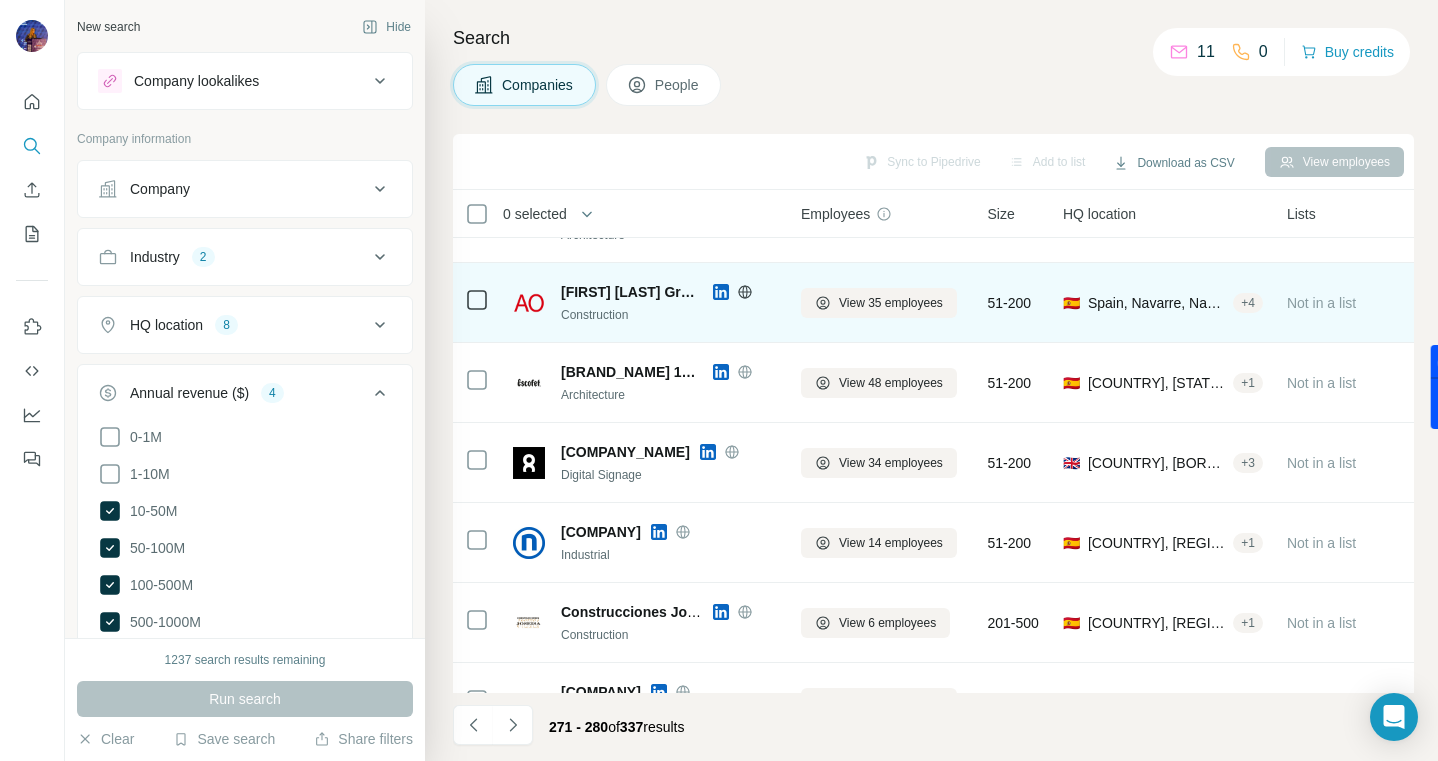 scroll, scrollTop: 345, scrollLeft: 0, axis: vertical 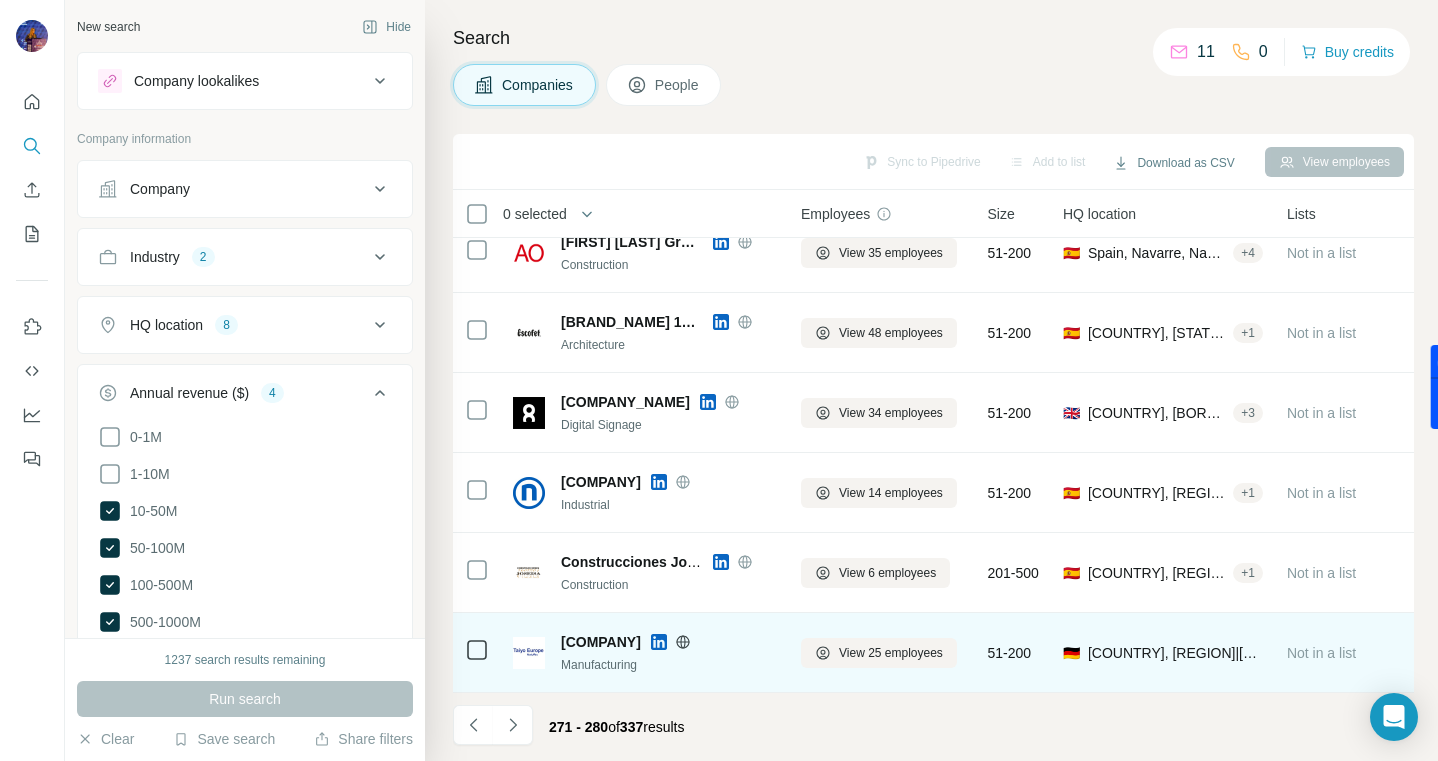 click at bounding box center (659, 642) 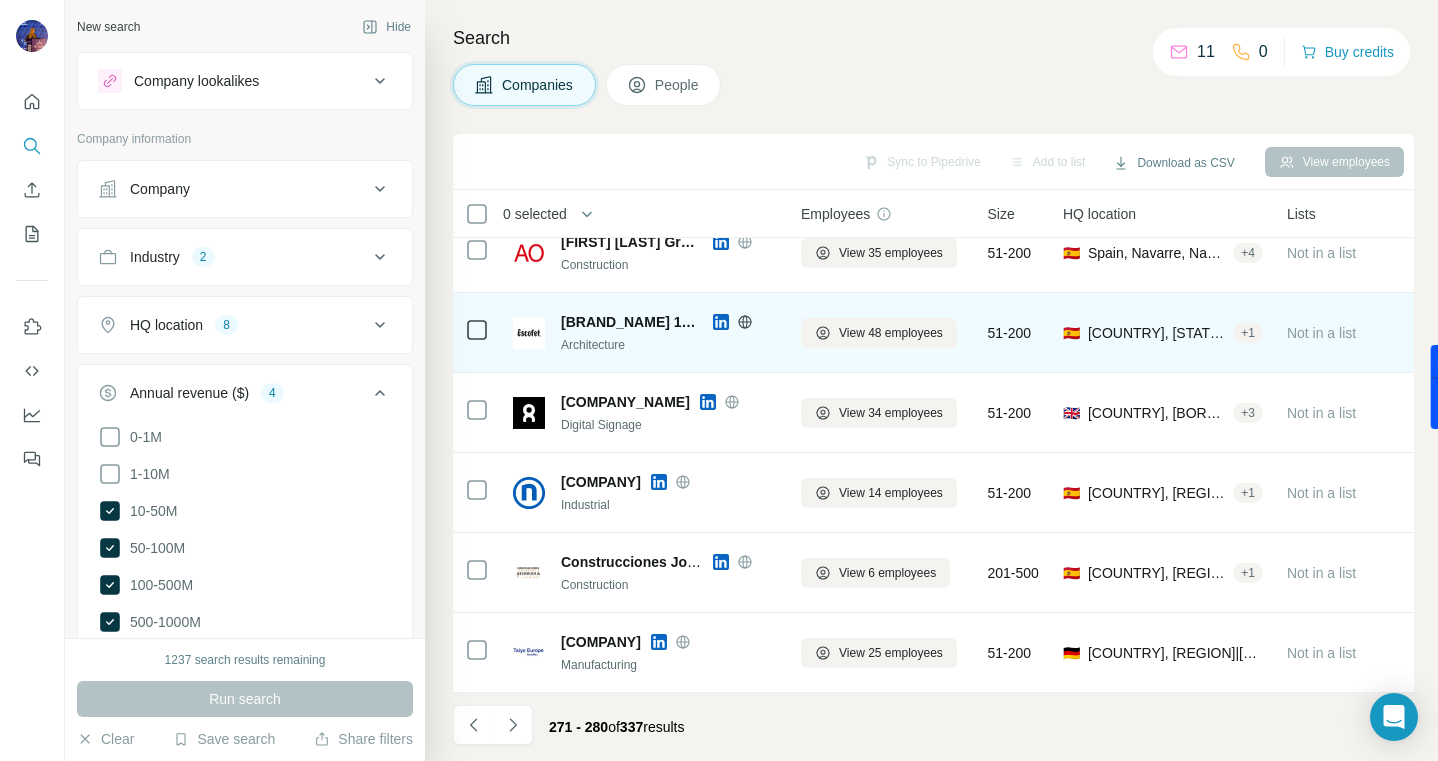 scroll, scrollTop: 0, scrollLeft: 0, axis: both 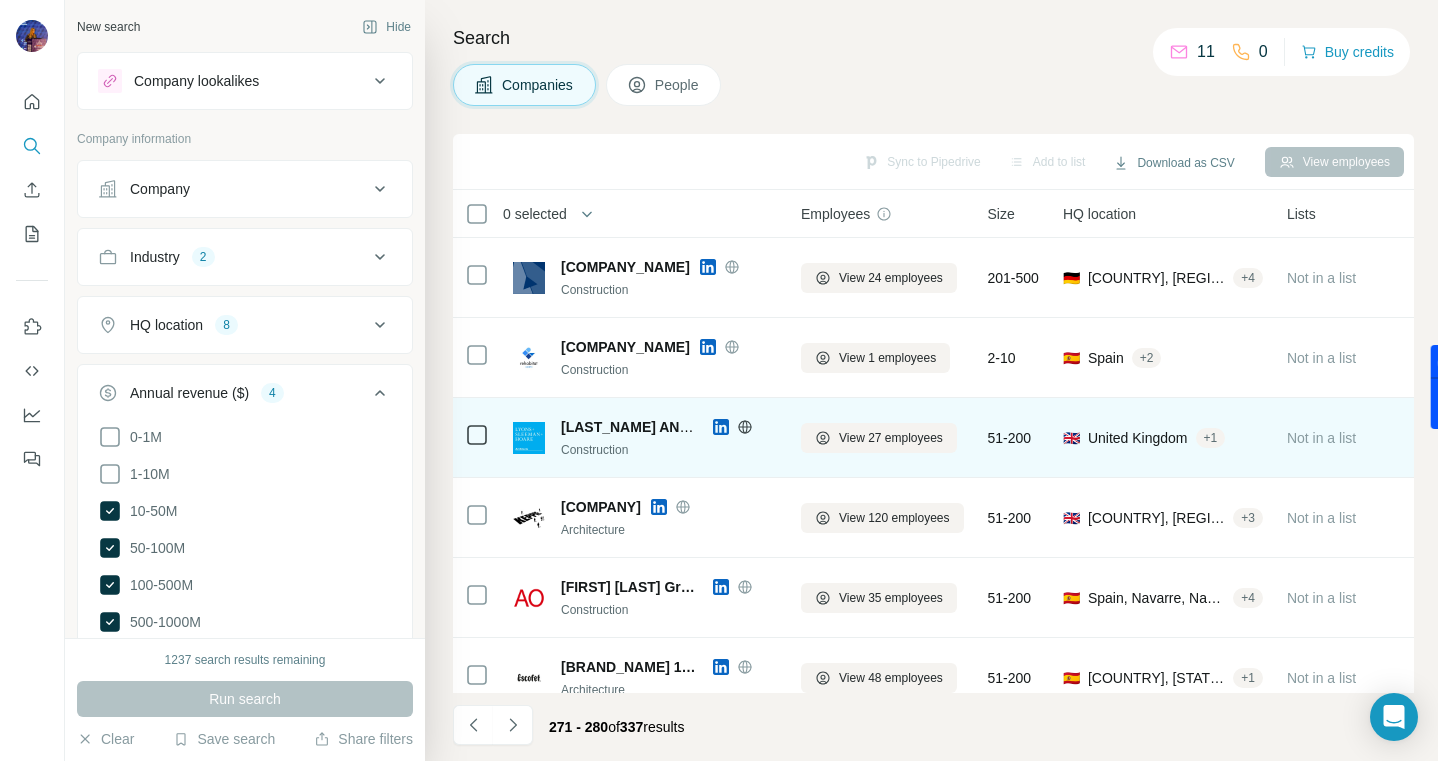 click at bounding box center (721, 427) 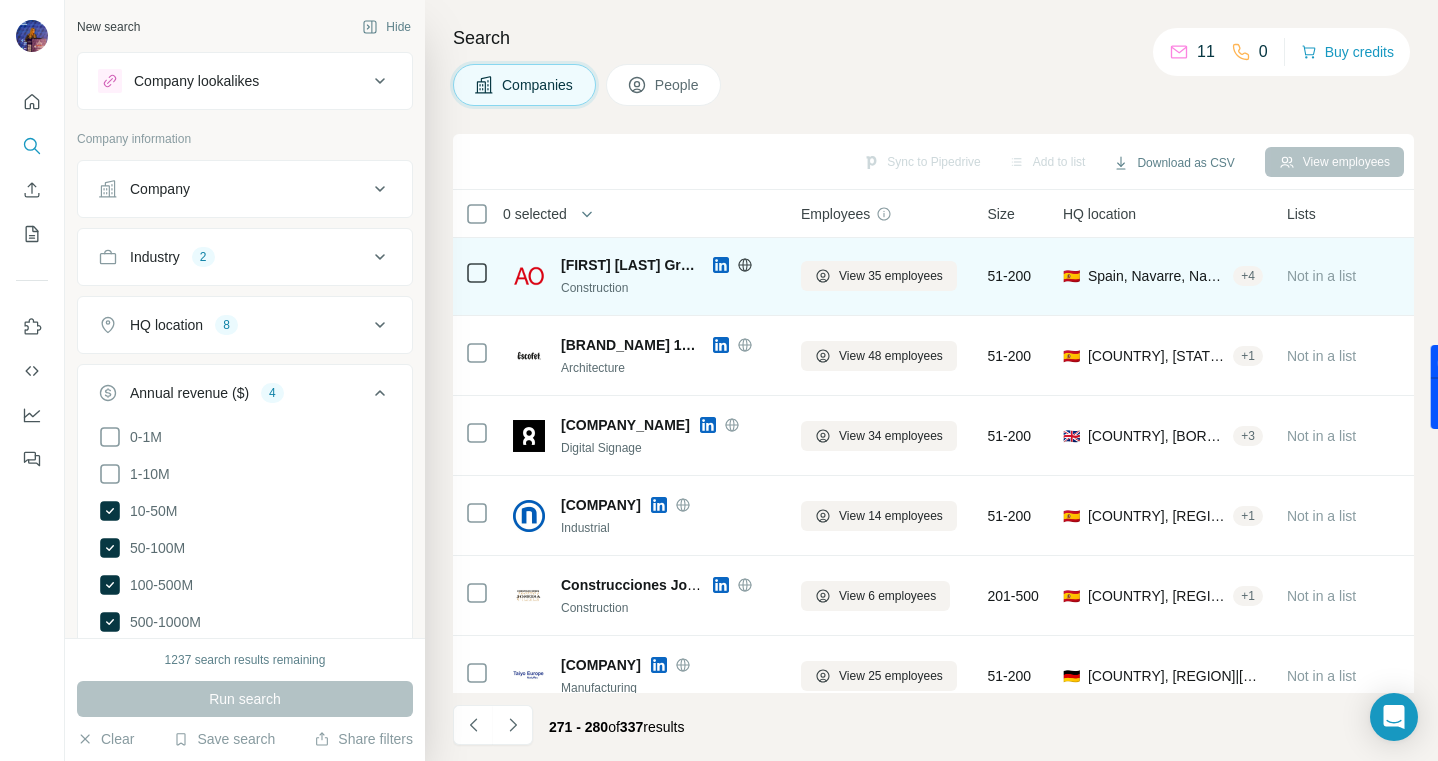 scroll, scrollTop: 325, scrollLeft: 0, axis: vertical 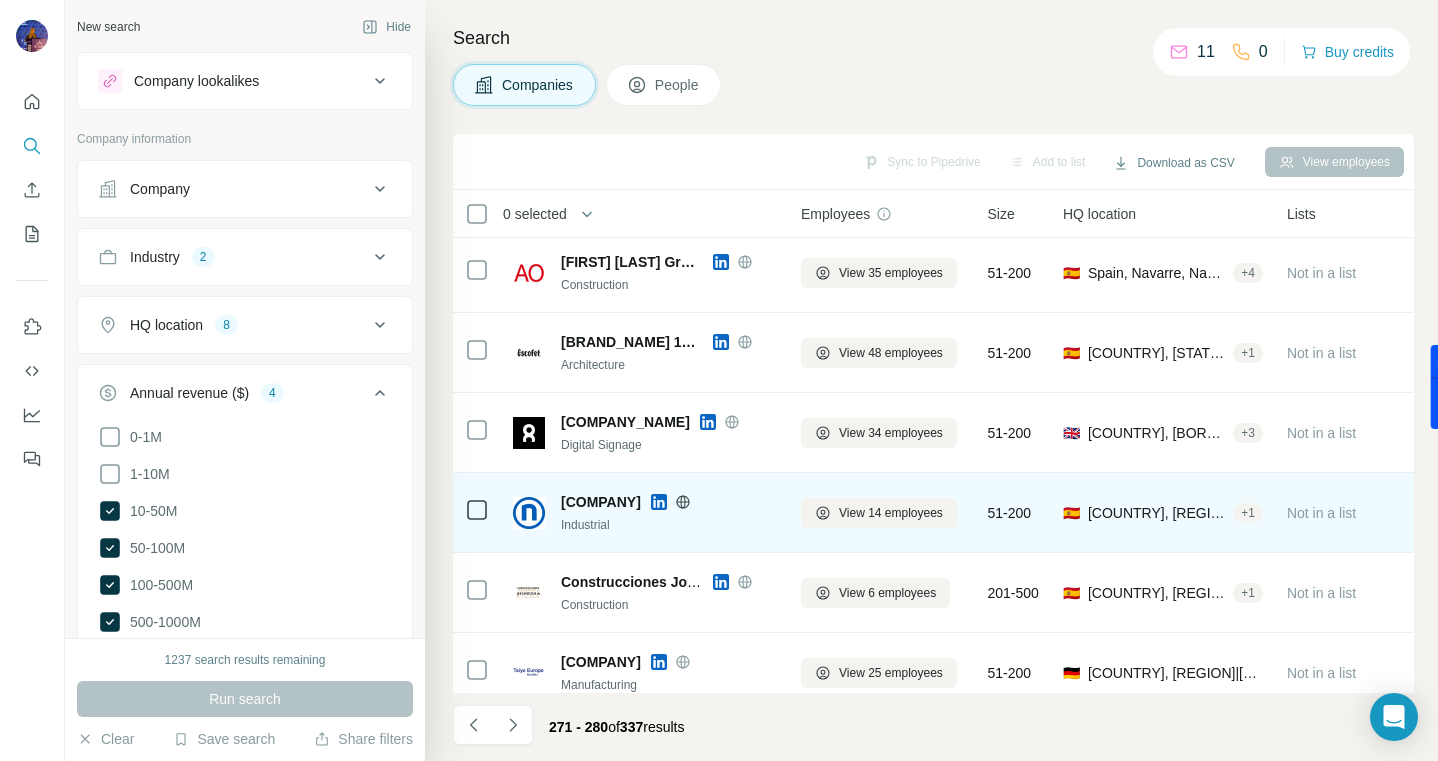 click on "[COMPANY]" at bounding box center [669, 502] 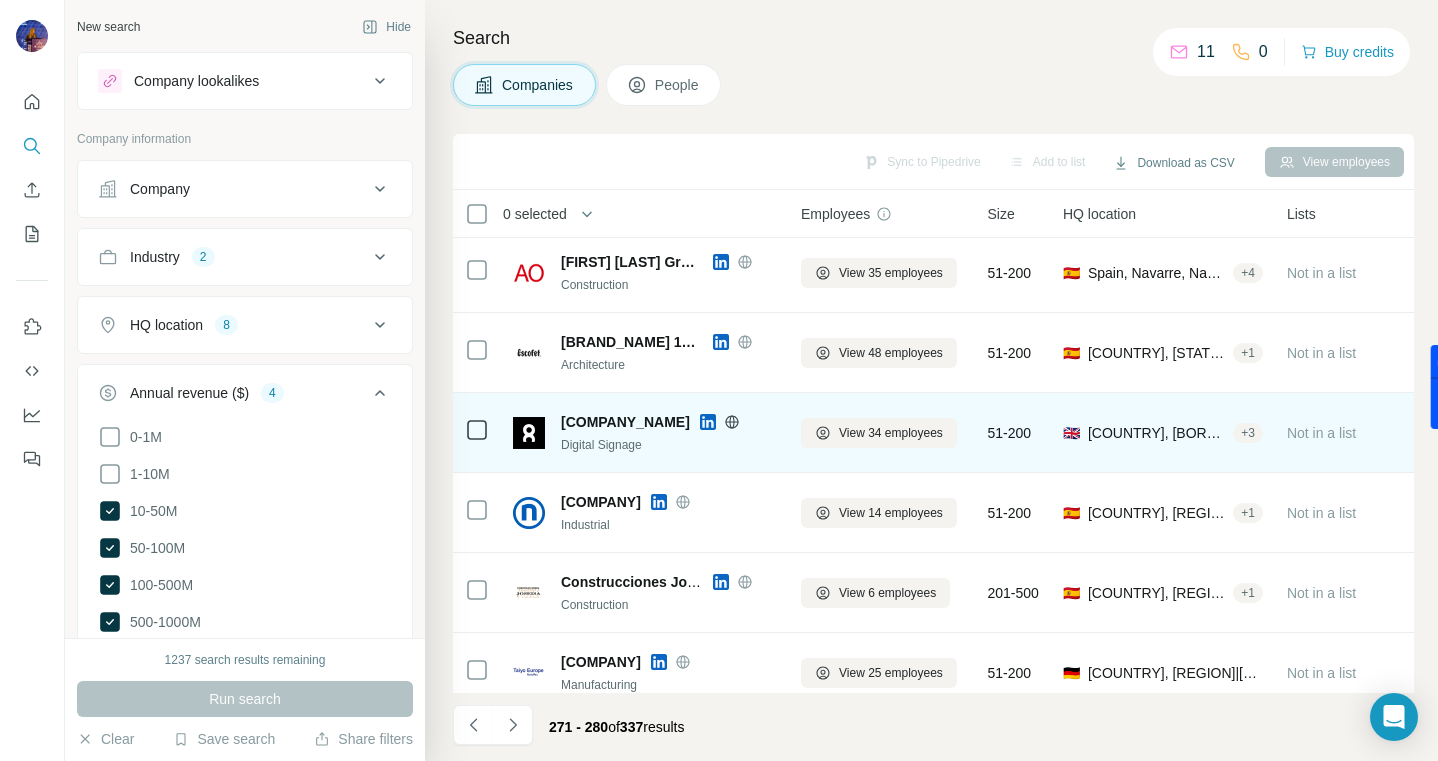 scroll, scrollTop: 345, scrollLeft: 0, axis: vertical 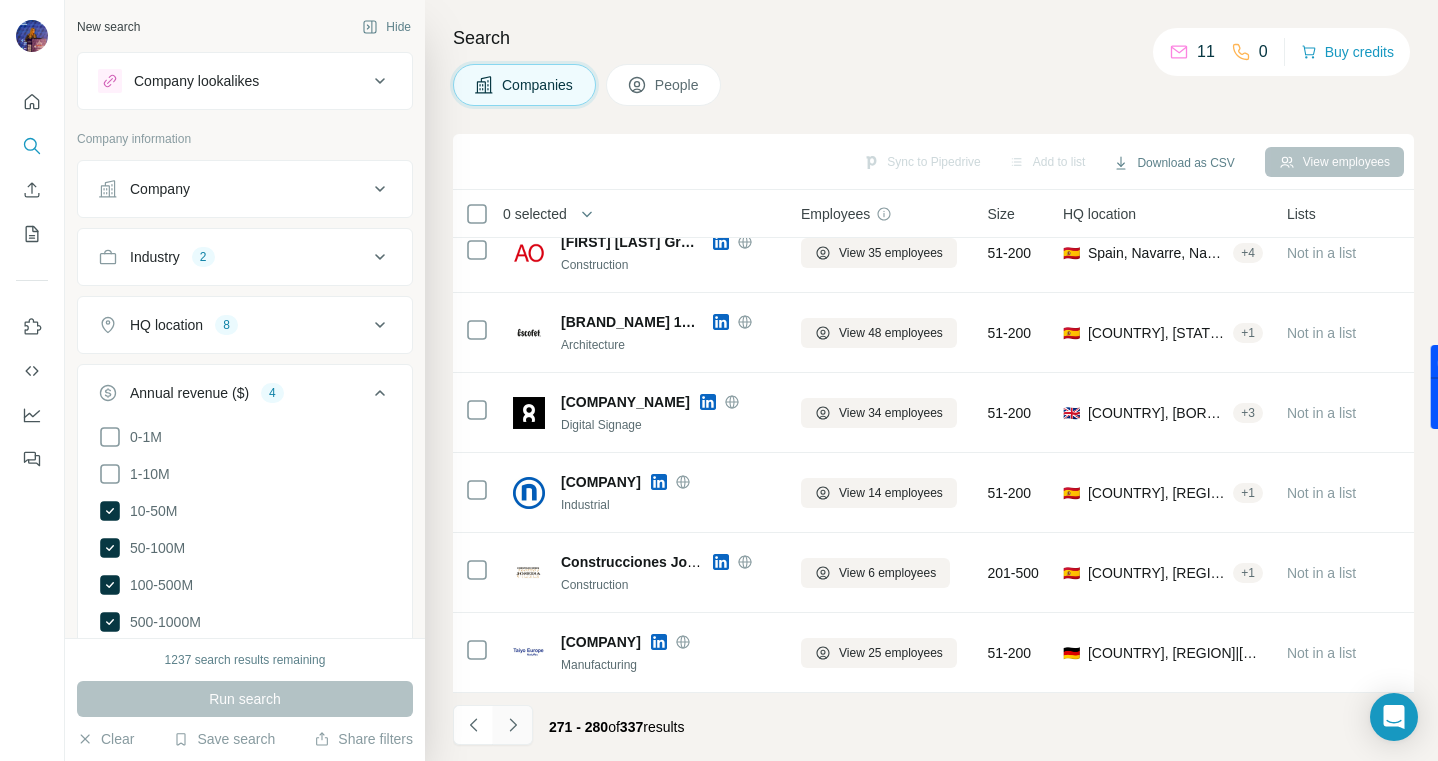 click at bounding box center [513, 725] 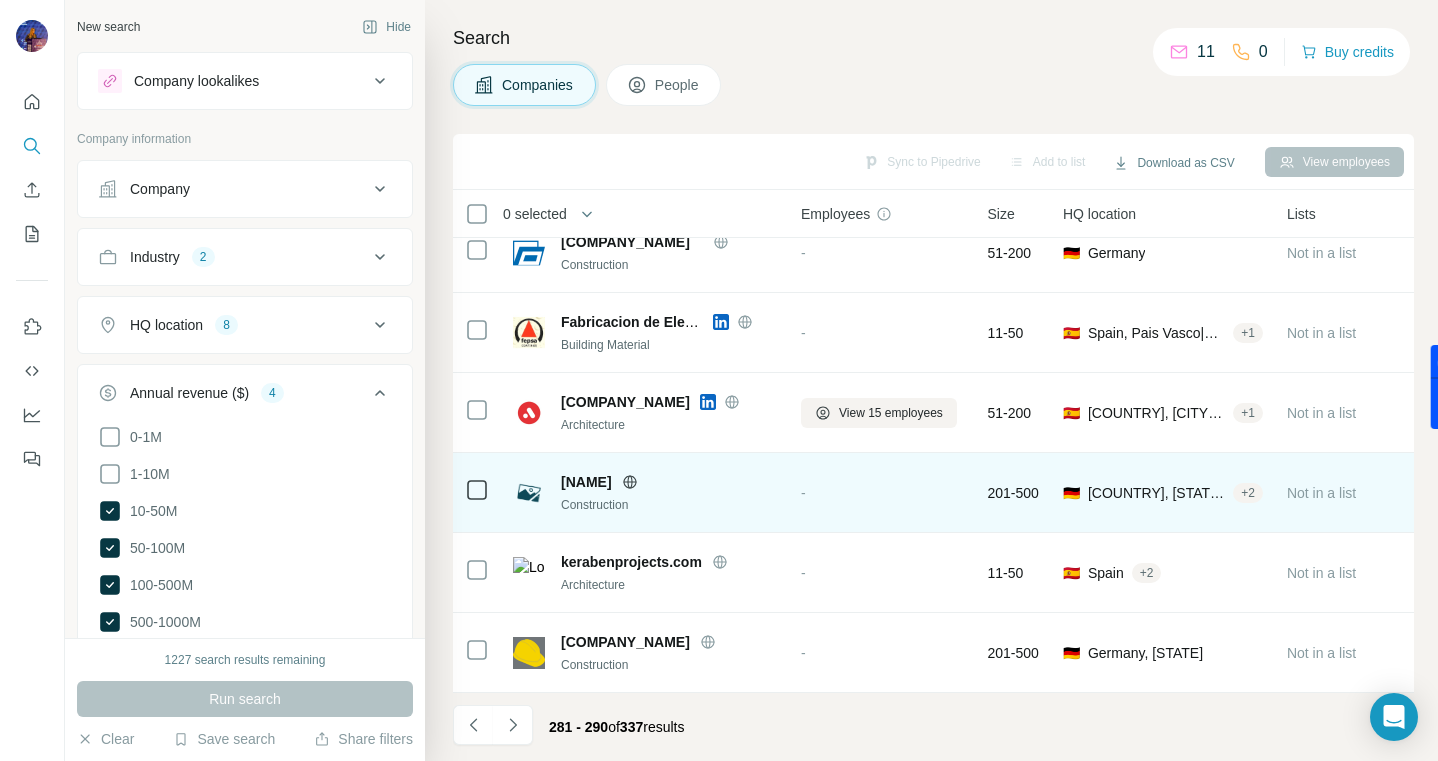 scroll, scrollTop: 0, scrollLeft: 0, axis: both 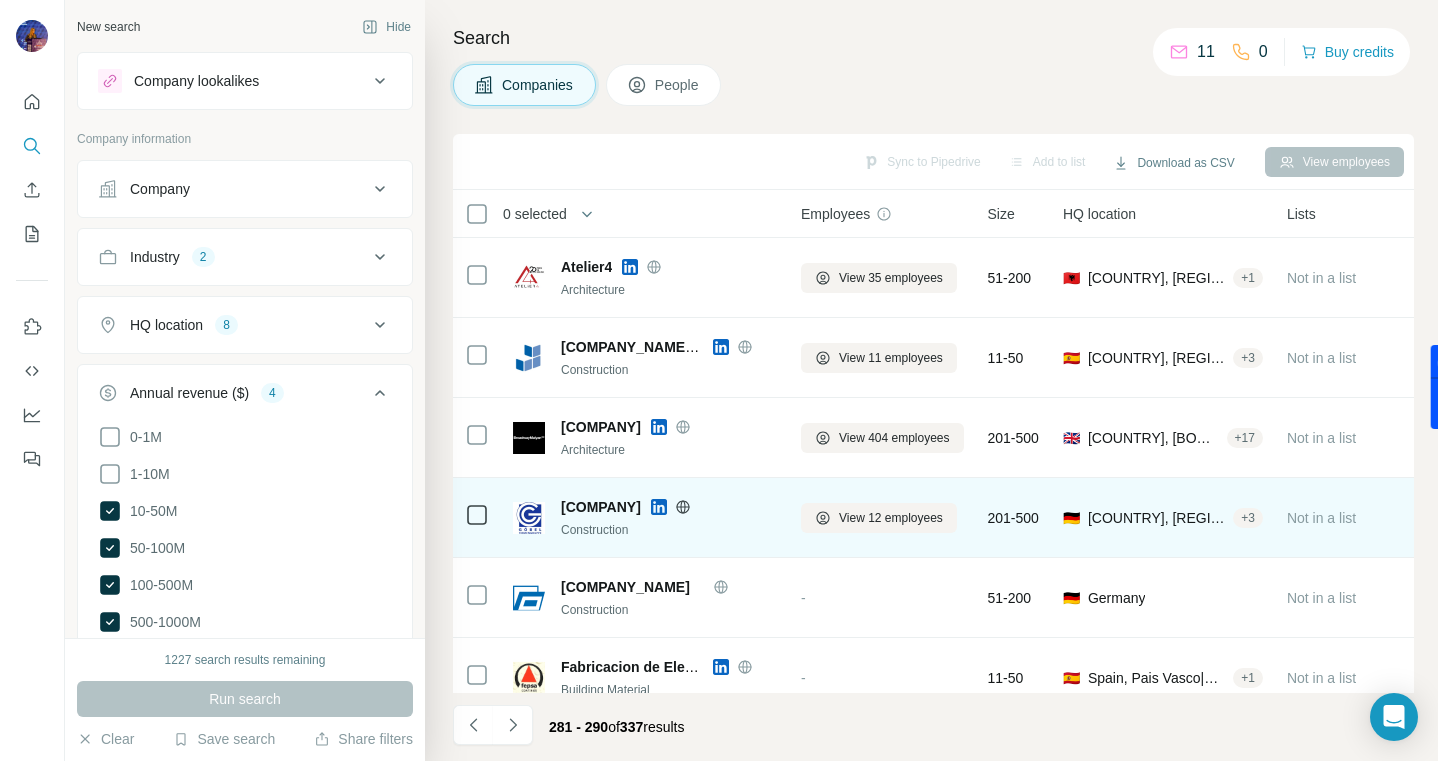 click at bounding box center (659, 507) 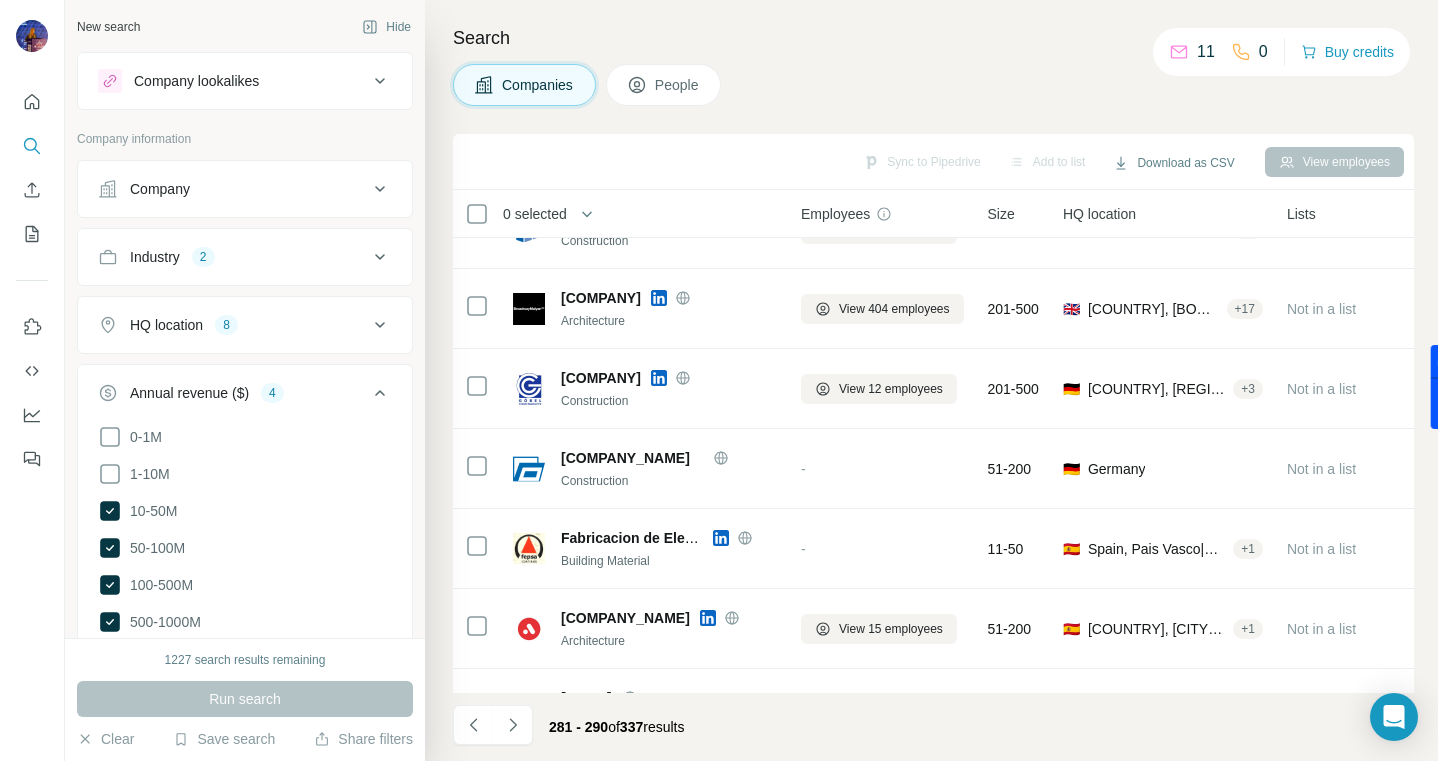 scroll, scrollTop: 134, scrollLeft: 0, axis: vertical 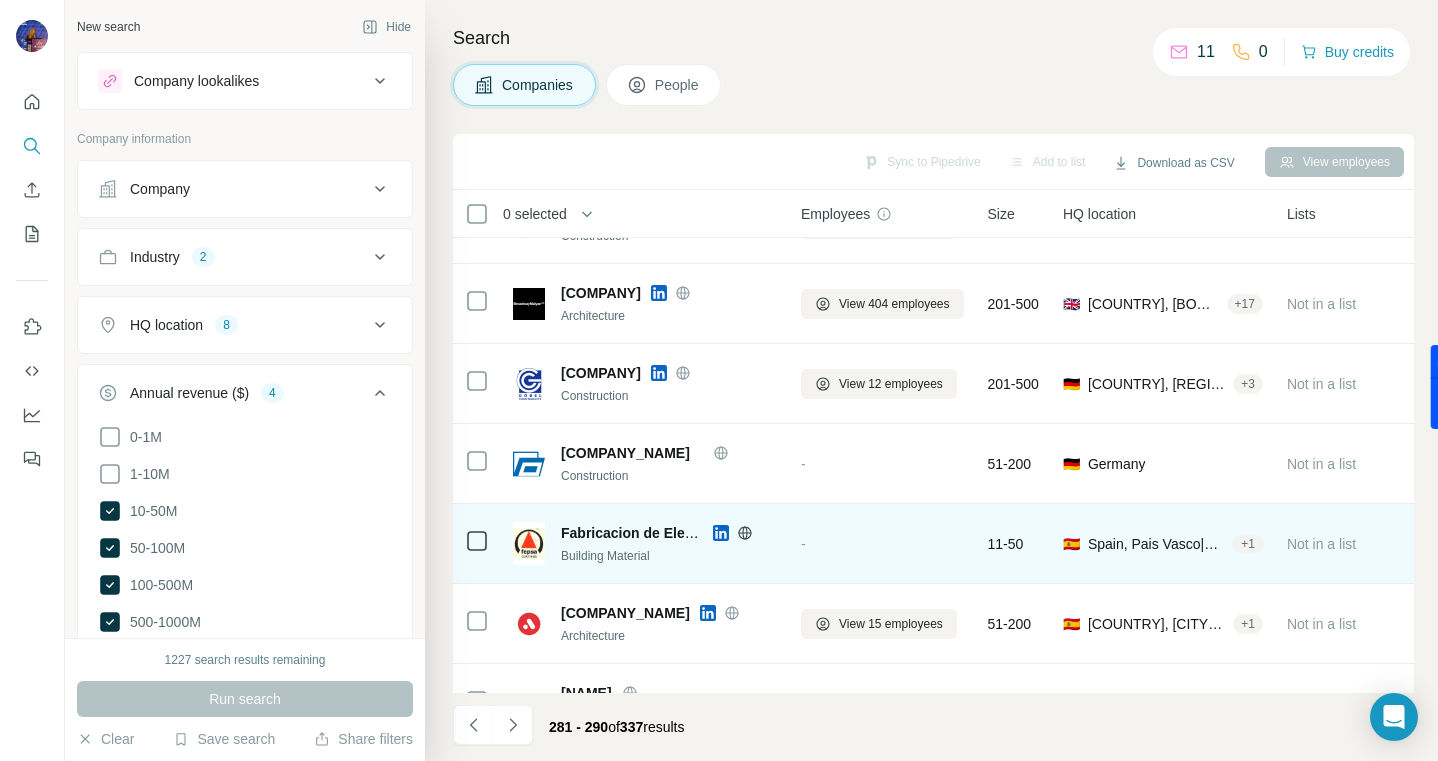 click at bounding box center [721, 533] 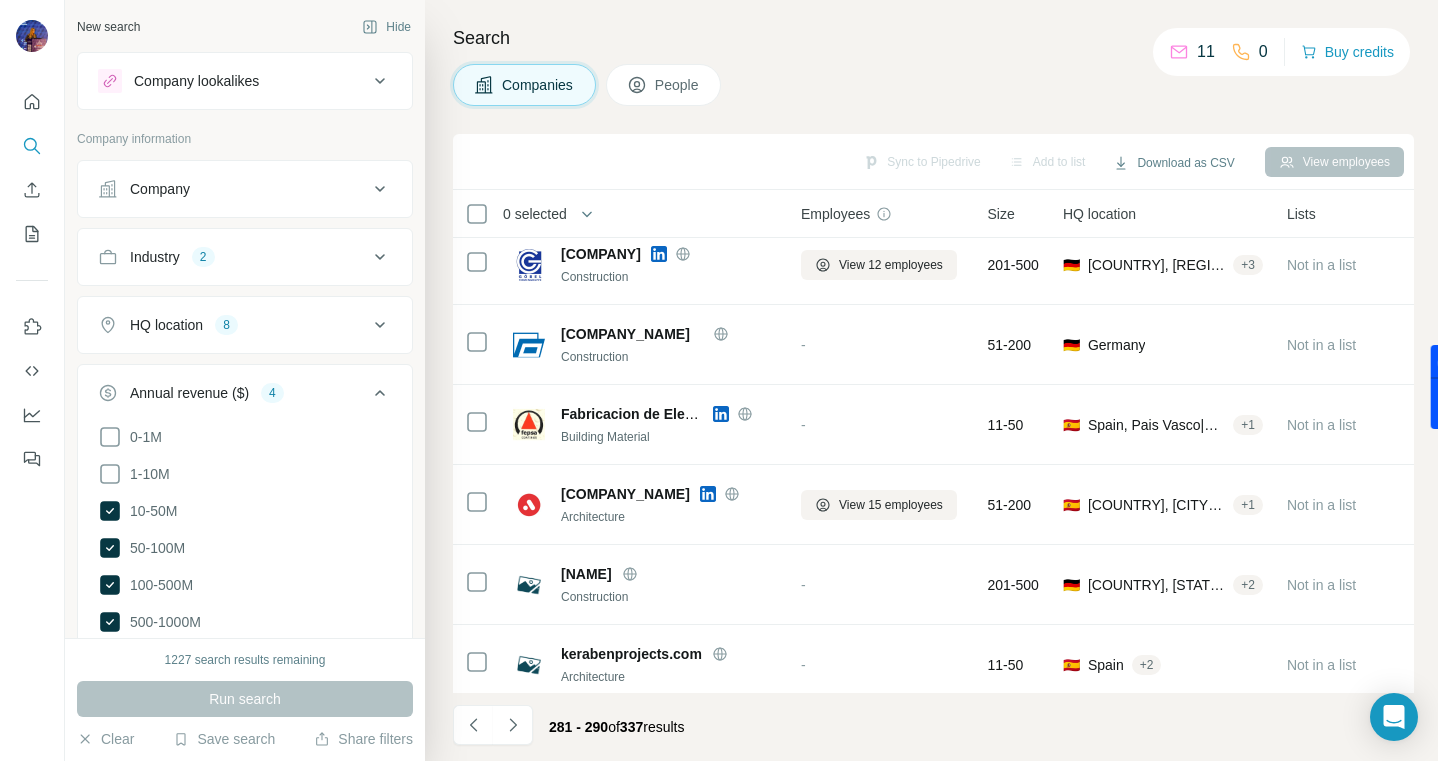 scroll, scrollTop: 345, scrollLeft: 0, axis: vertical 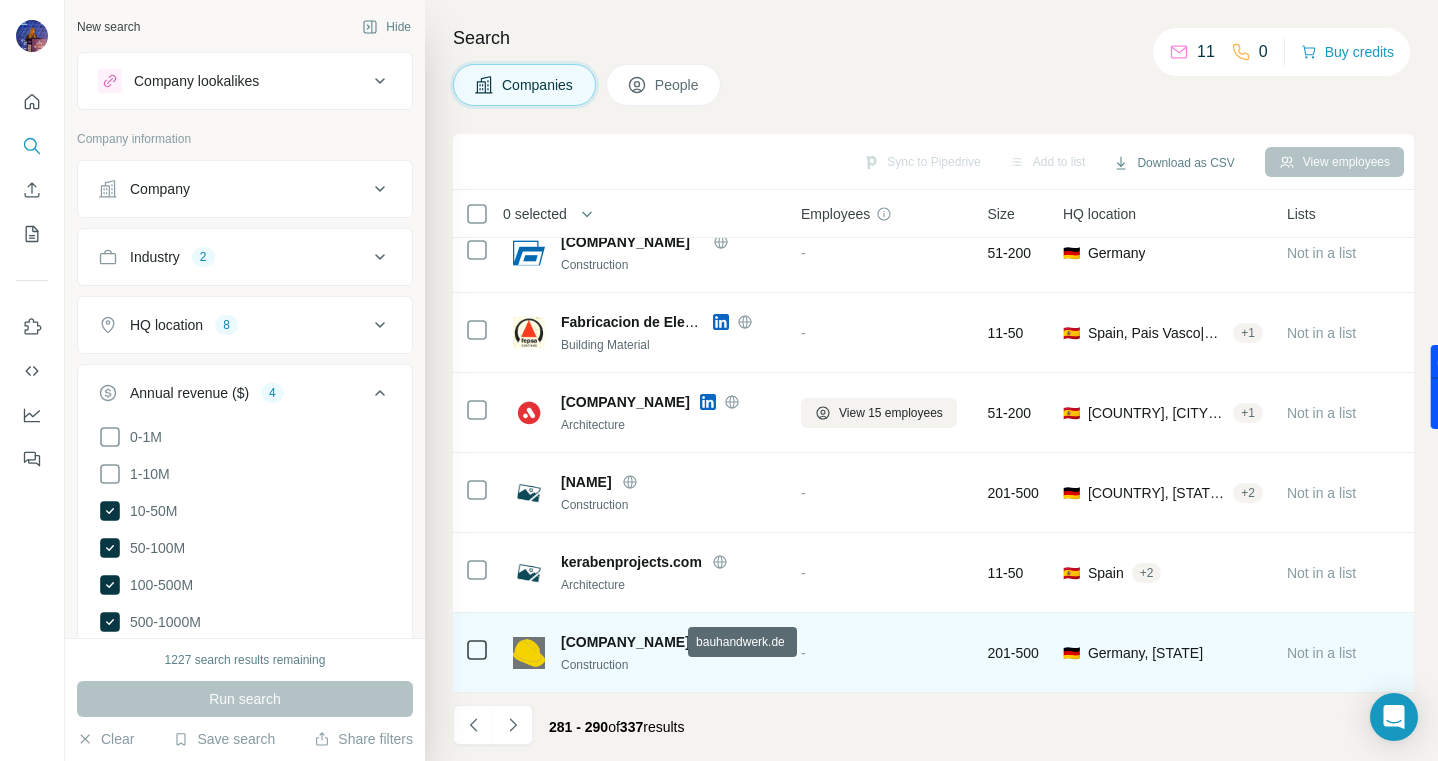 click 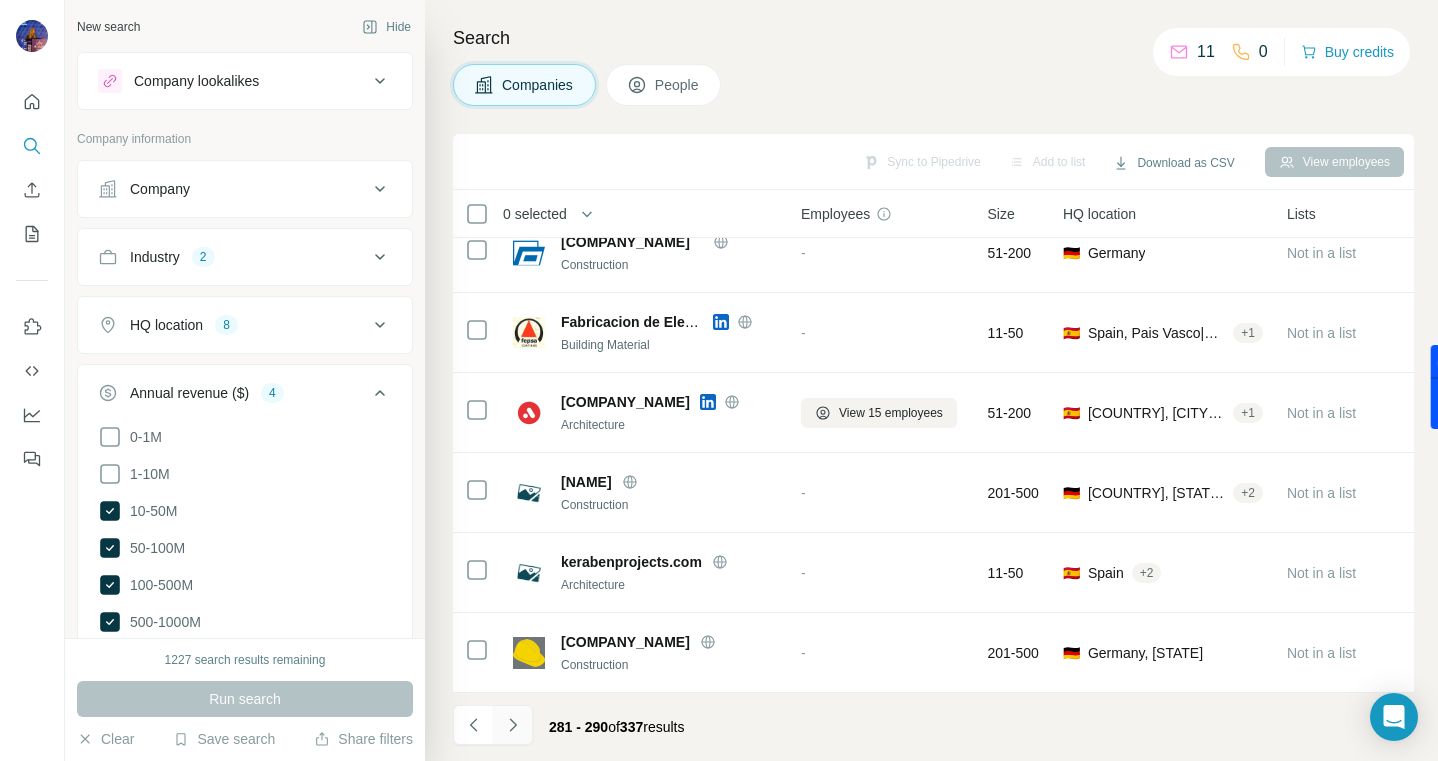 click at bounding box center (513, 725) 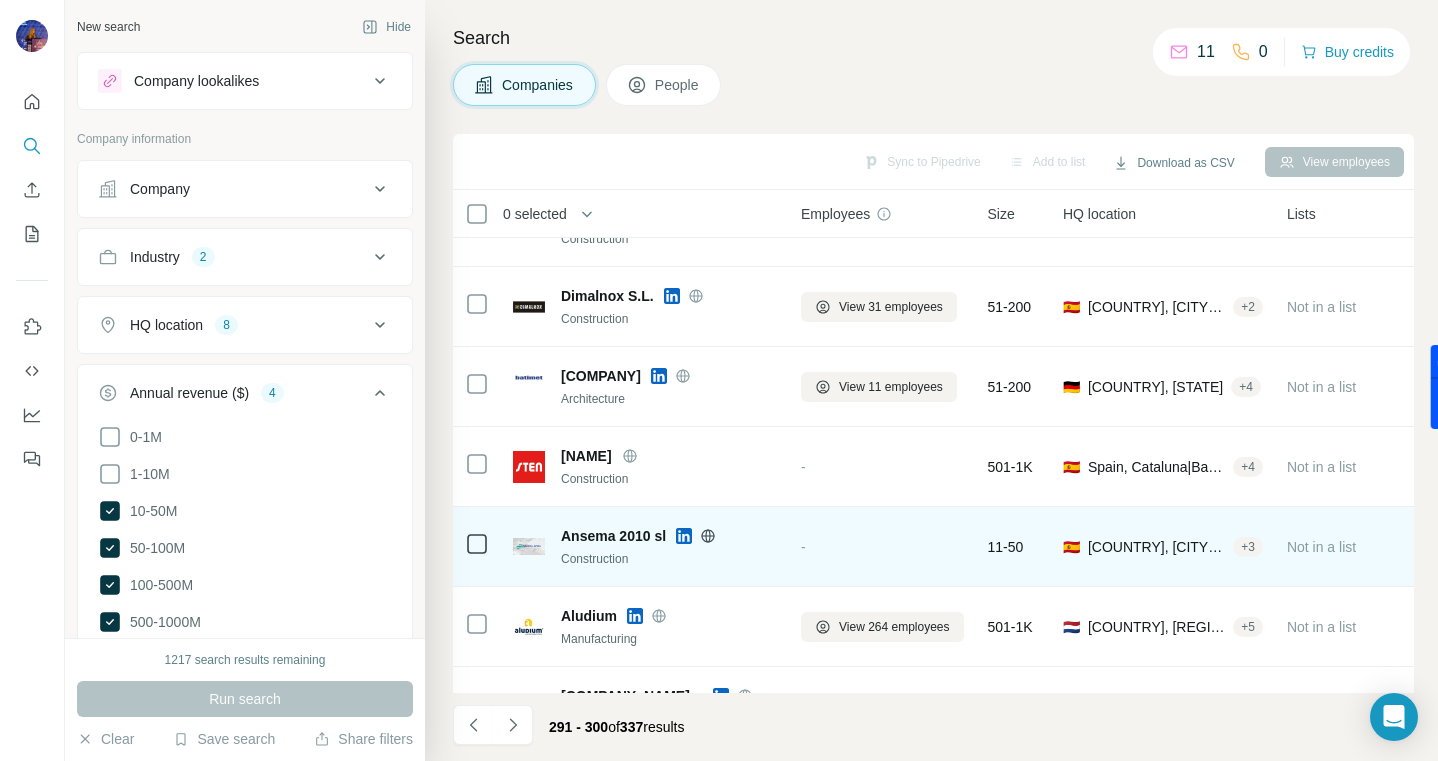 scroll, scrollTop: 338, scrollLeft: 0, axis: vertical 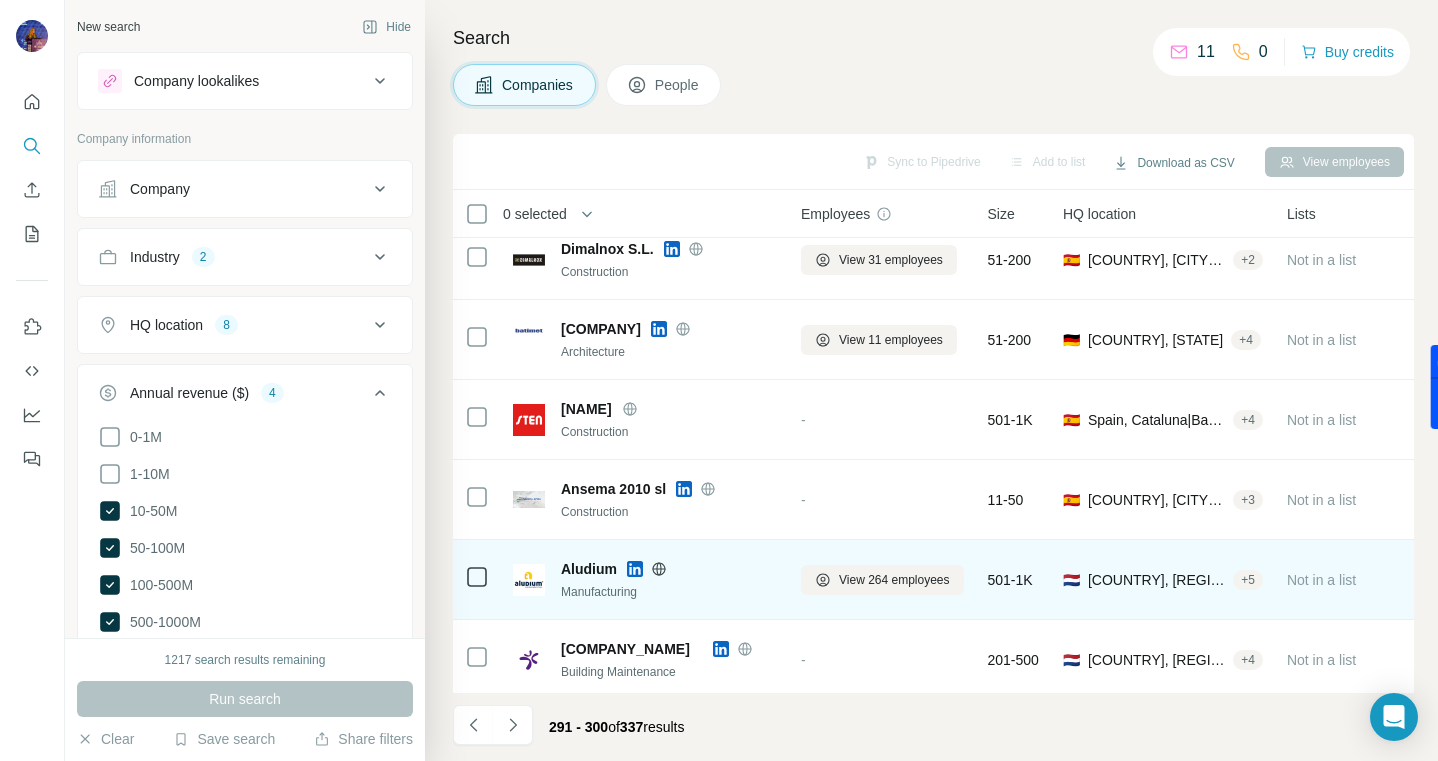 click at bounding box center (635, 569) 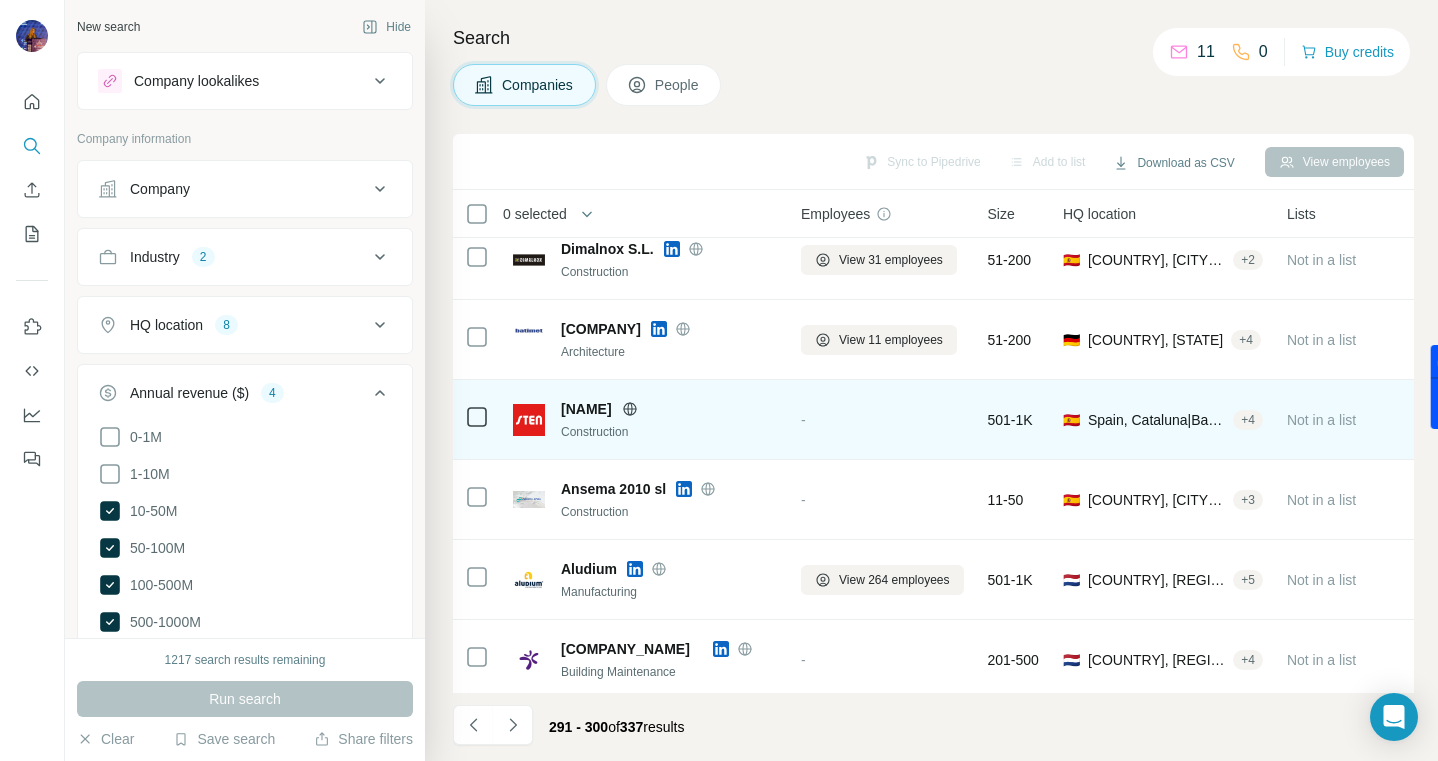 scroll, scrollTop: 345, scrollLeft: 0, axis: vertical 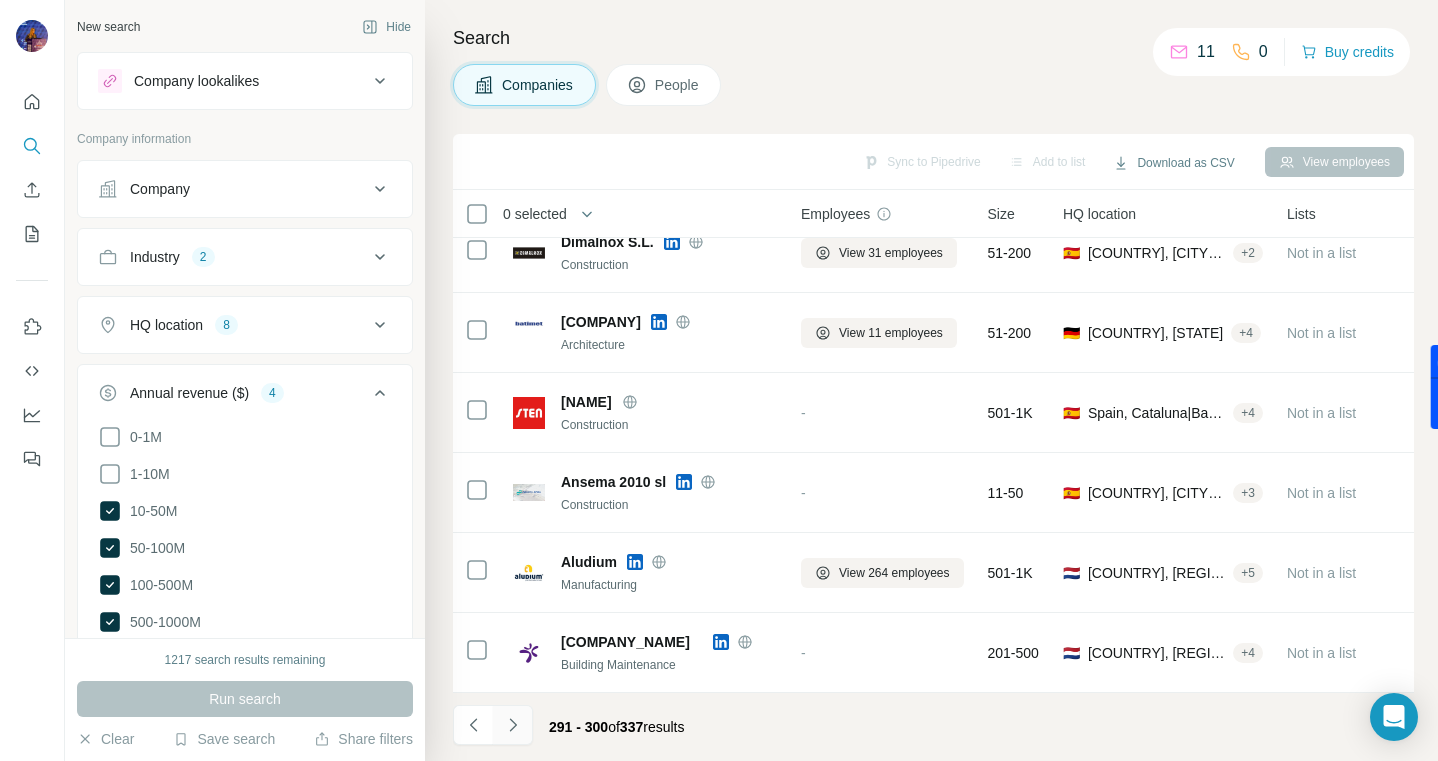 click at bounding box center (513, 725) 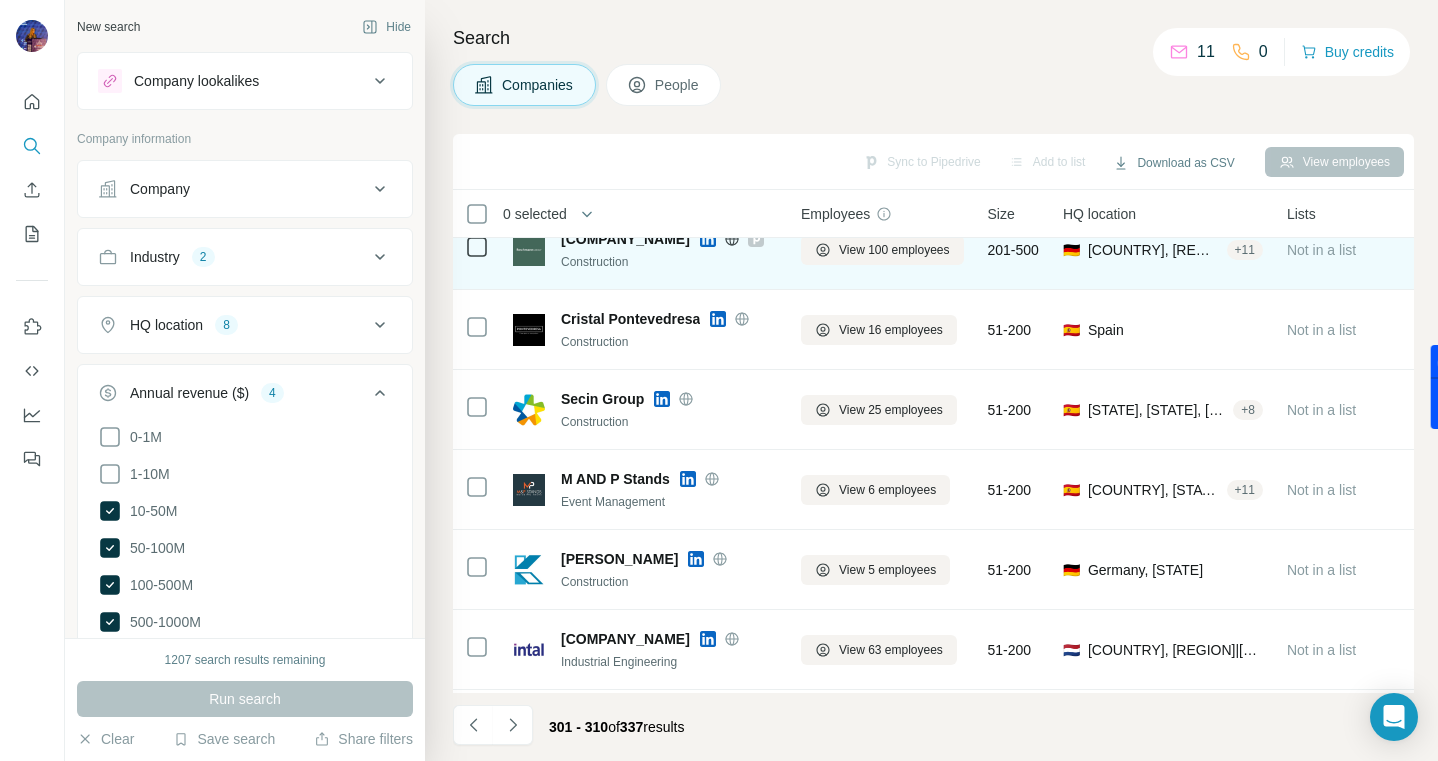 scroll, scrollTop: 194, scrollLeft: 0, axis: vertical 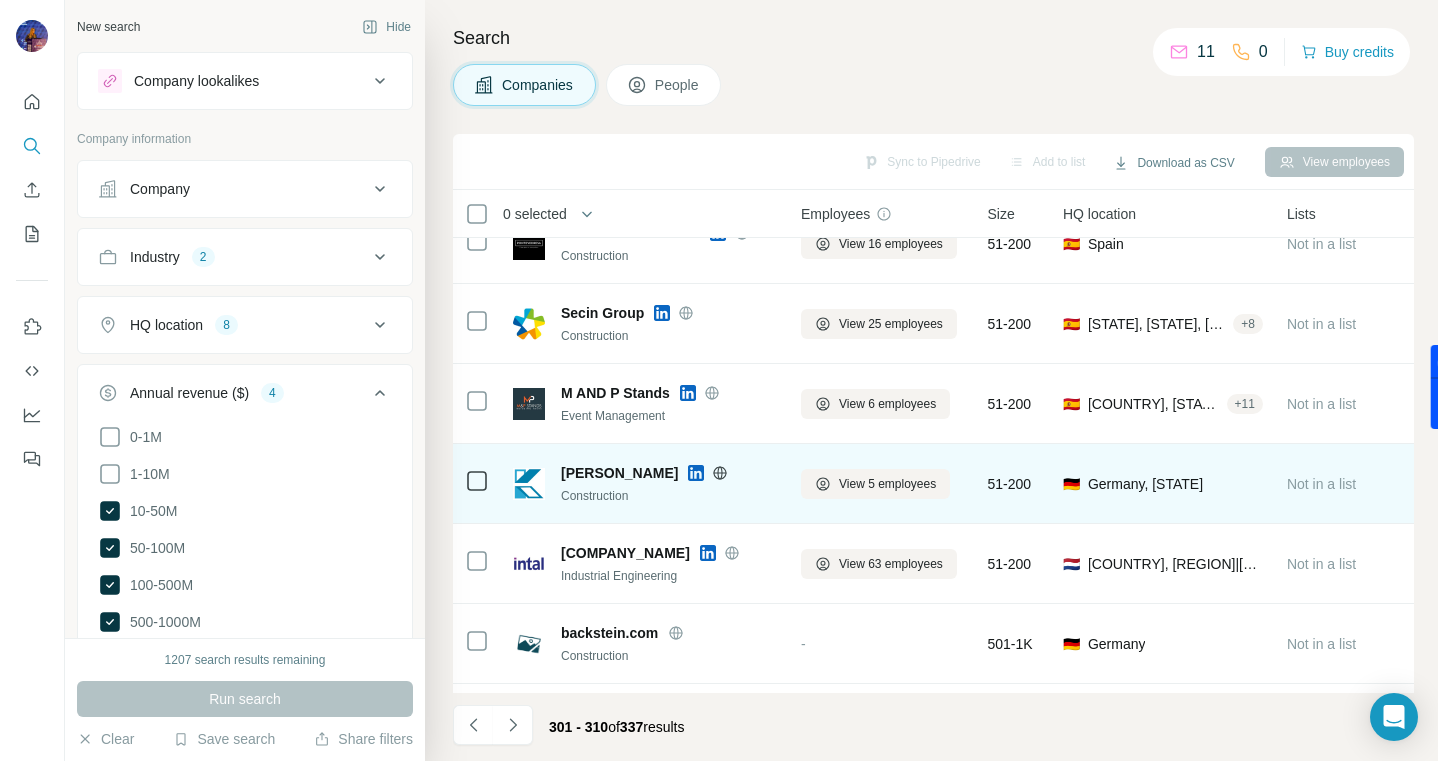 click at bounding box center (696, 473) 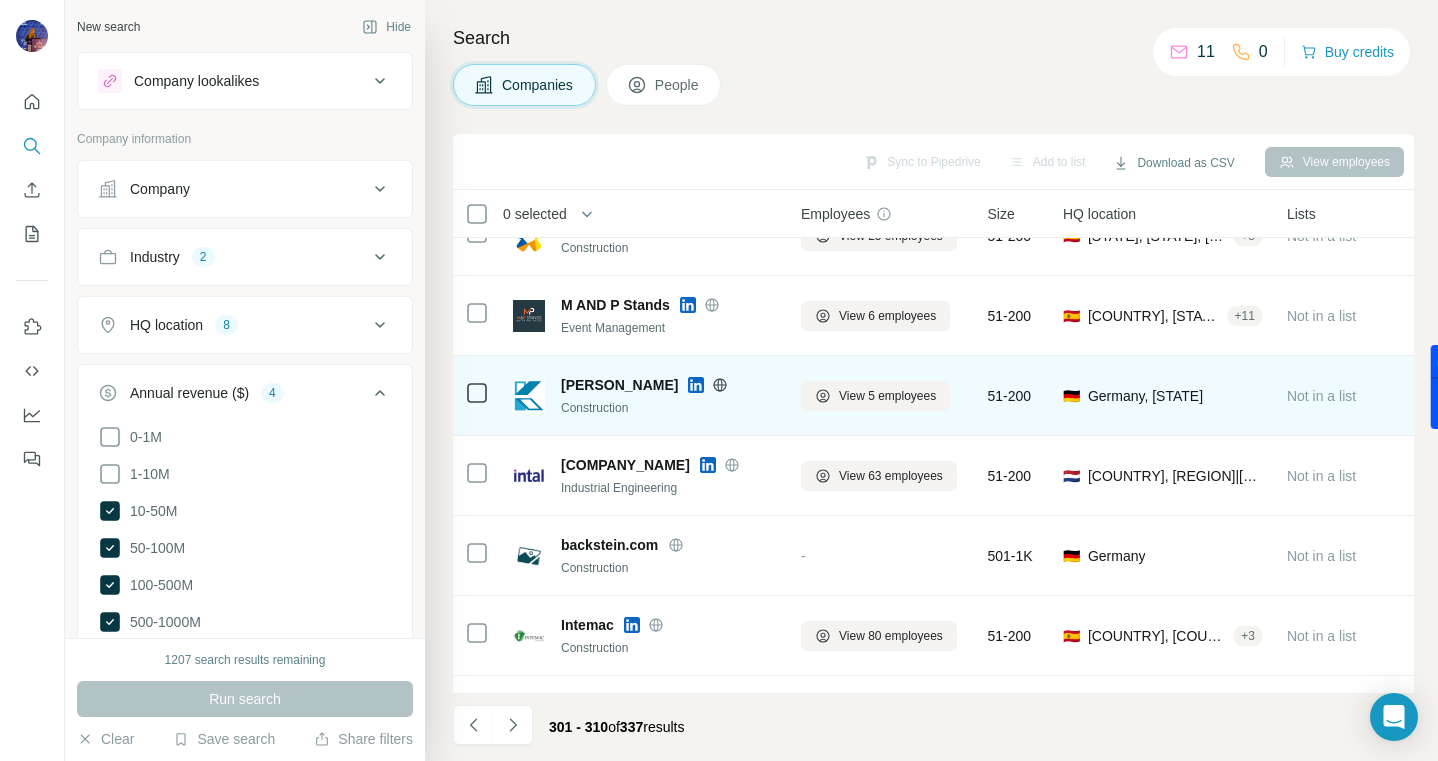 scroll, scrollTop: 345, scrollLeft: 0, axis: vertical 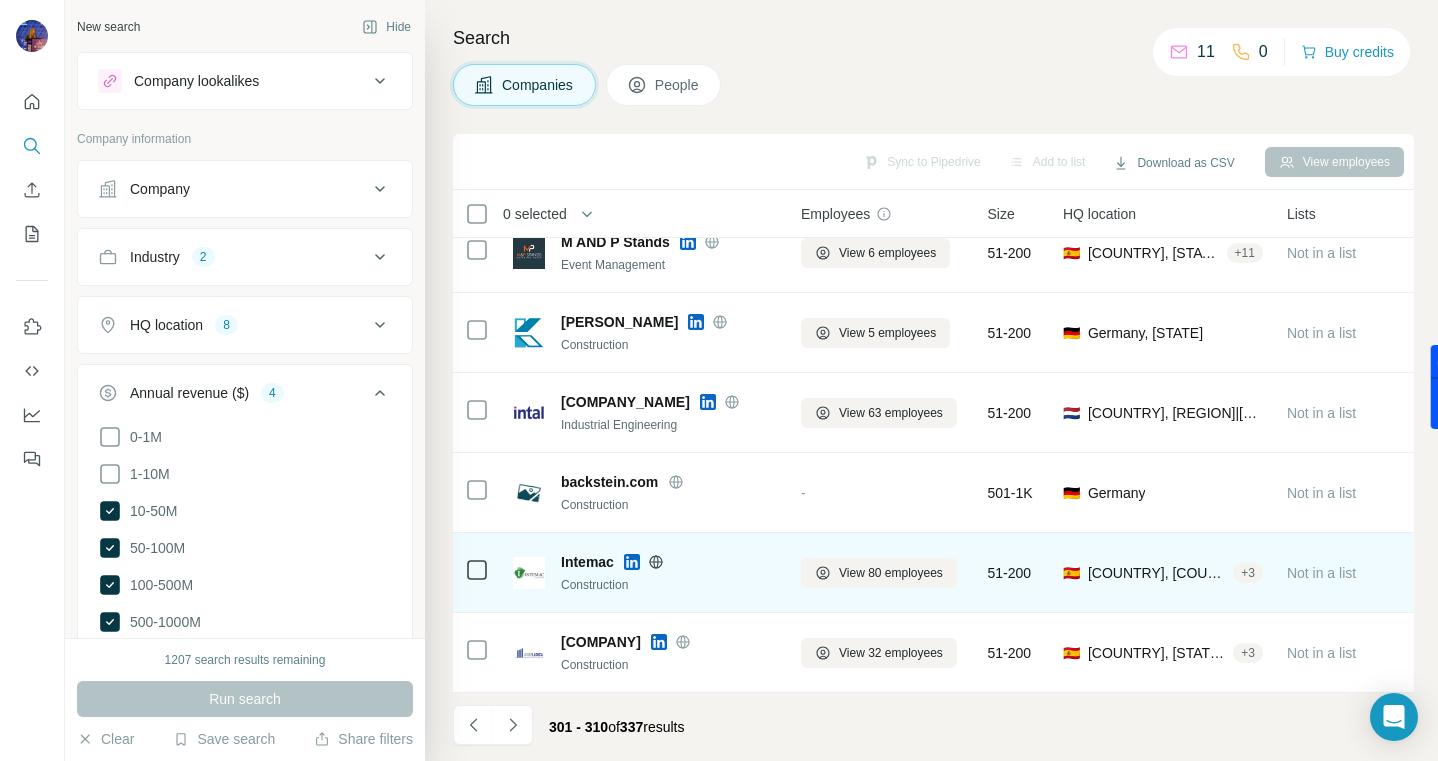 click at bounding box center [632, 562] 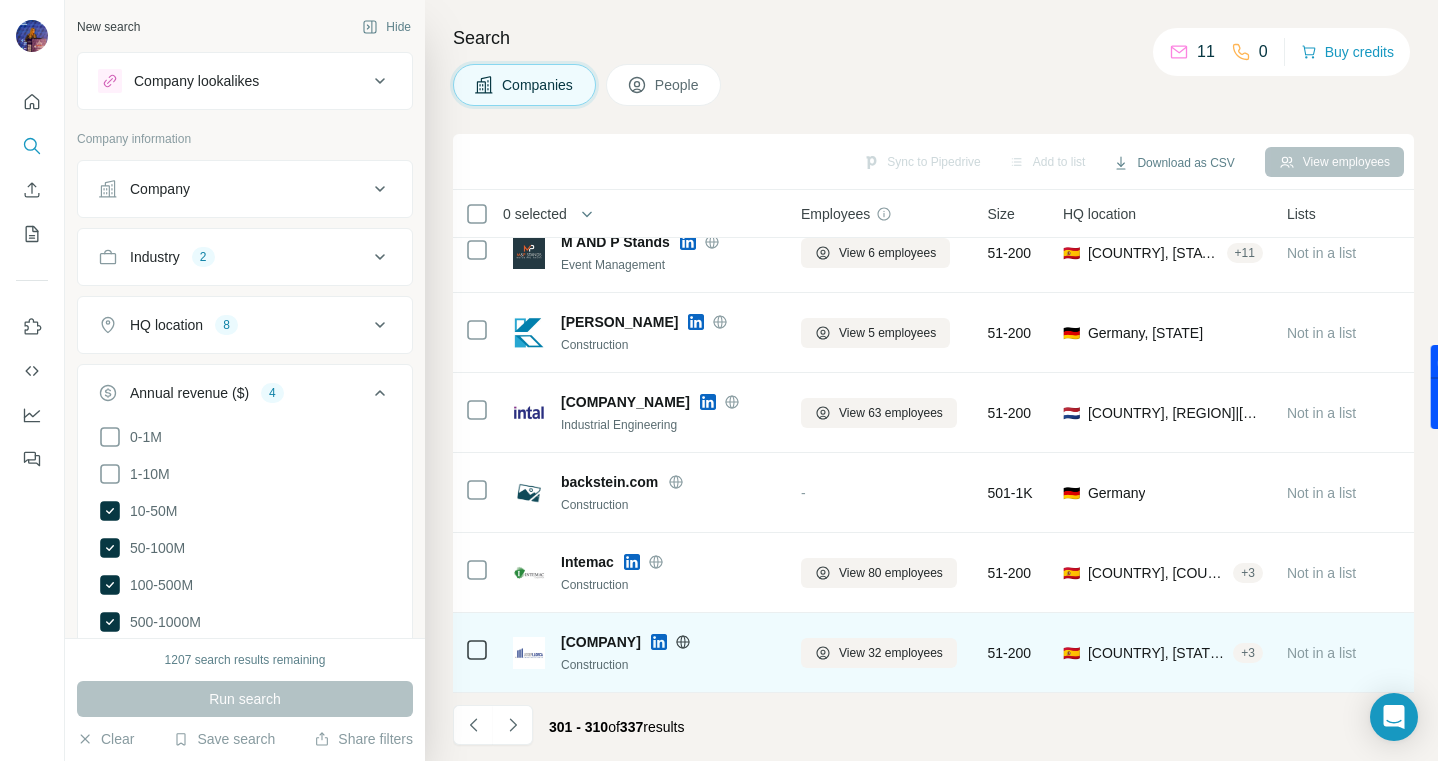 click at bounding box center (659, 642) 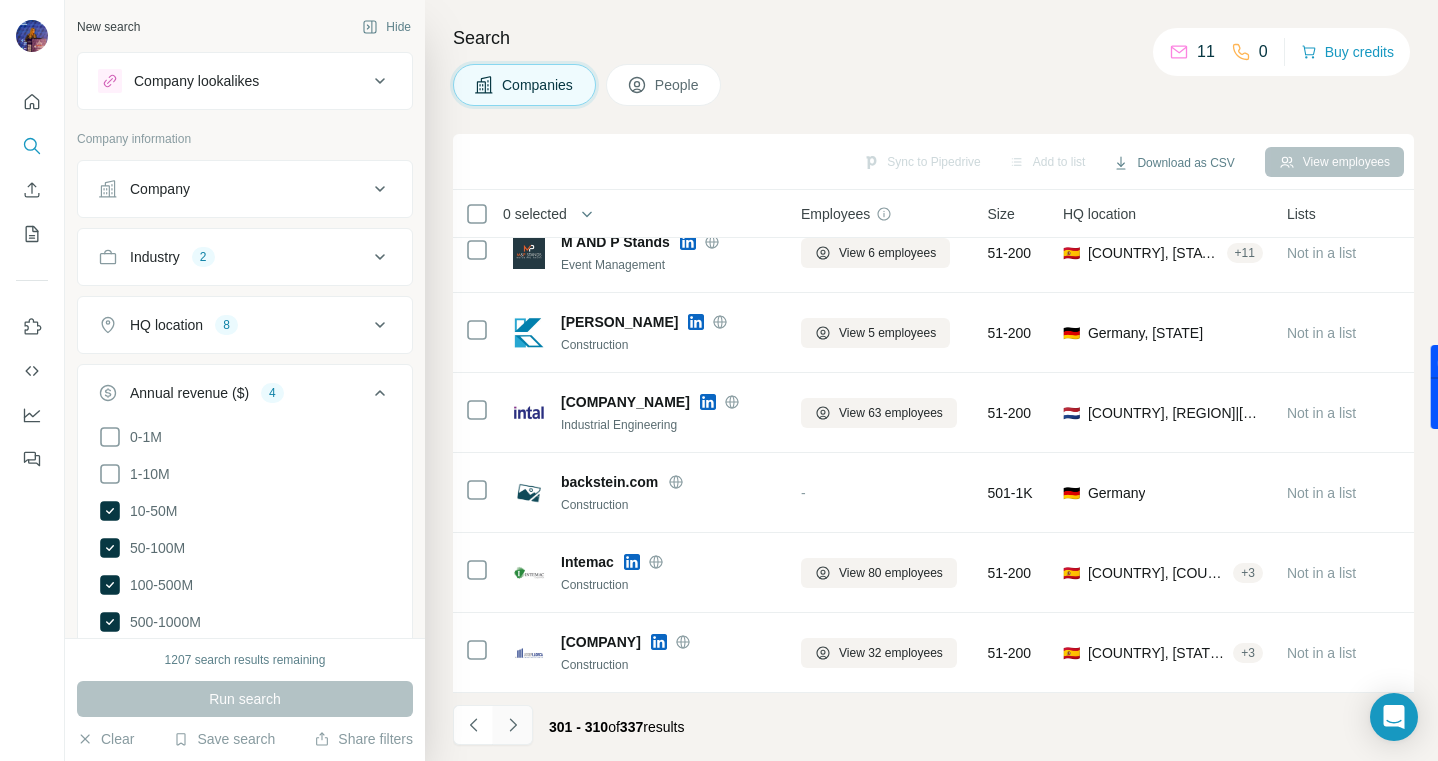click 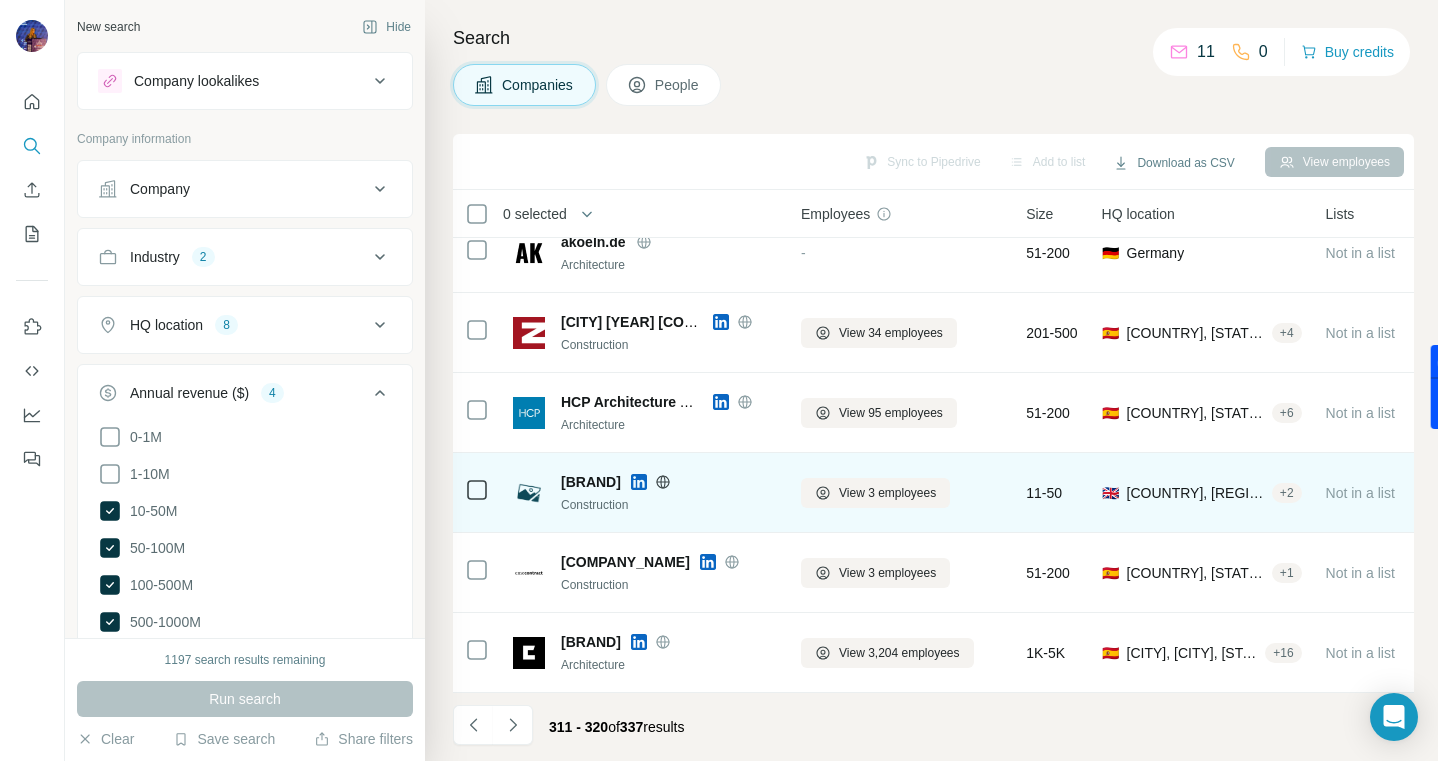 scroll, scrollTop: 0, scrollLeft: 0, axis: both 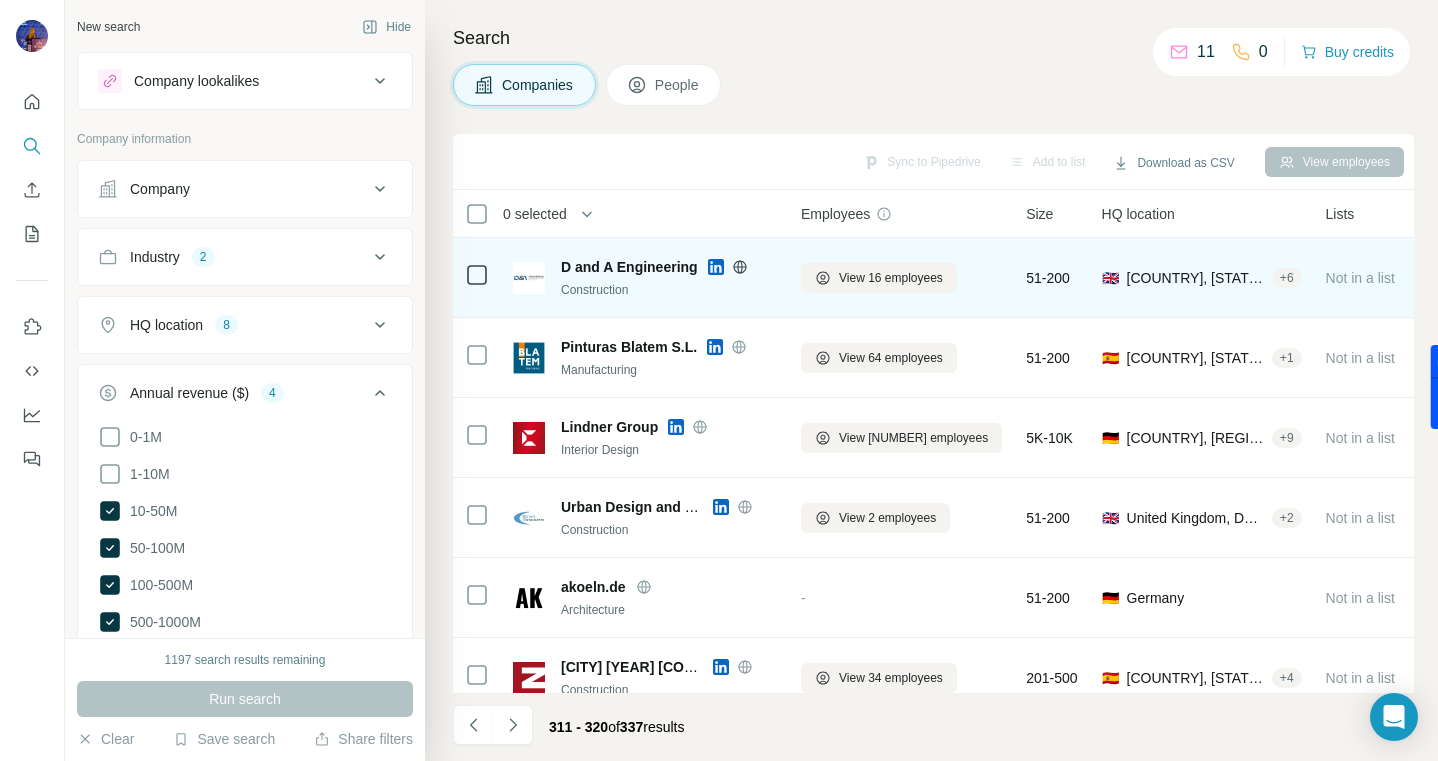 click at bounding box center [716, 267] 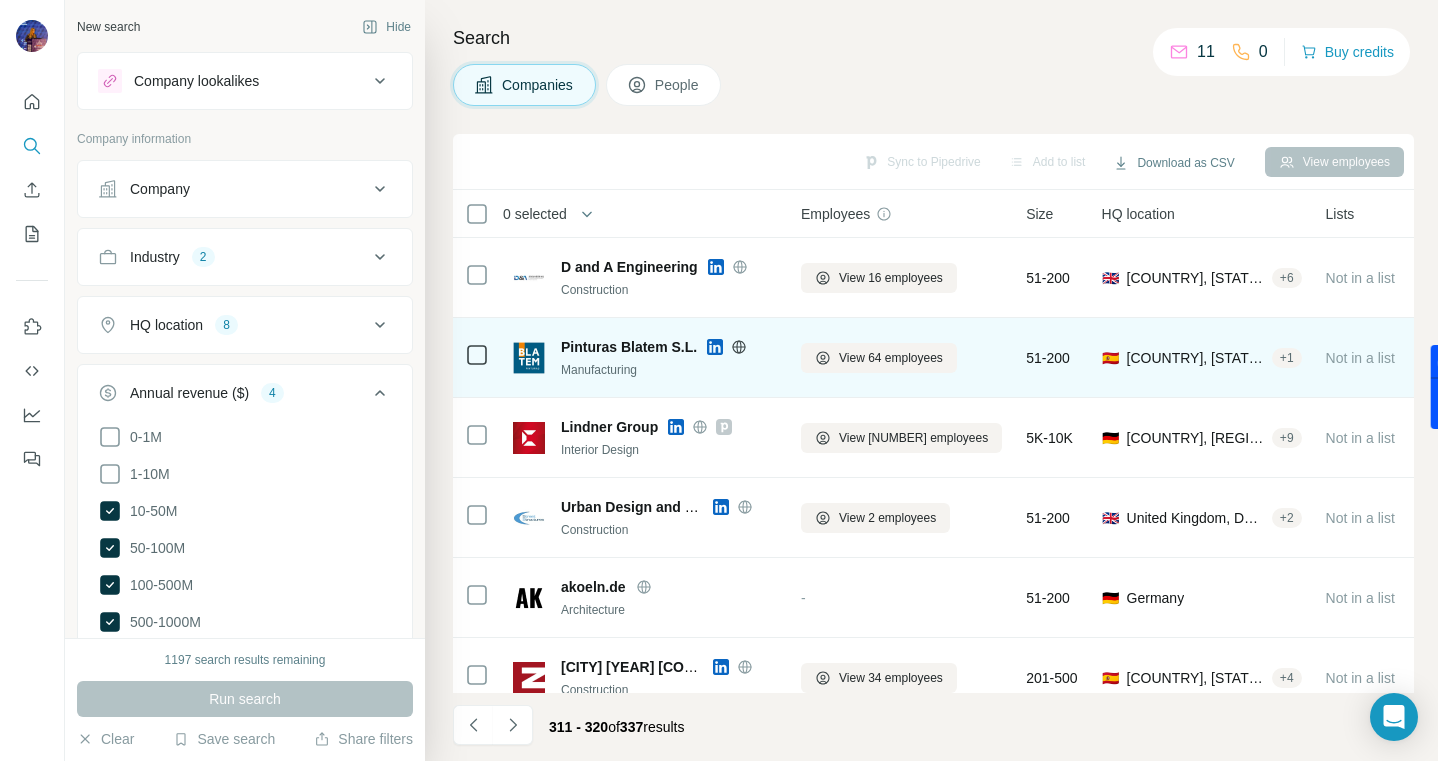 click at bounding box center [715, 347] 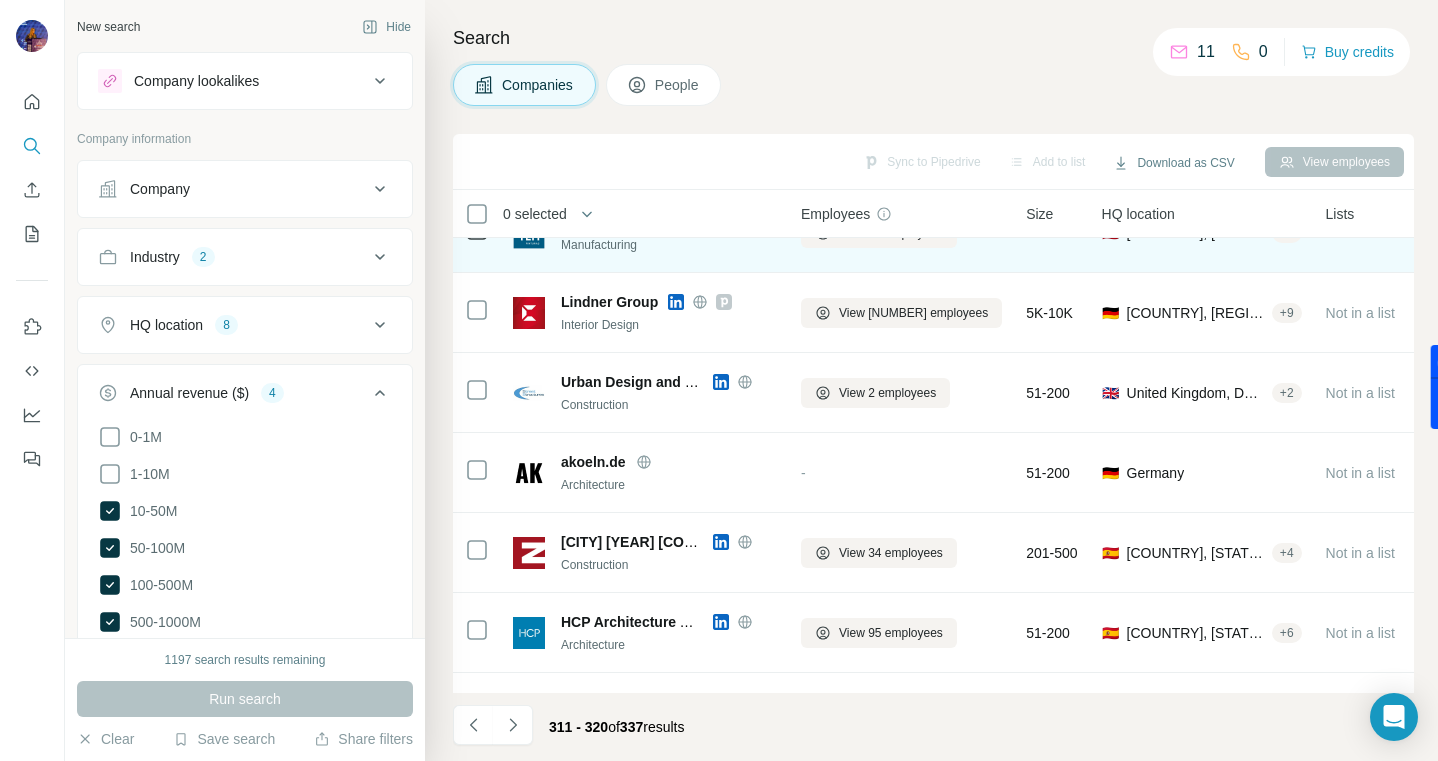 scroll, scrollTop: 143, scrollLeft: 0, axis: vertical 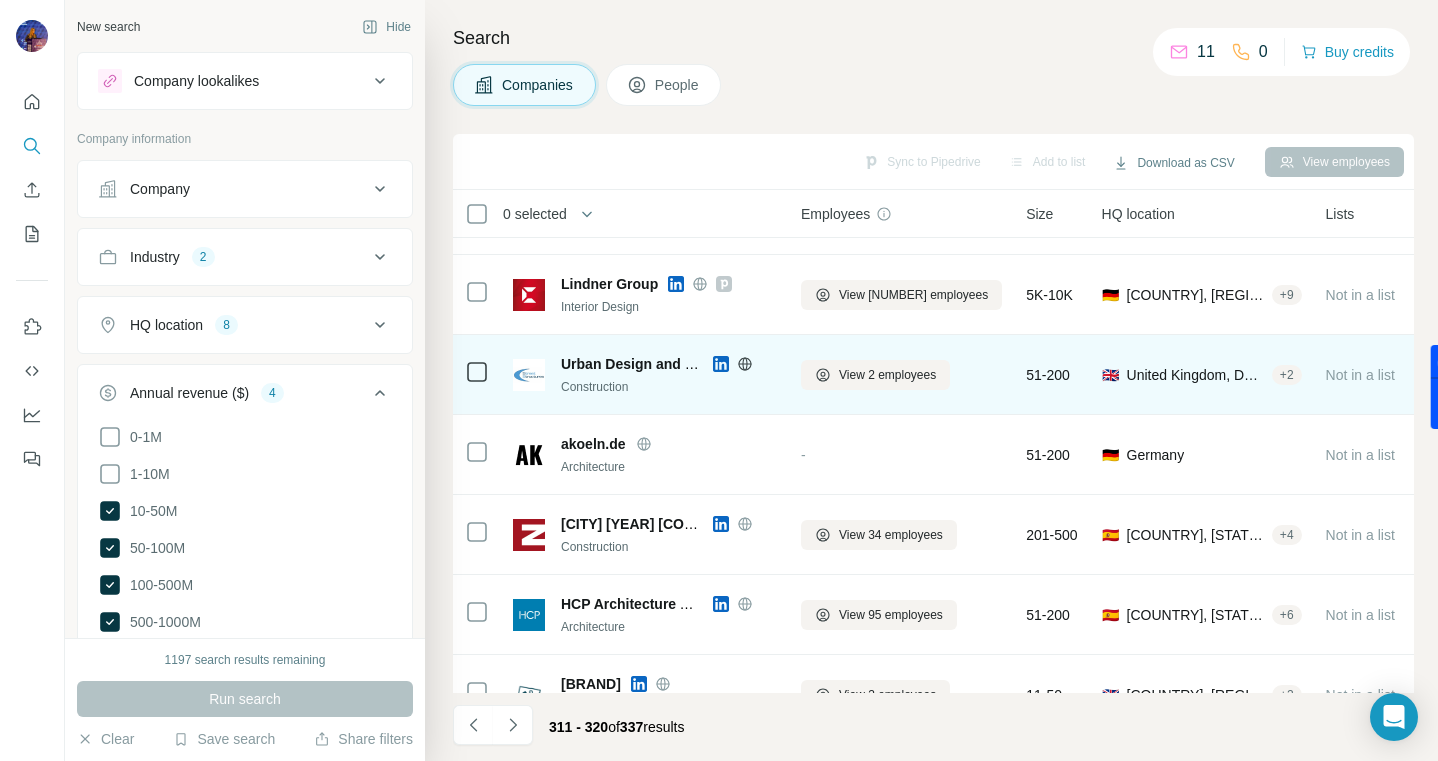 click at bounding box center (721, 364) 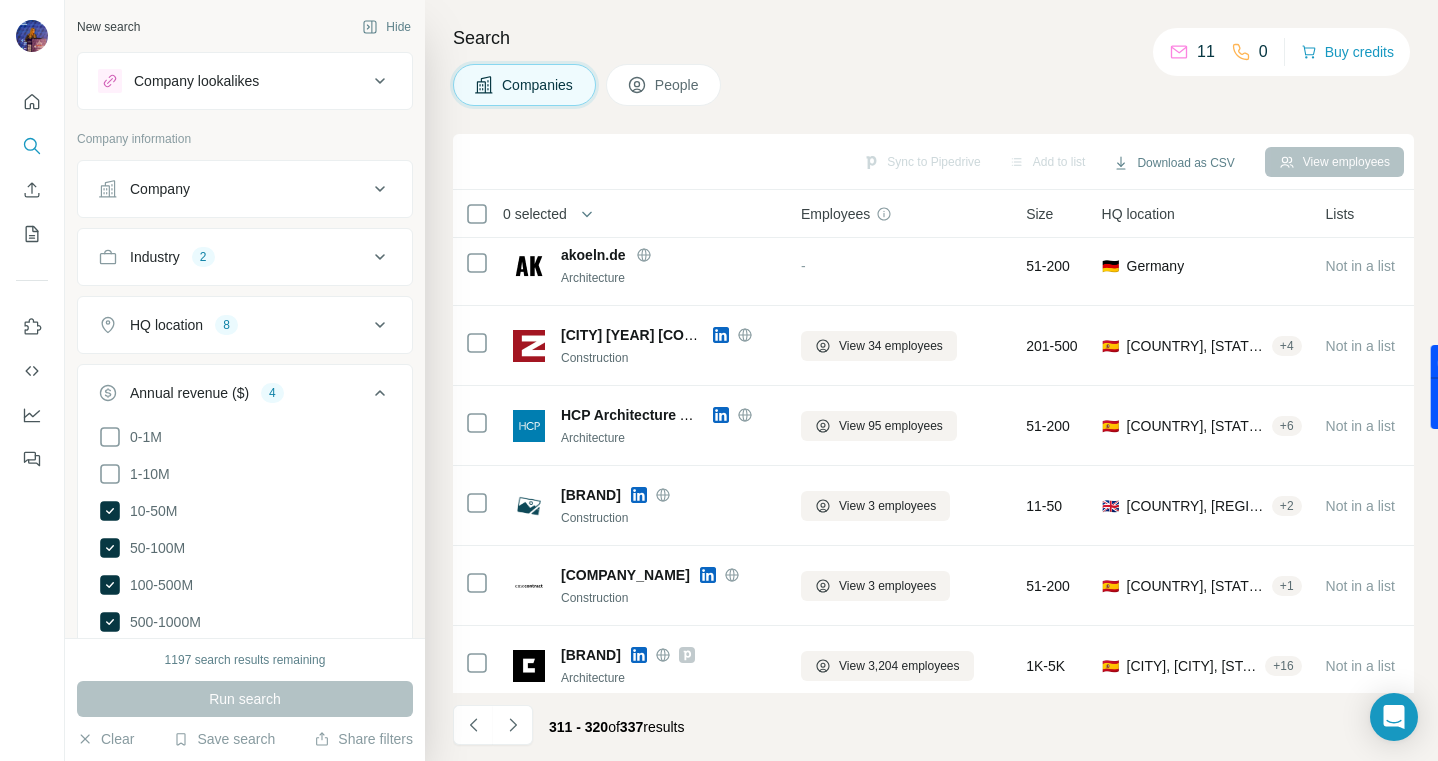 scroll, scrollTop: 345, scrollLeft: 0, axis: vertical 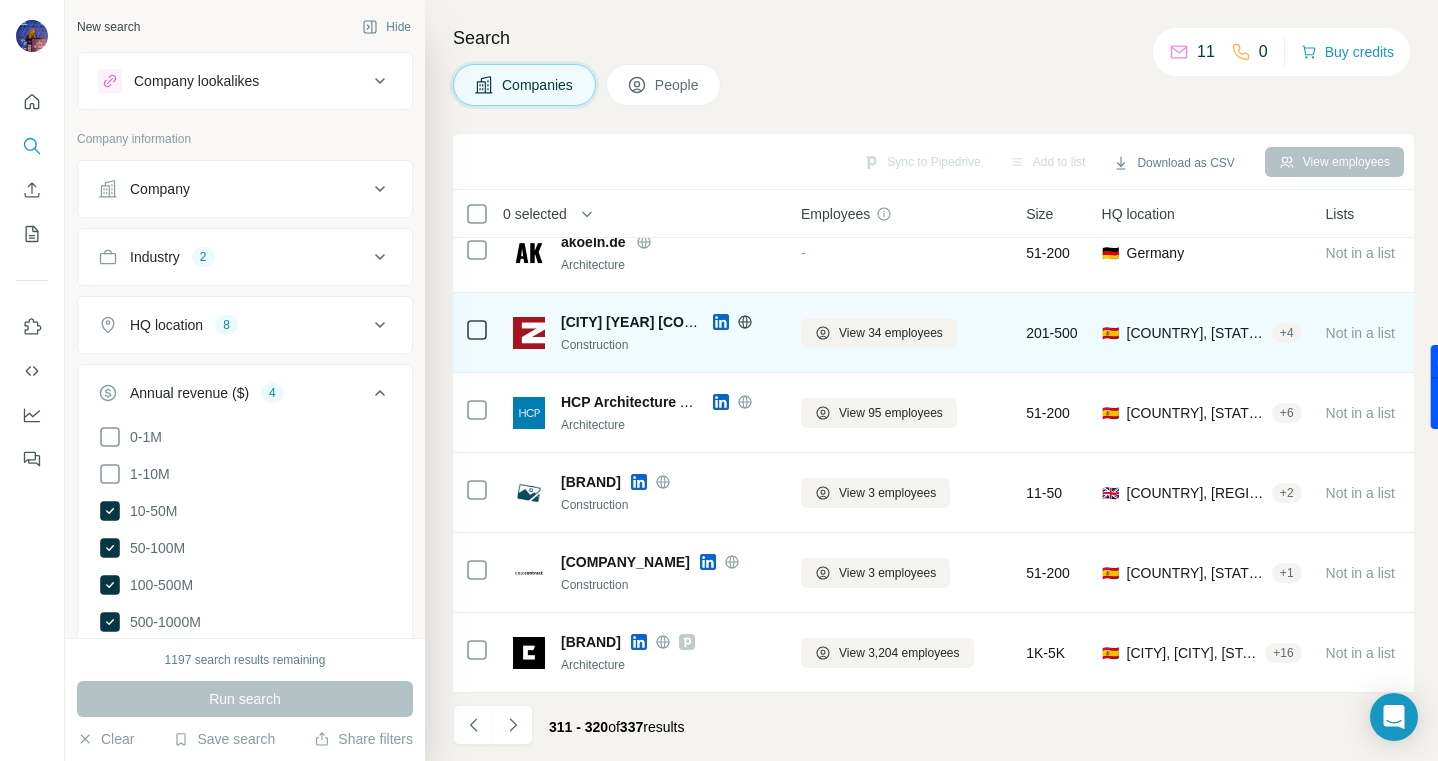 click at bounding box center [721, 322] 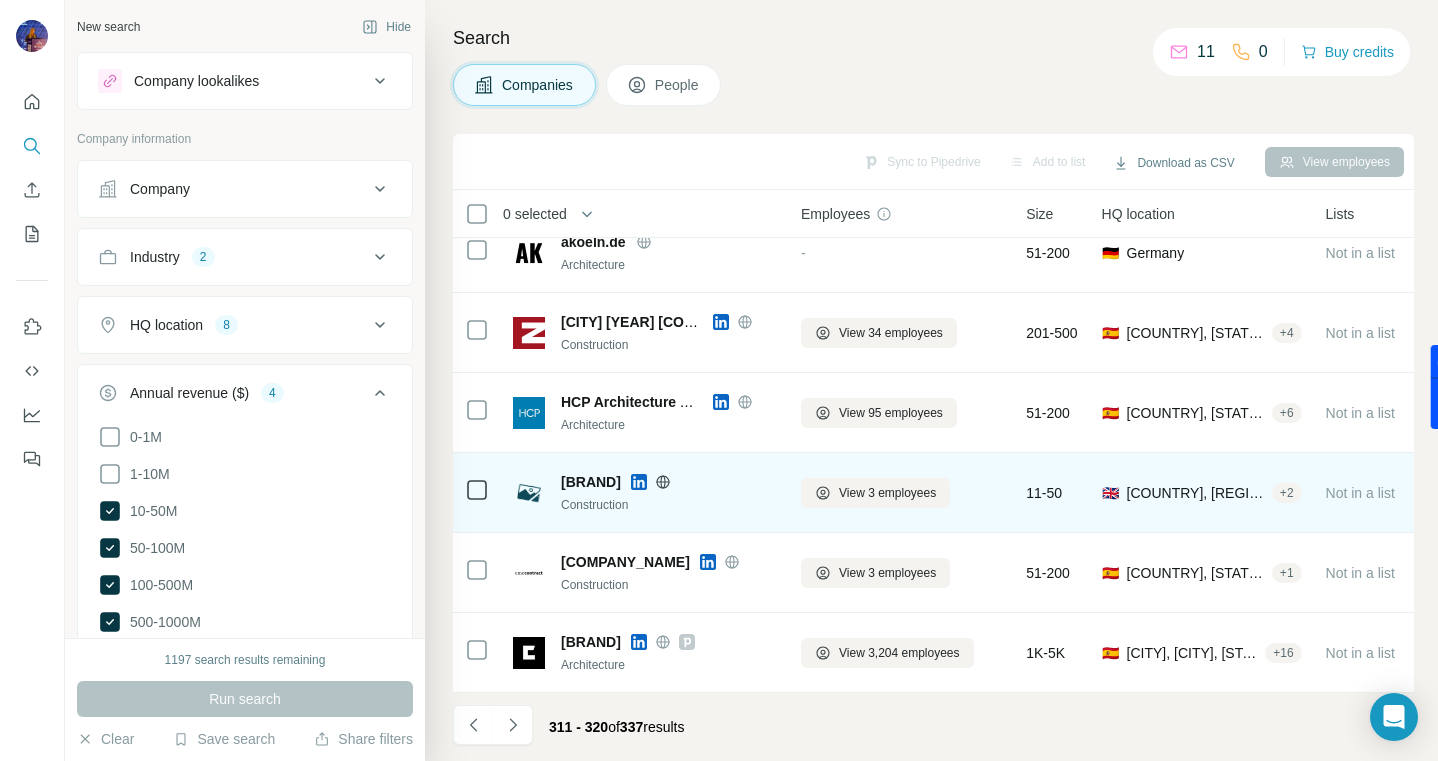click at bounding box center [639, 482] 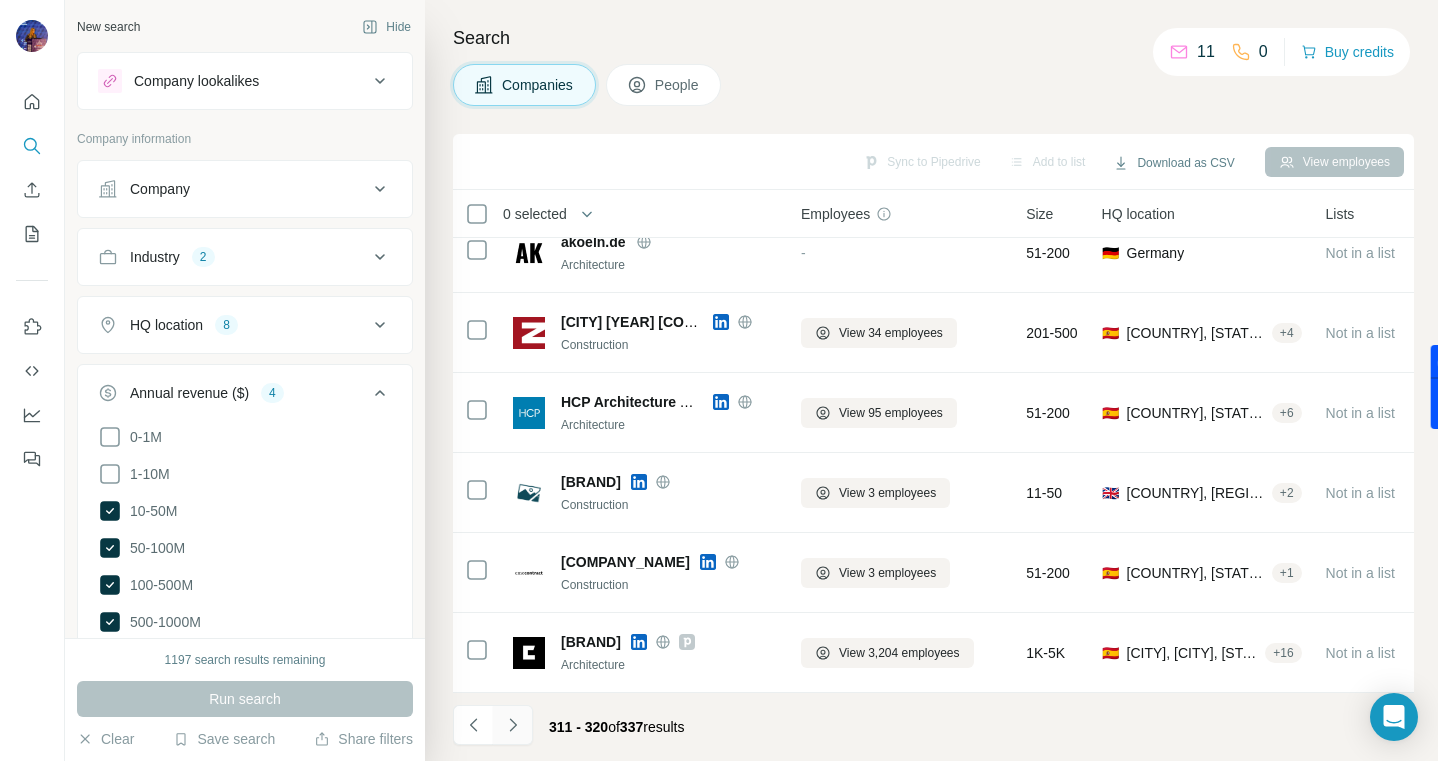 click at bounding box center [513, 725] 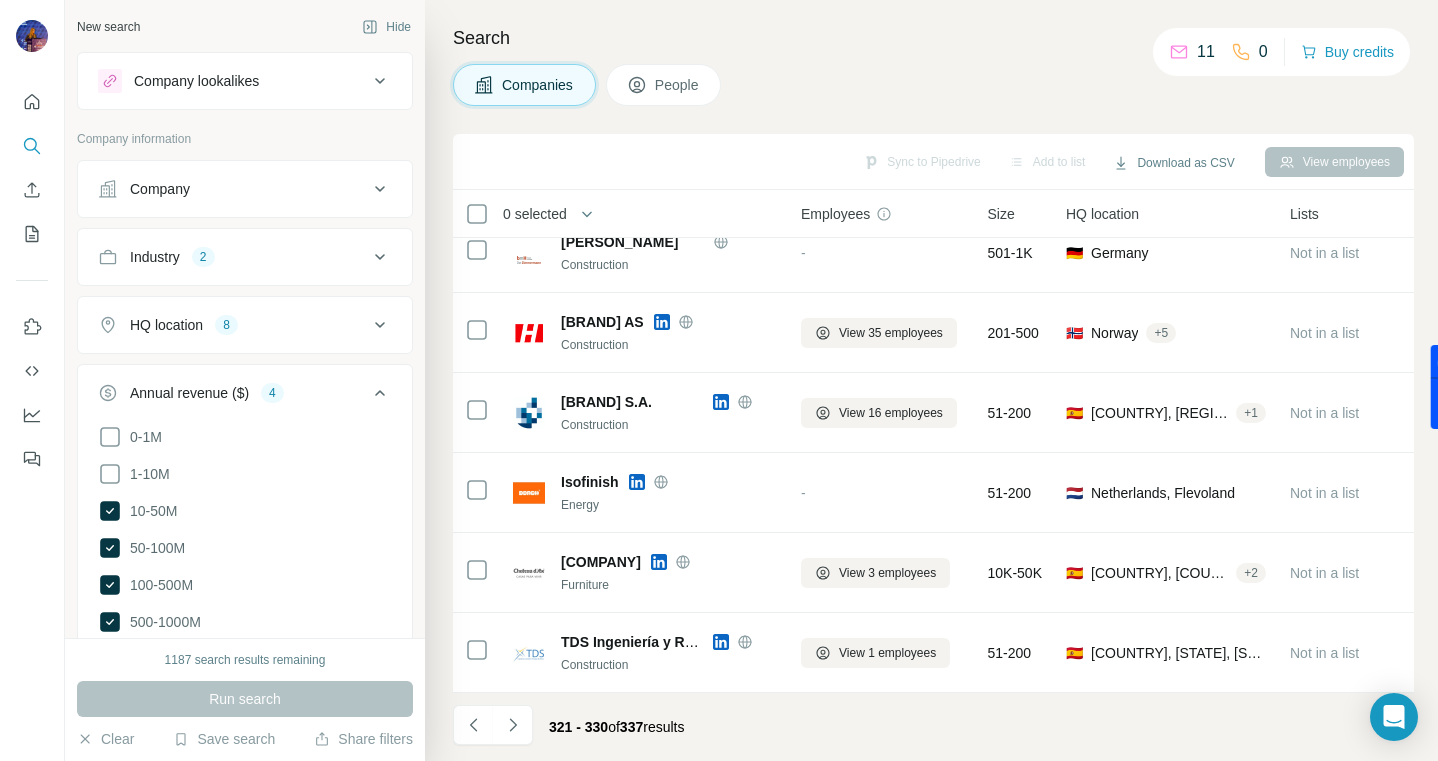 scroll, scrollTop: 0, scrollLeft: 0, axis: both 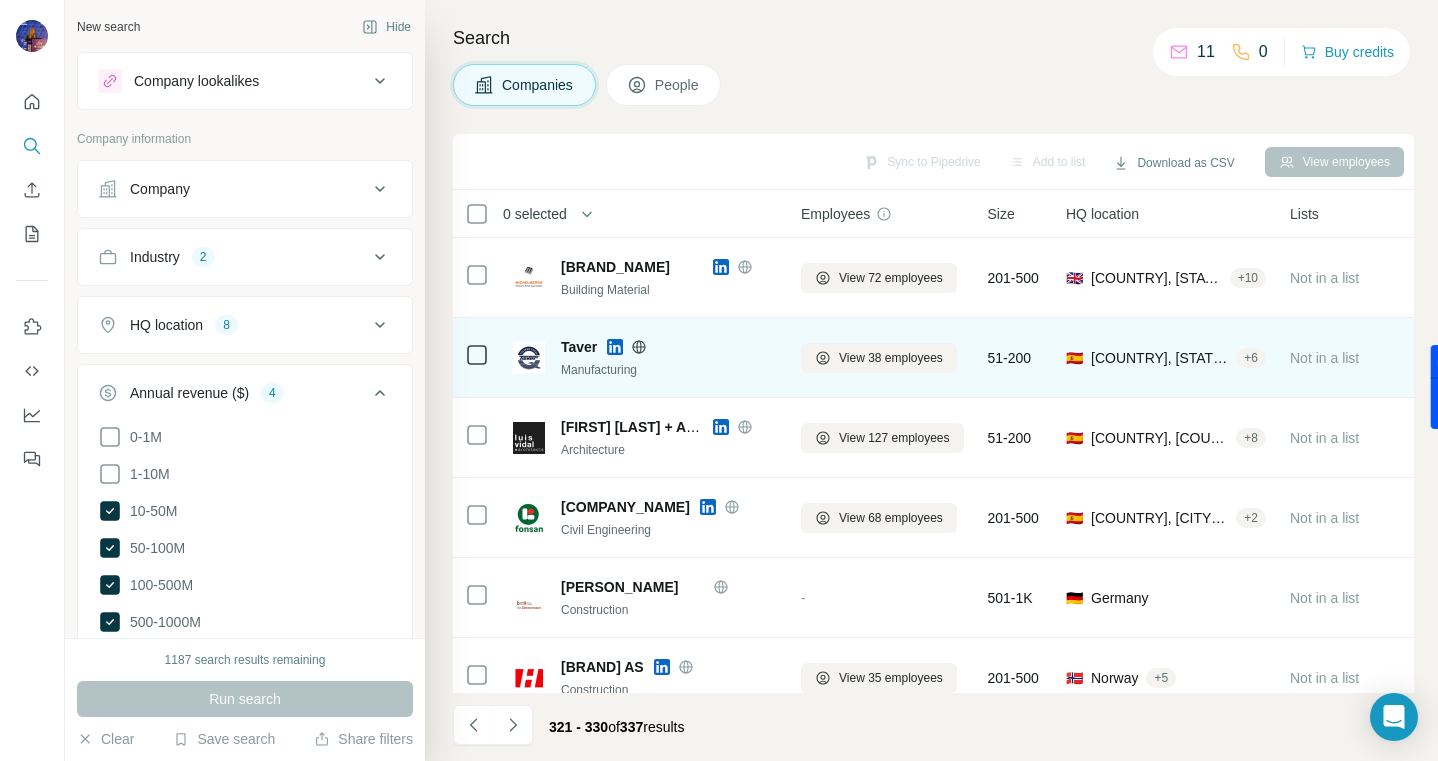 click at bounding box center [639, 347] 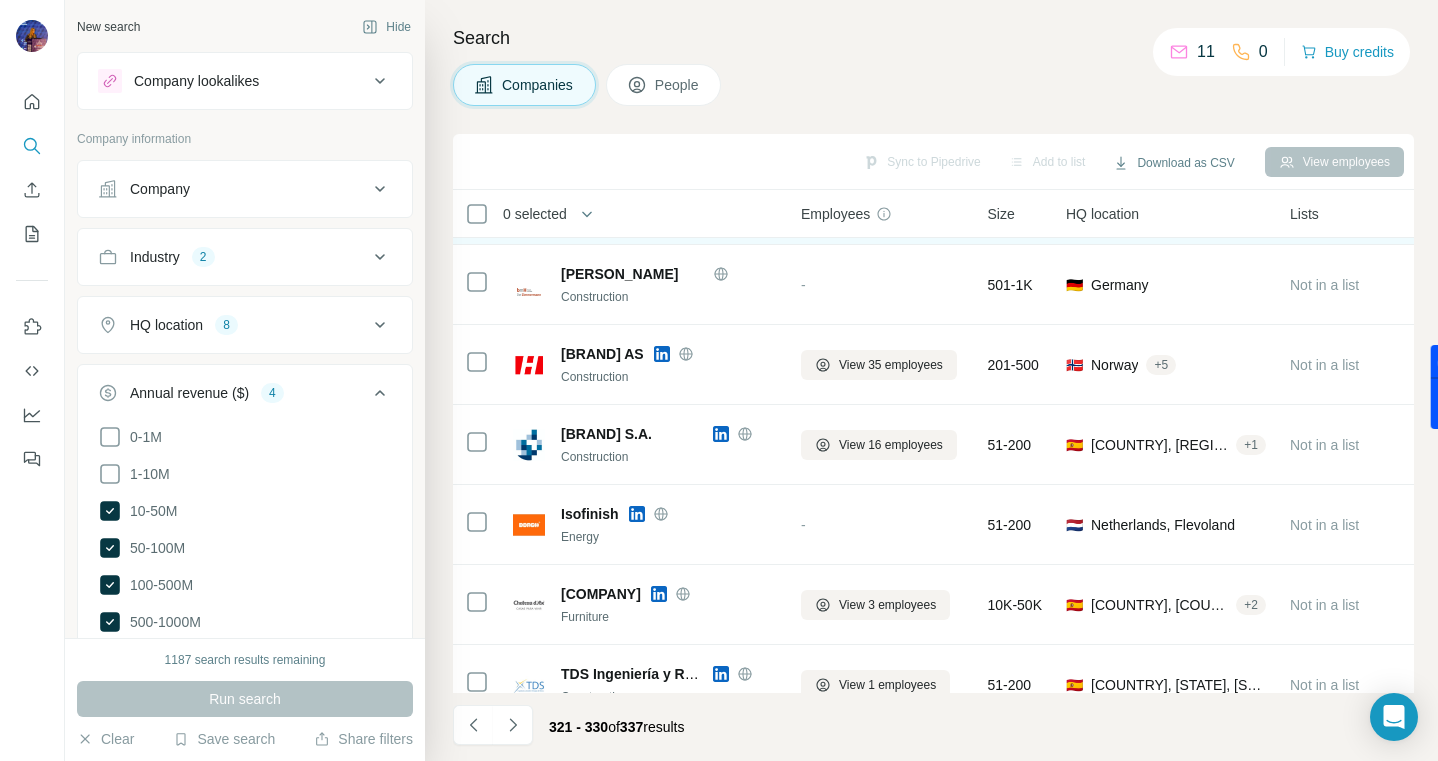 scroll, scrollTop: 345, scrollLeft: 0, axis: vertical 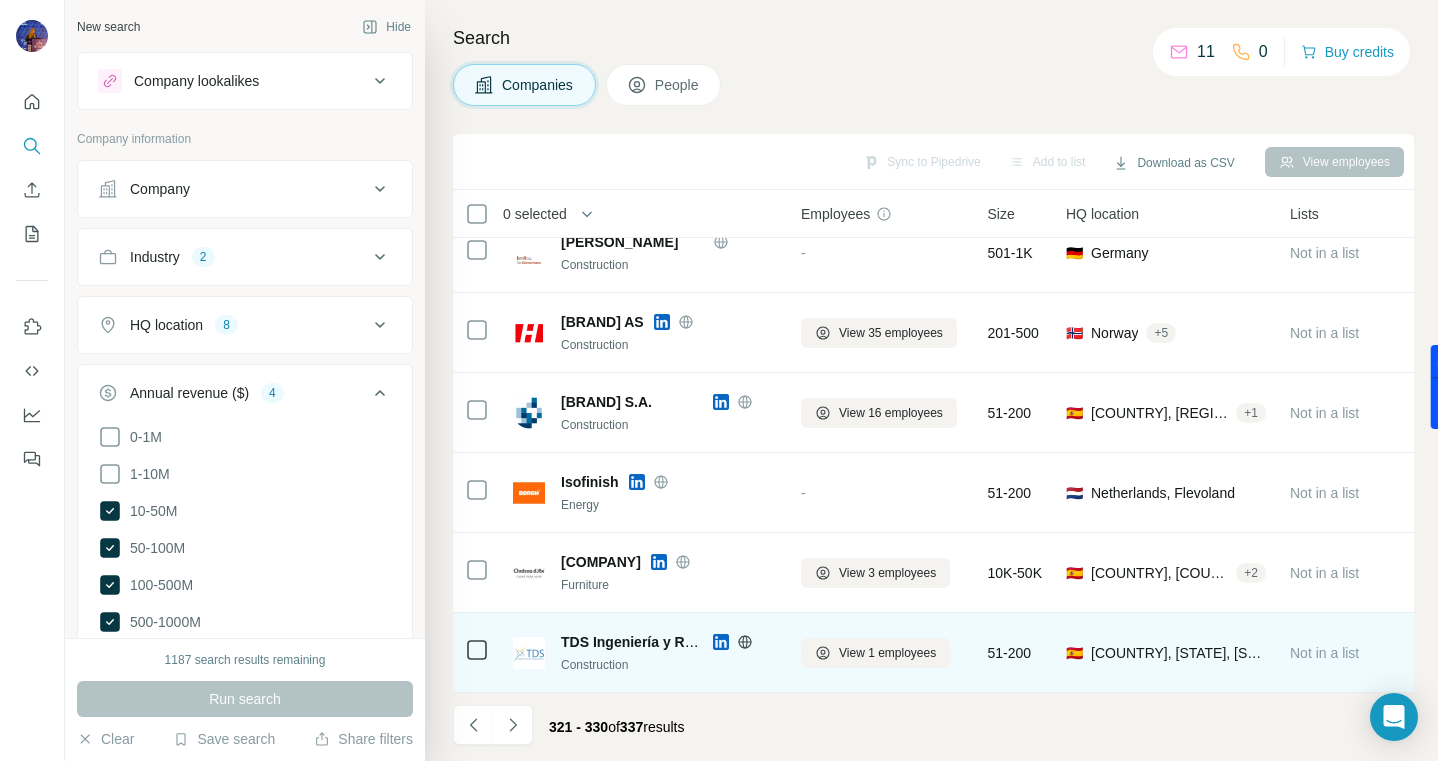 click at bounding box center (721, 642) 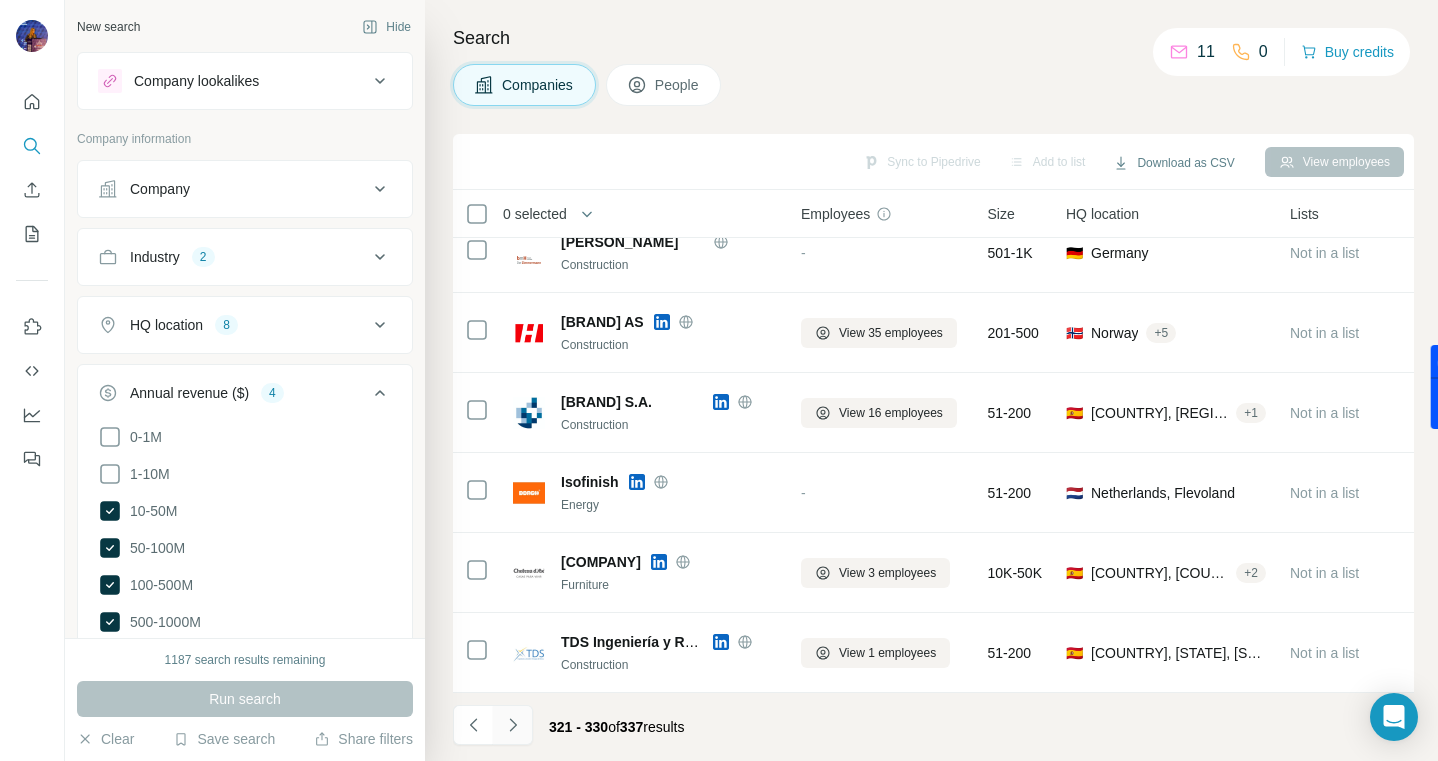 click at bounding box center [513, 725] 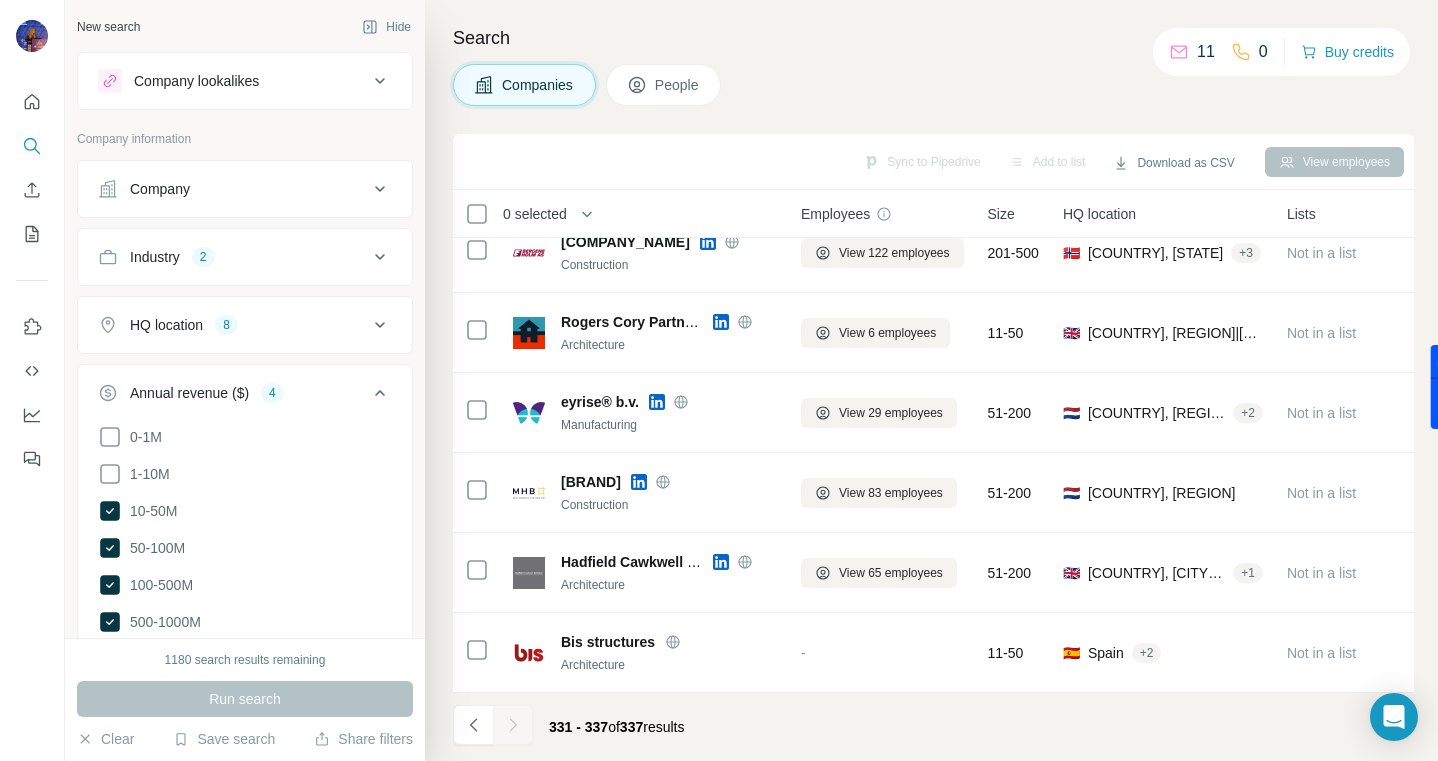 scroll, scrollTop: 0, scrollLeft: 0, axis: both 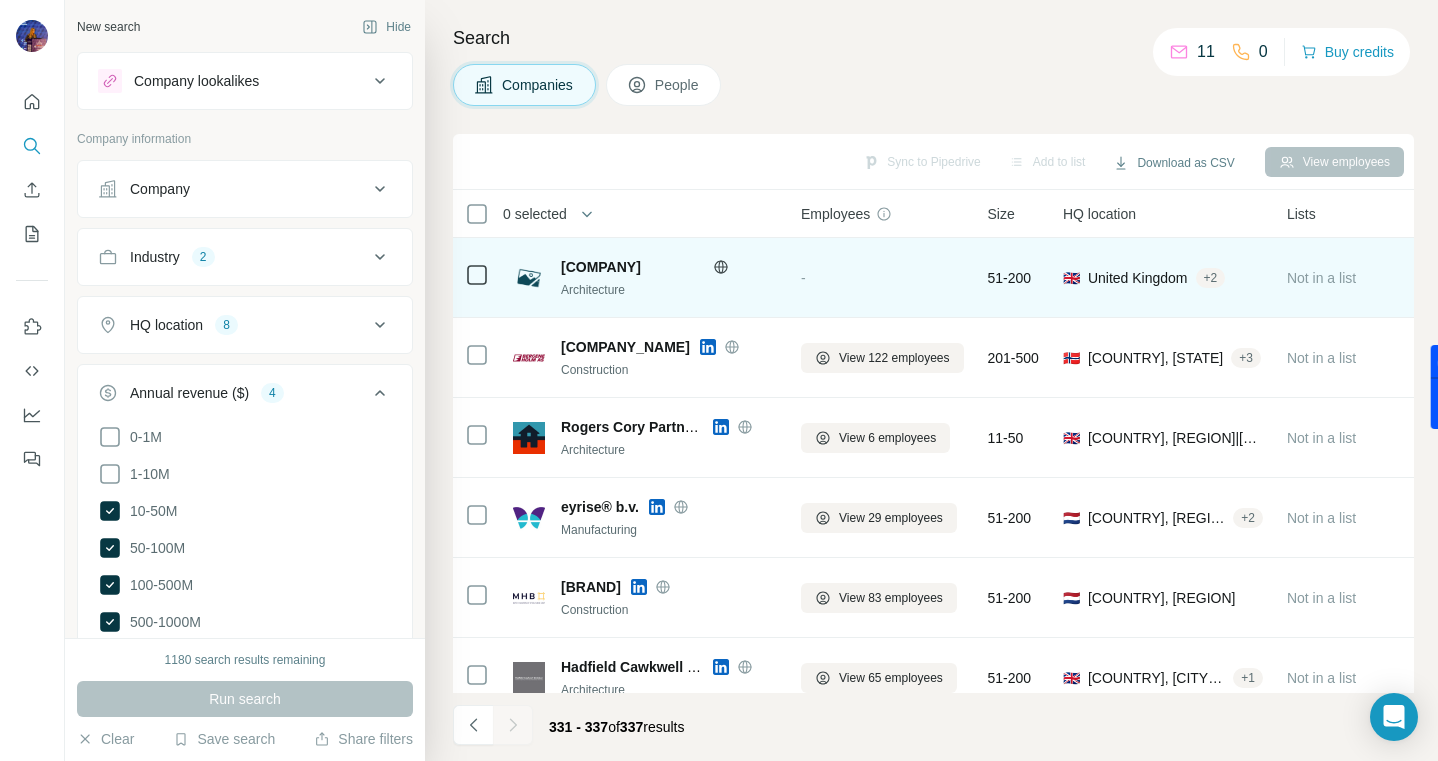 click 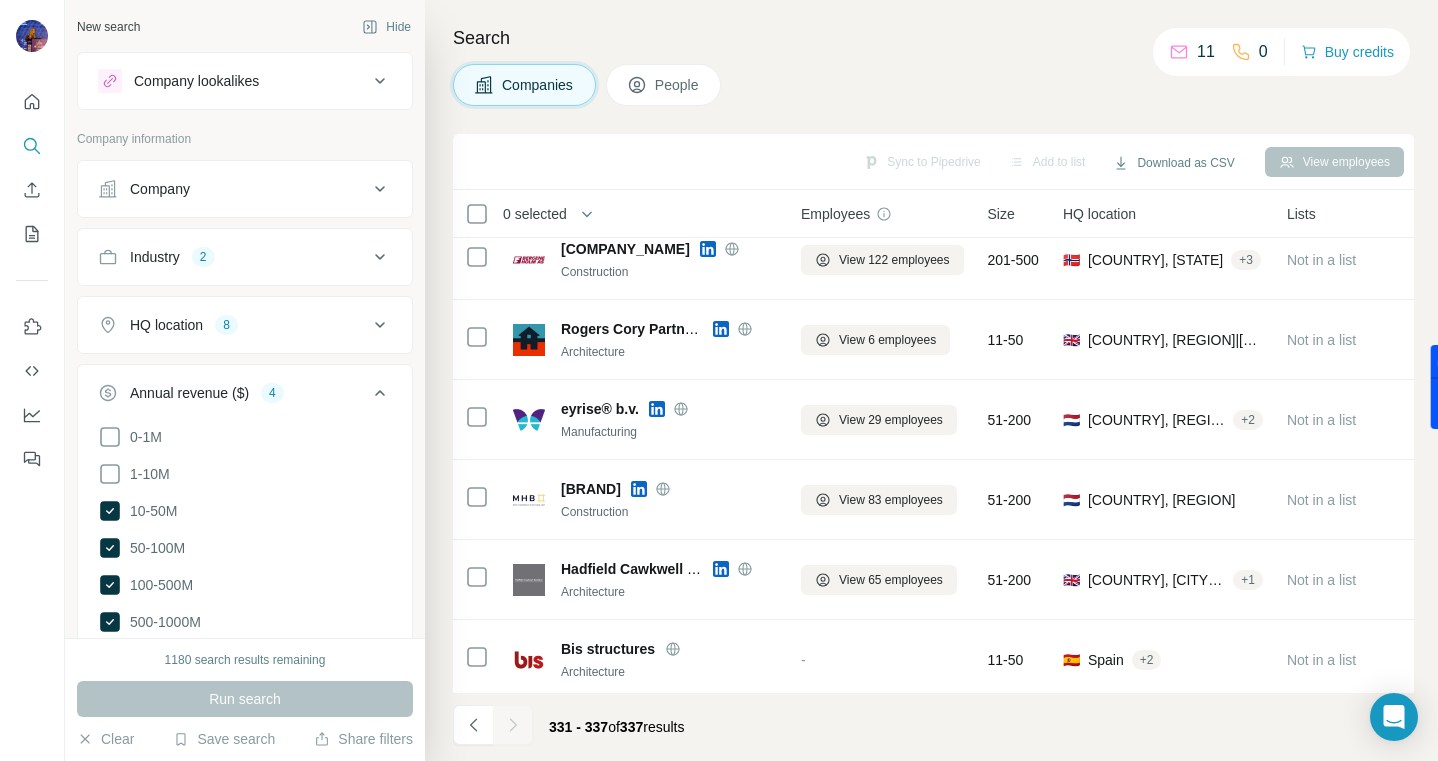 scroll, scrollTop: 99, scrollLeft: 0, axis: vertical 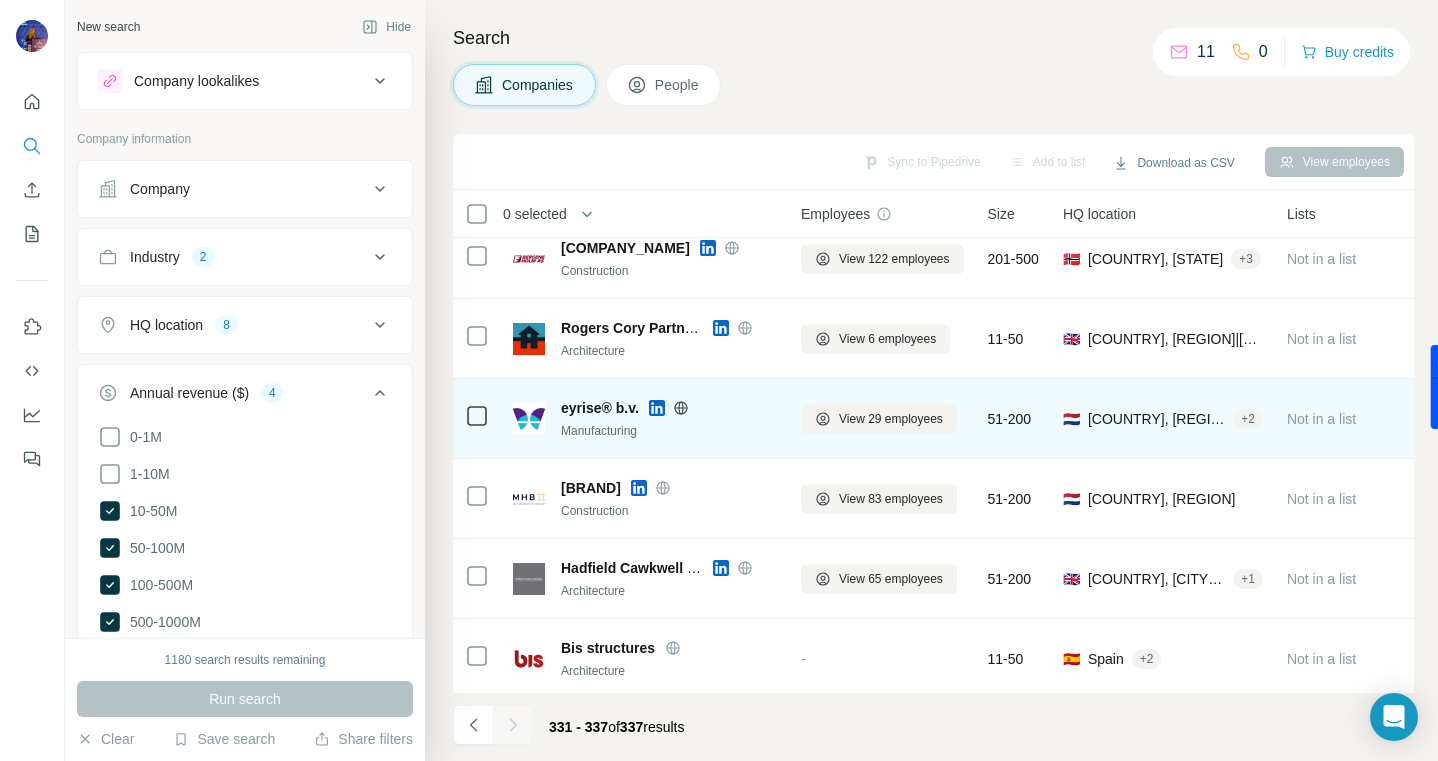 click at bounding box center [657, 408] 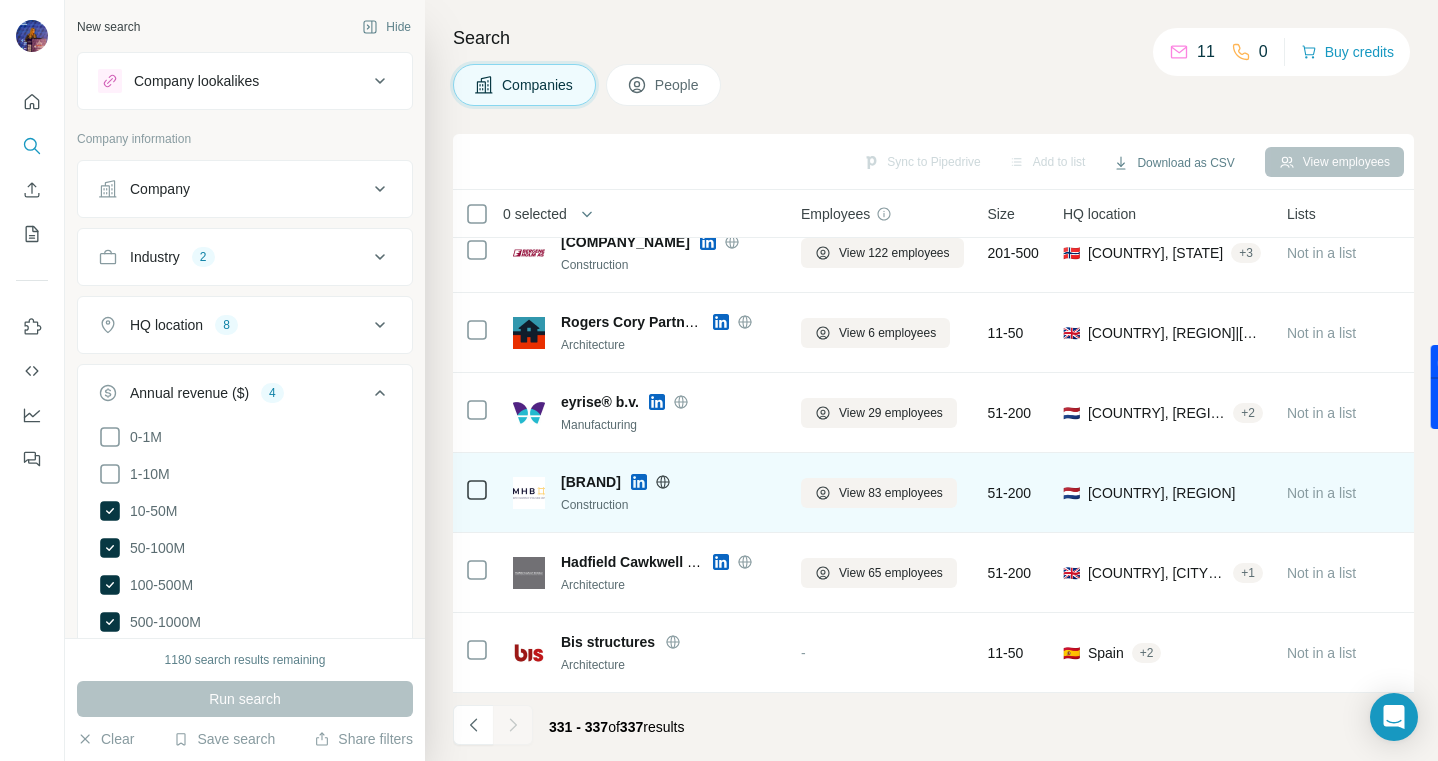 click at bounding box center (639, 482) 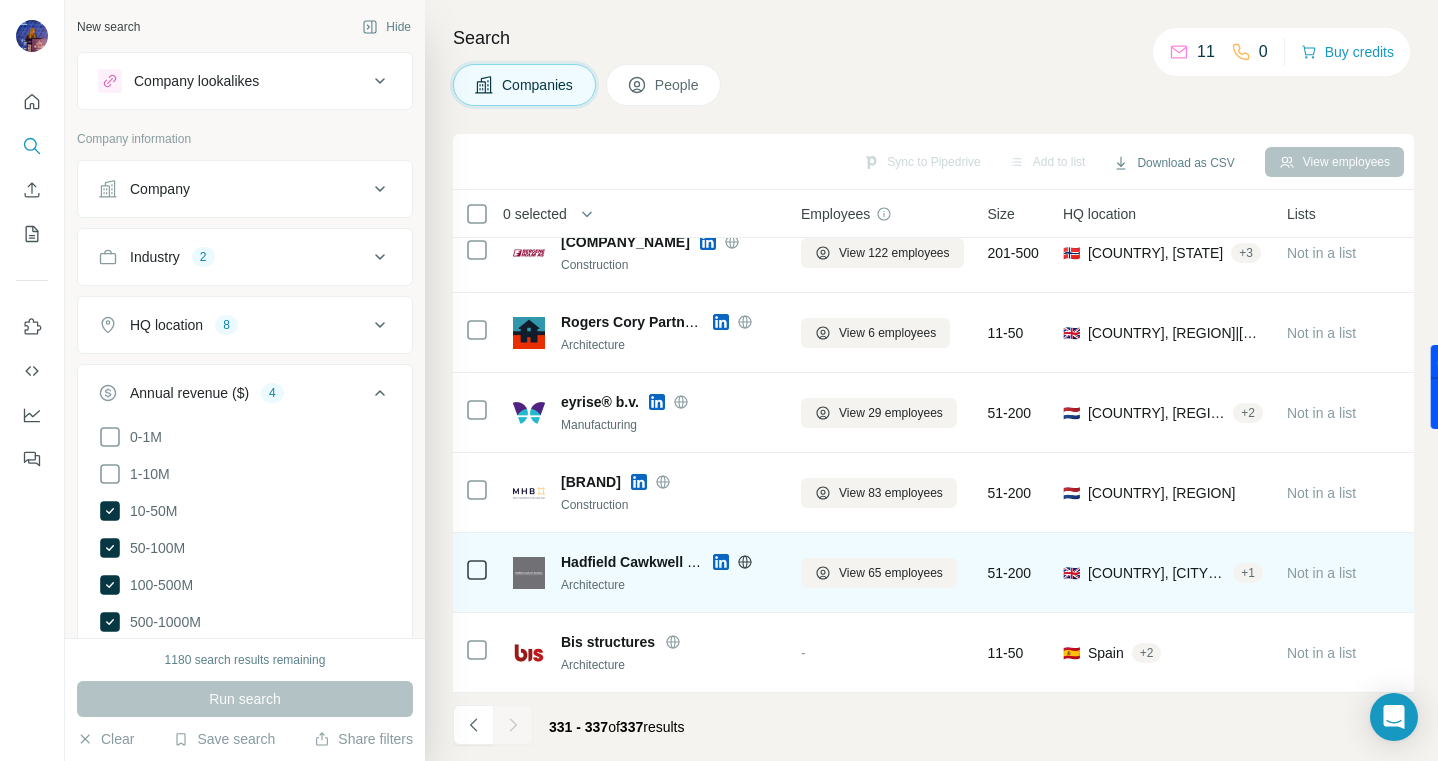 click at bounding box center [721, 562] 